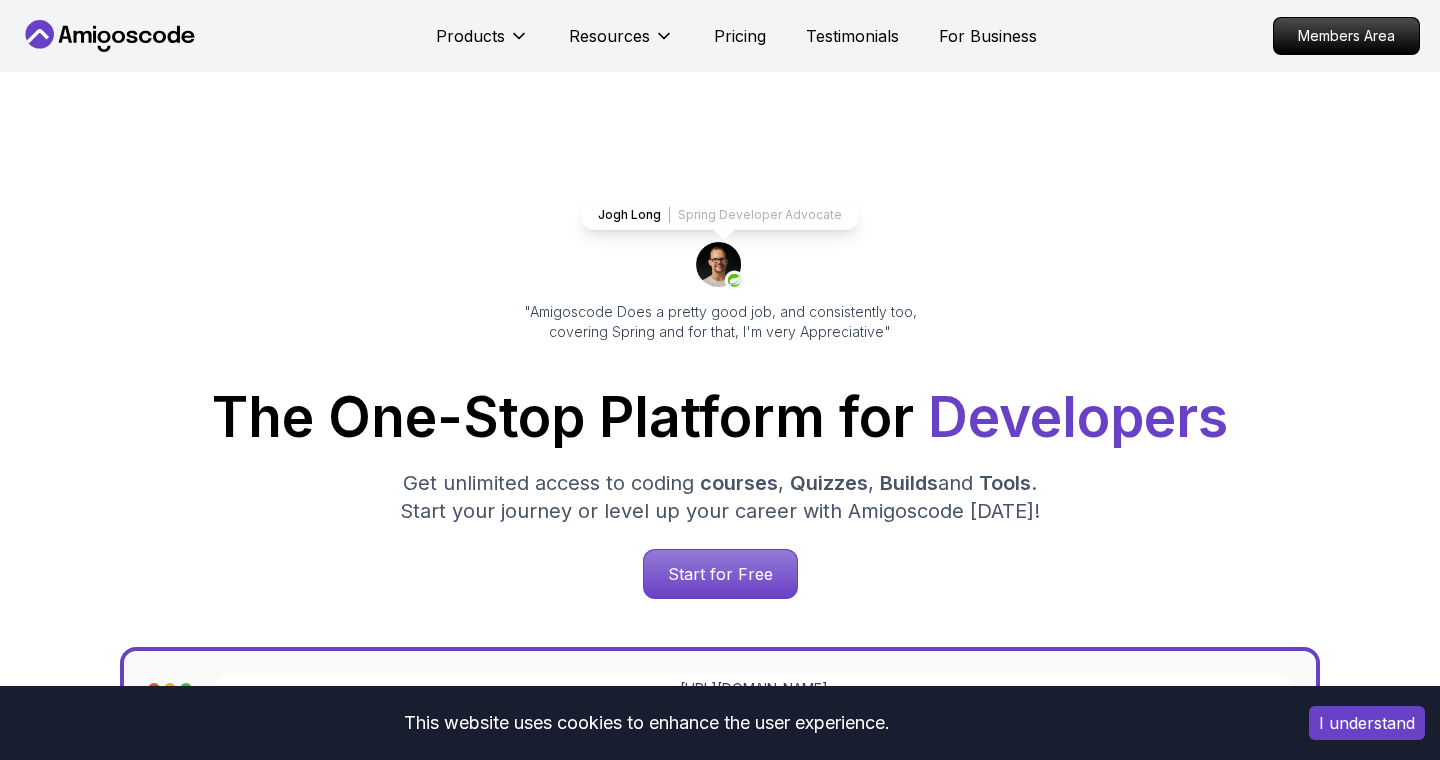 click on "Start Learning for Free" at bounding box center (248, 4871) 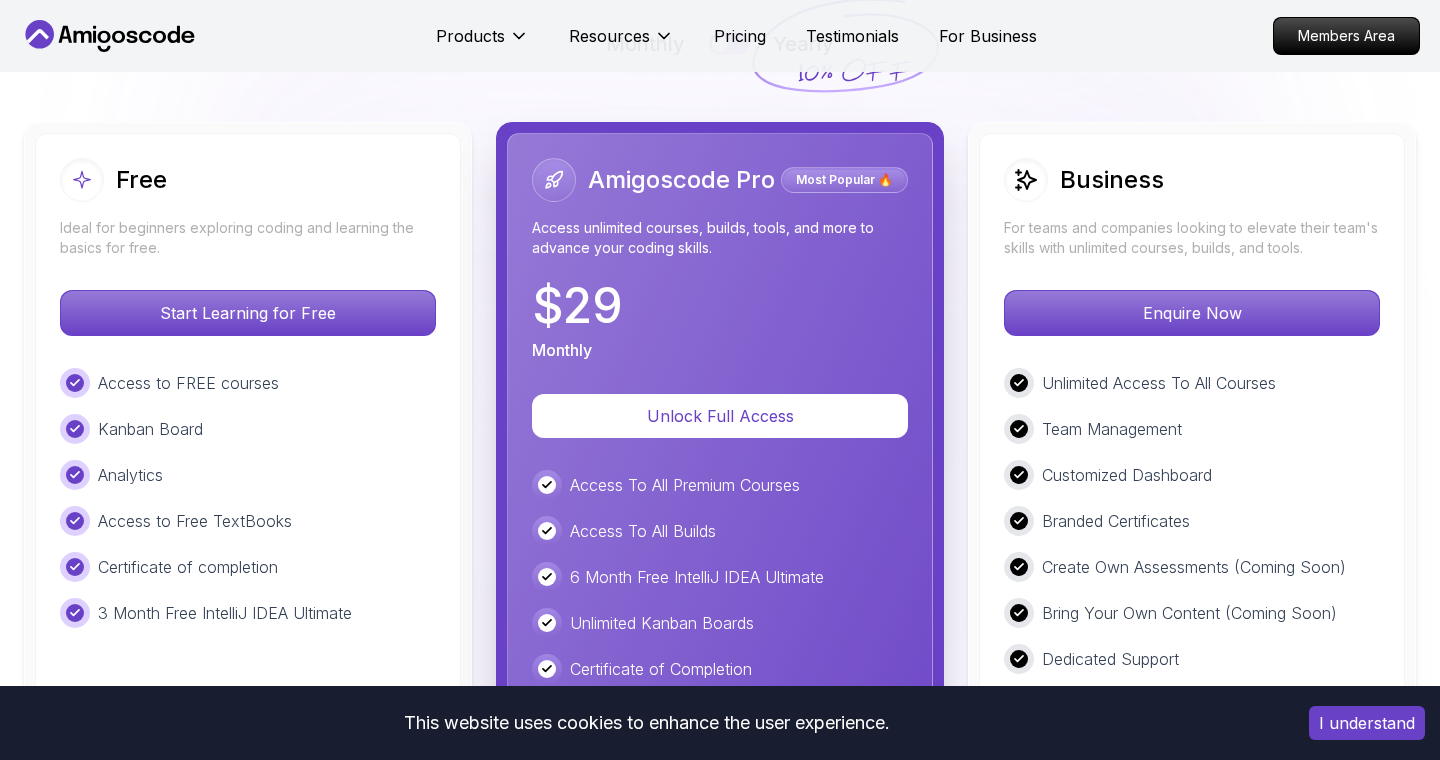 scroll, scrollTop: 0, scrollLeft: 0, axis: both 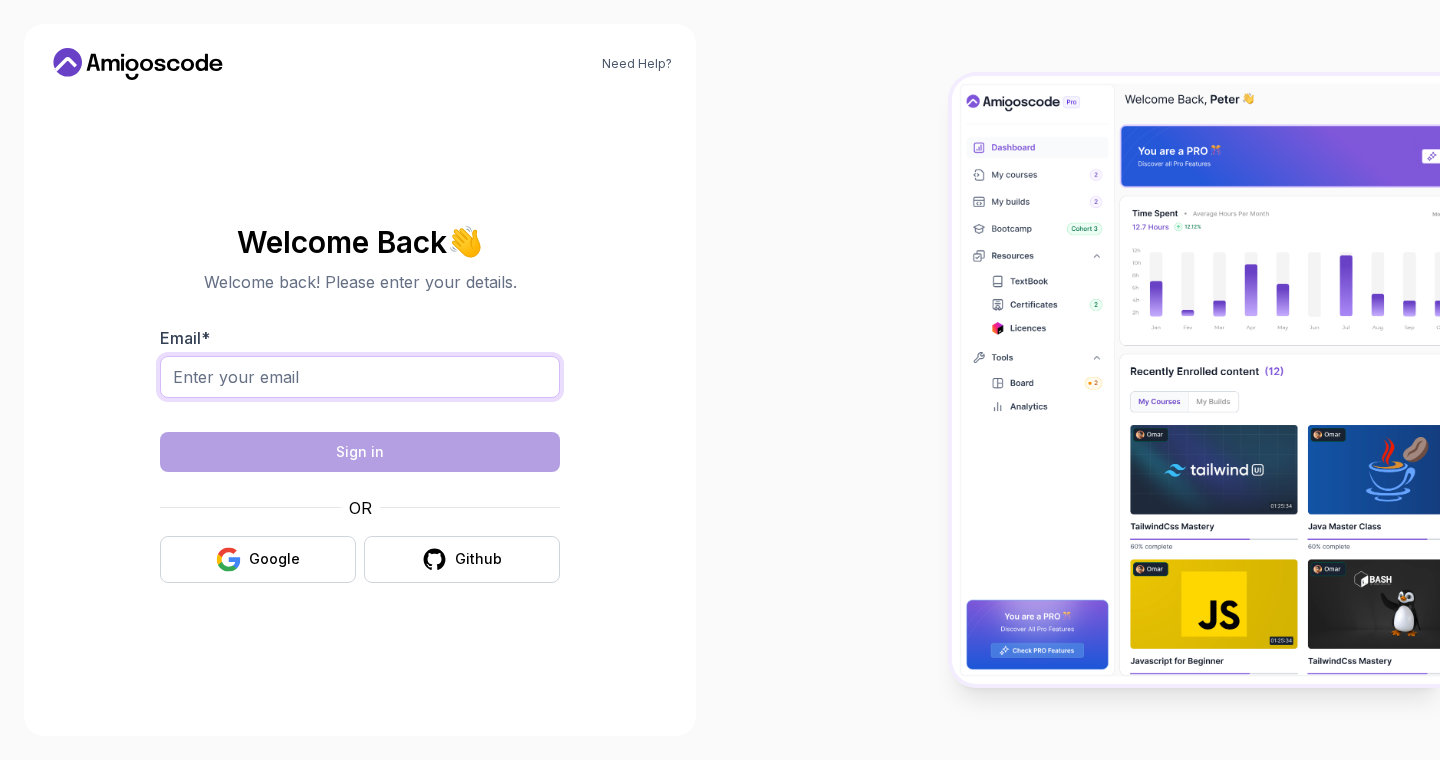 click on "Email *" at bounding box center [360, 377] 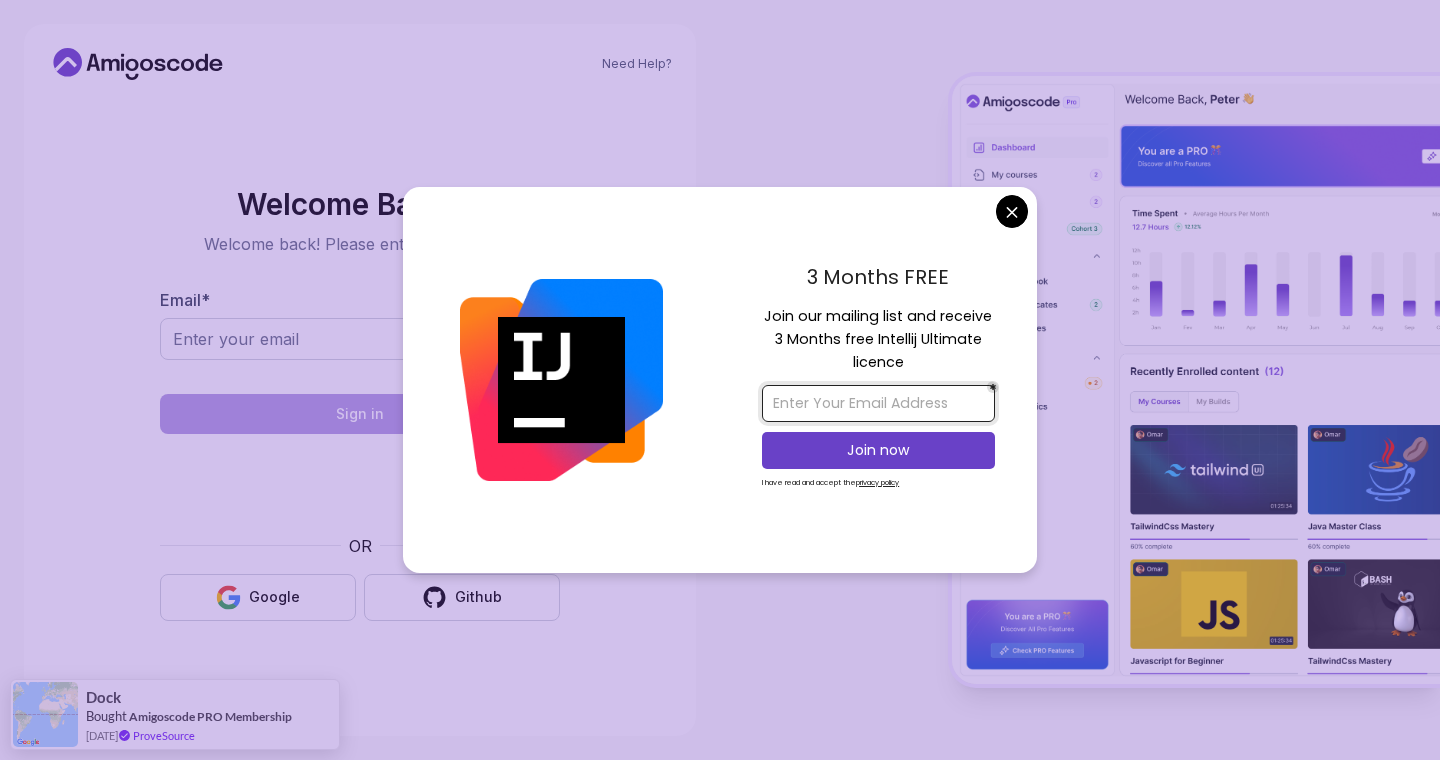 click at bounding box center [878, 403] 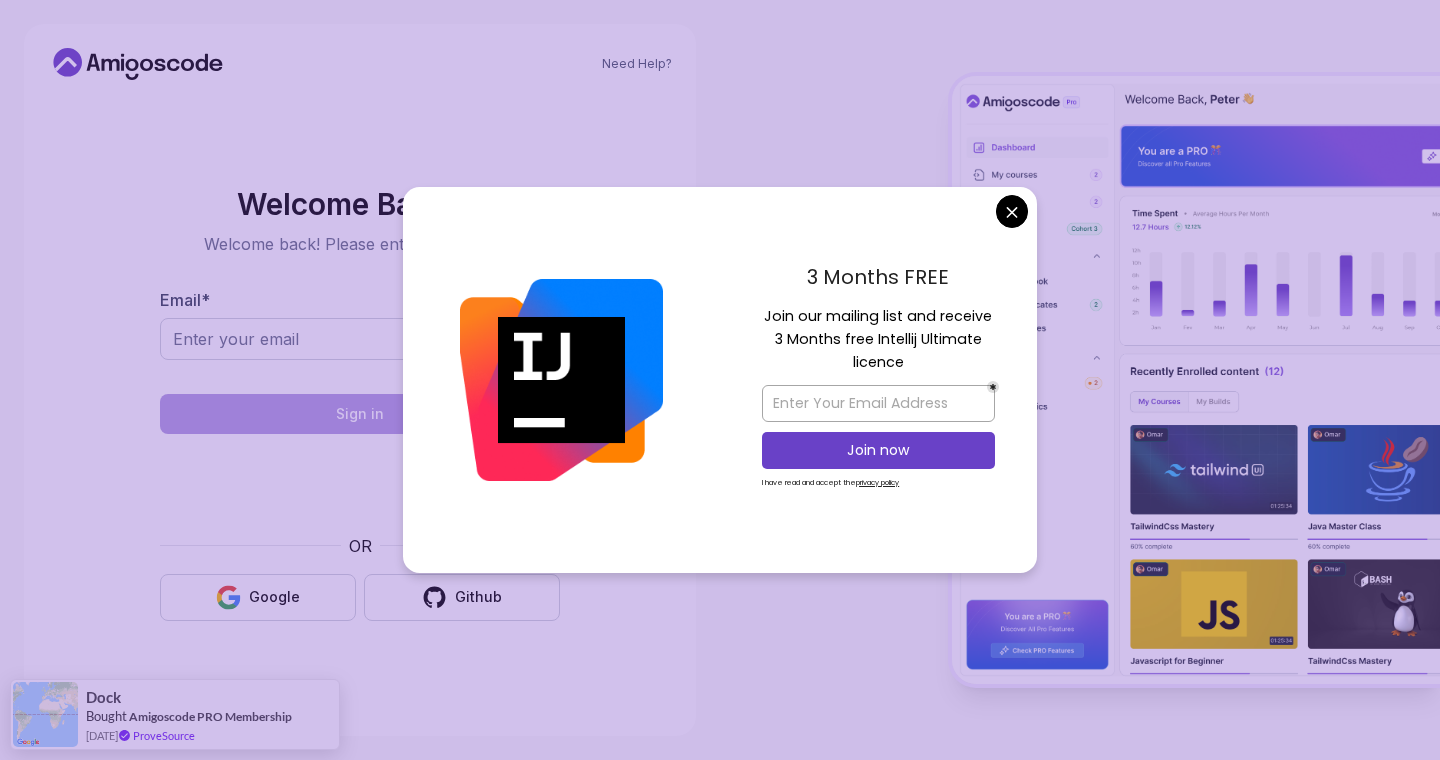 click on "Need Help? Welcome Back 👋 Welcome back! Please enter your details. Email * Sign in OR Google Github
Dock Bought   Amigoscode PRO Membership 14 days ago     ProveSource" at bounding box center [720, 380] 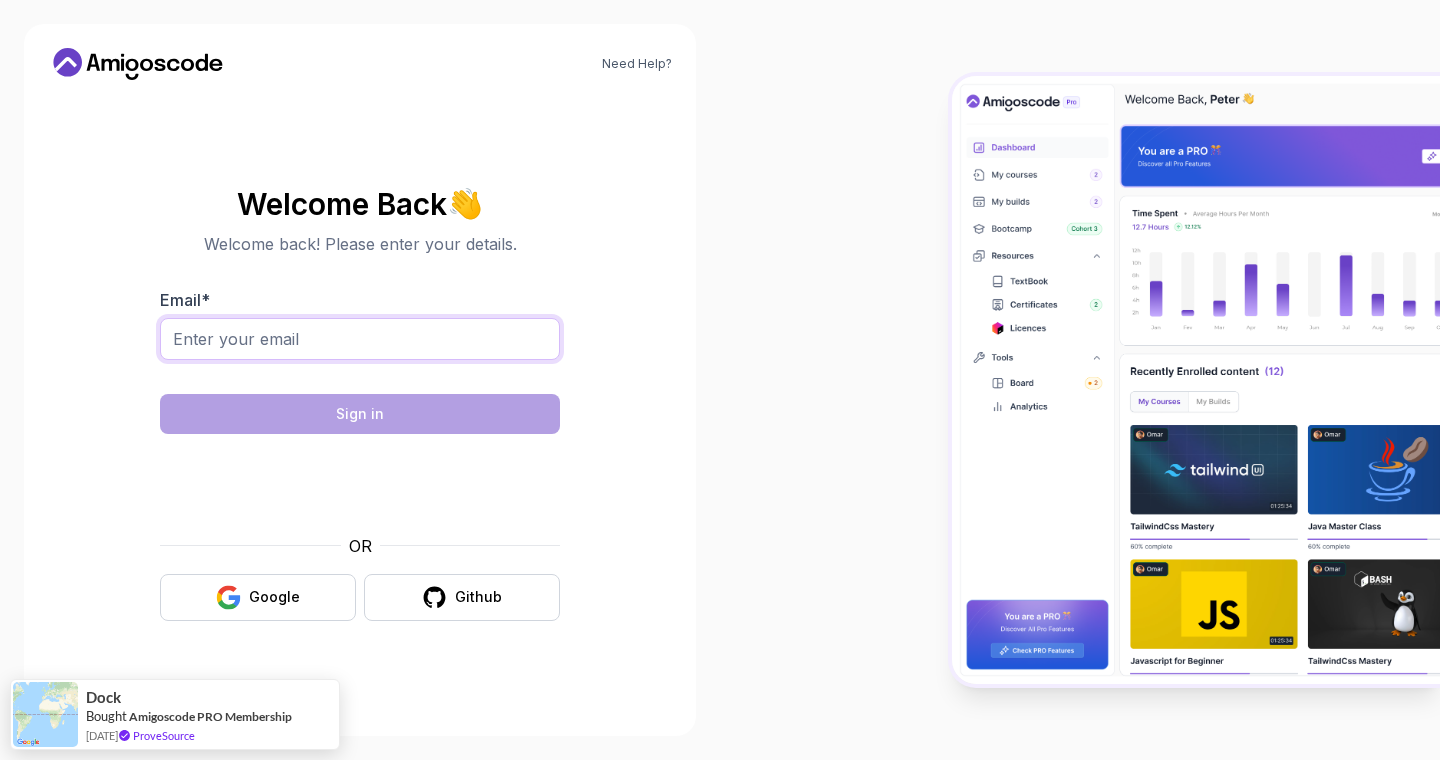 click on "Email *" at bounding box center [360, 339] 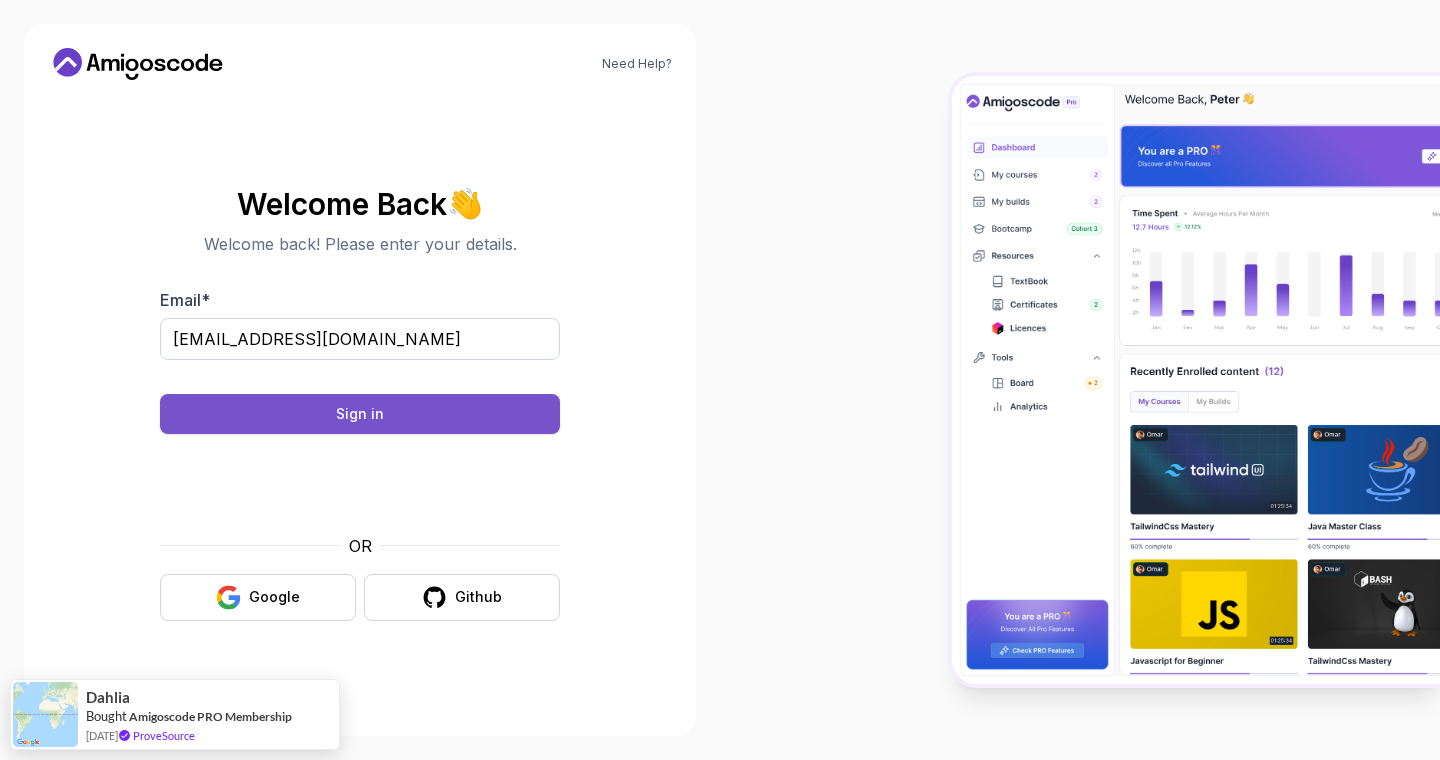 click on "Sign in" at bounding box center [360, 414] 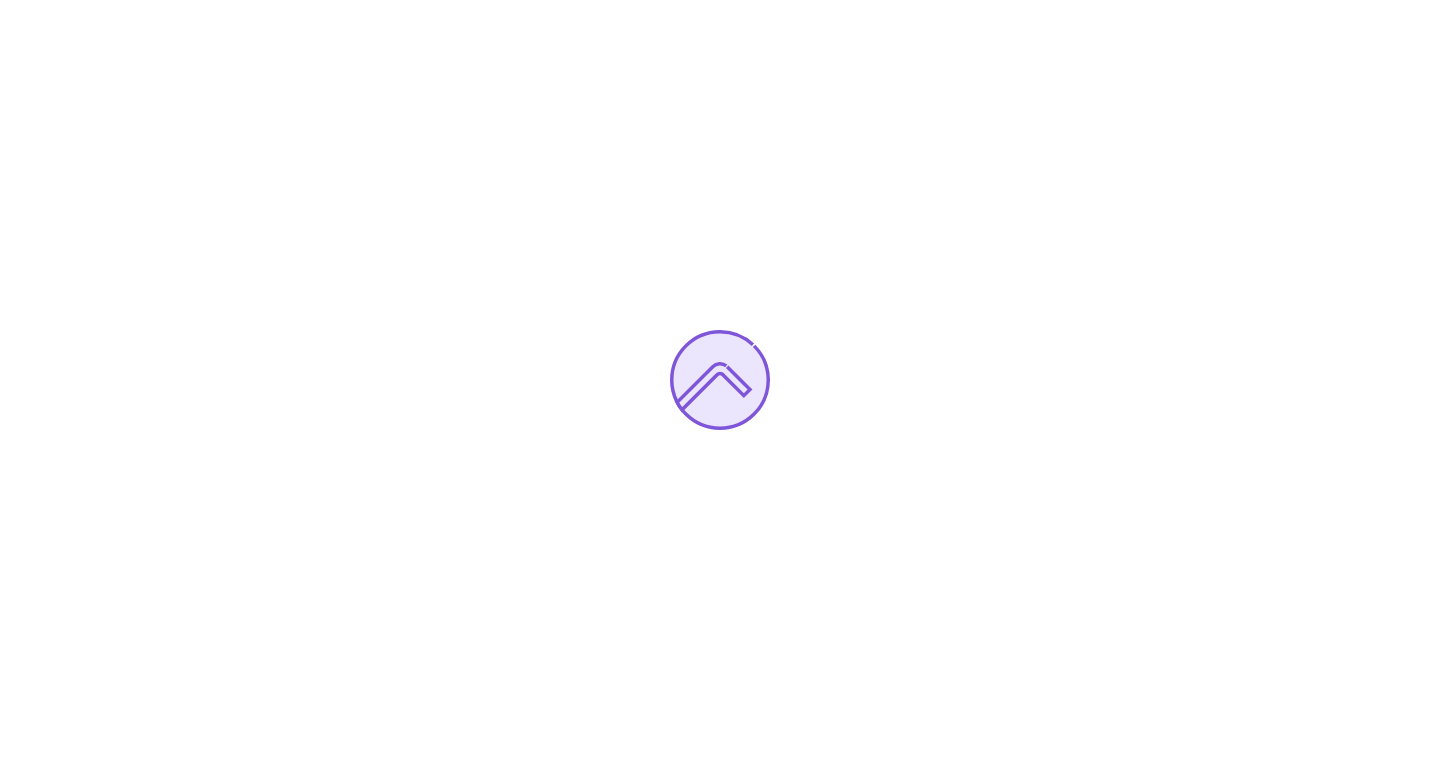 scroll, scrollTop: 0, scrollLeft: 0, axis: both 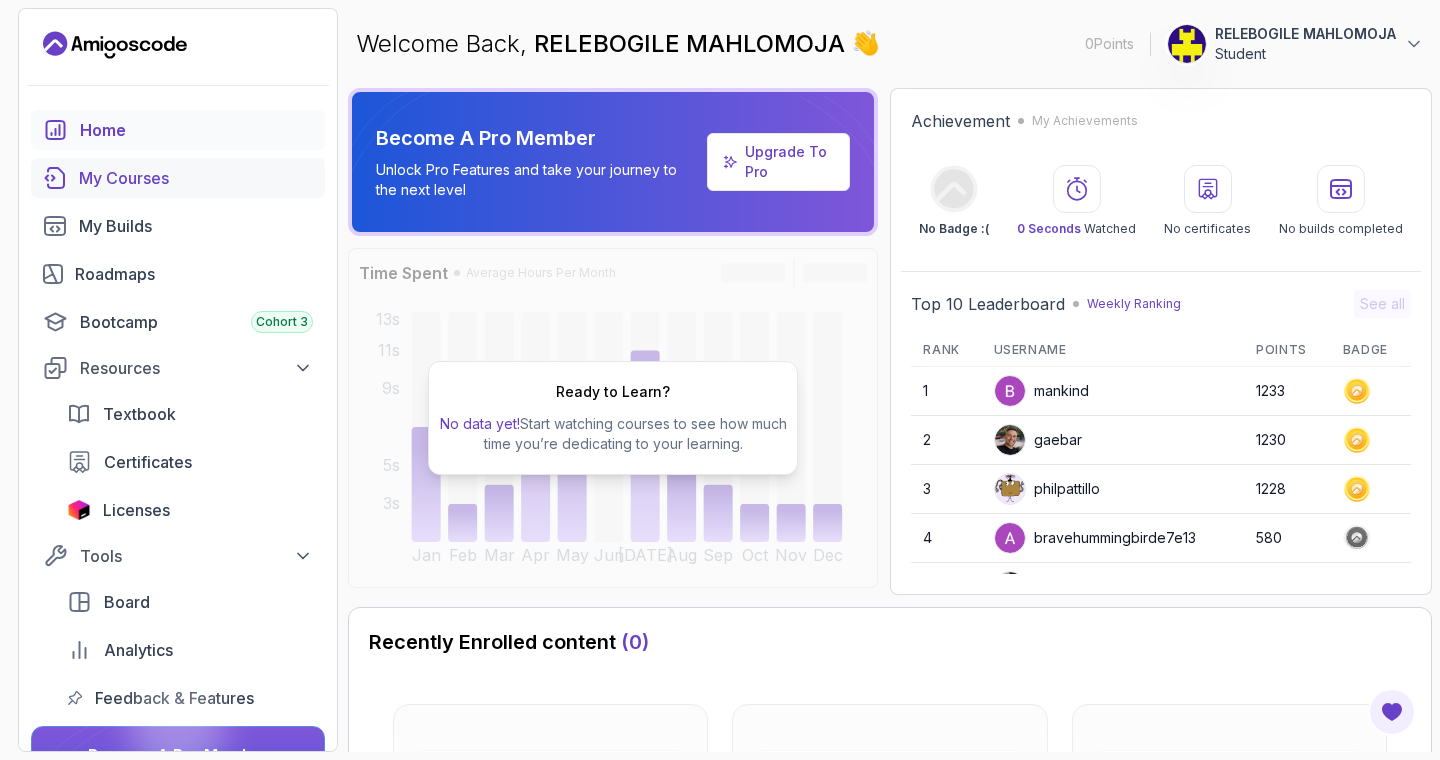 click on "My Courses" at bounding box center [196, 178] 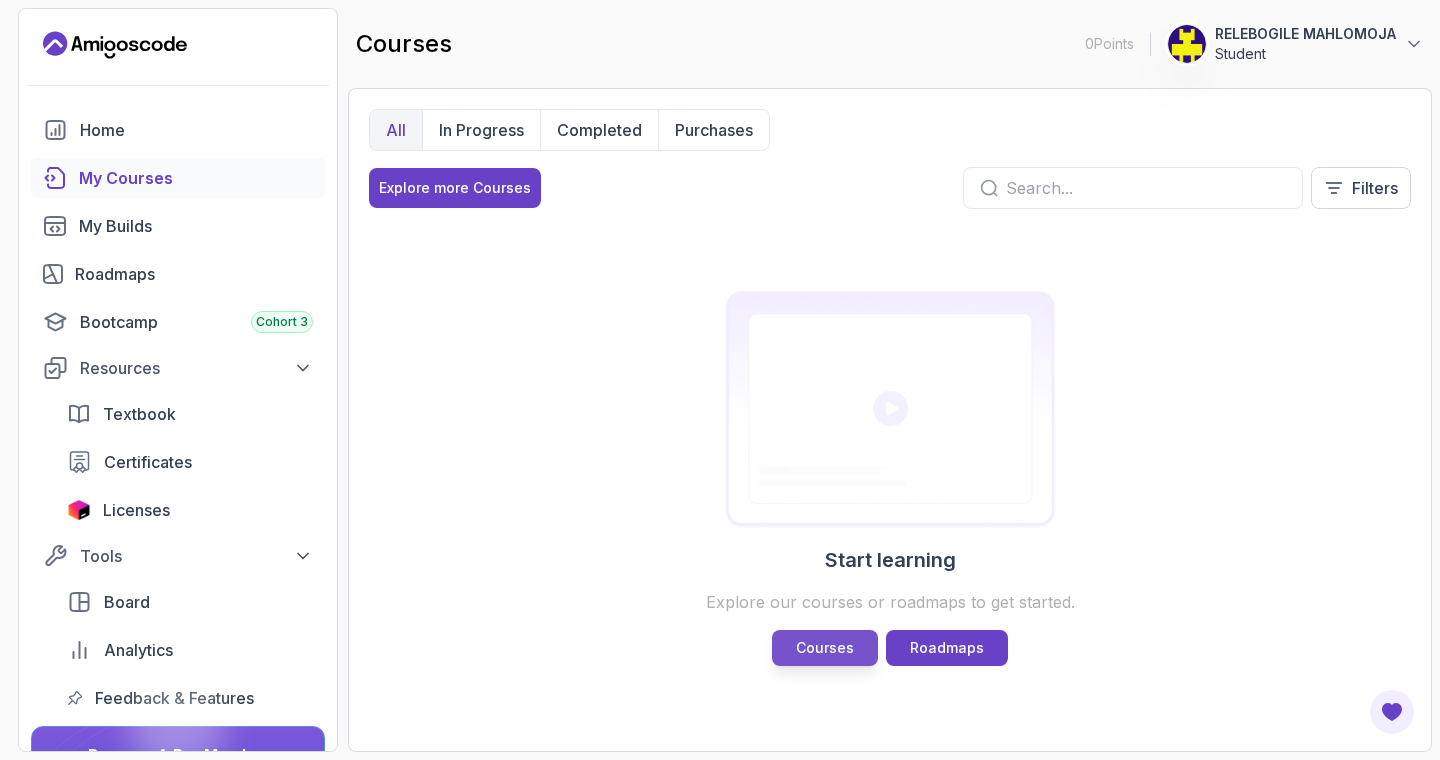 click on "Courses" at bounding box center (825, 648) 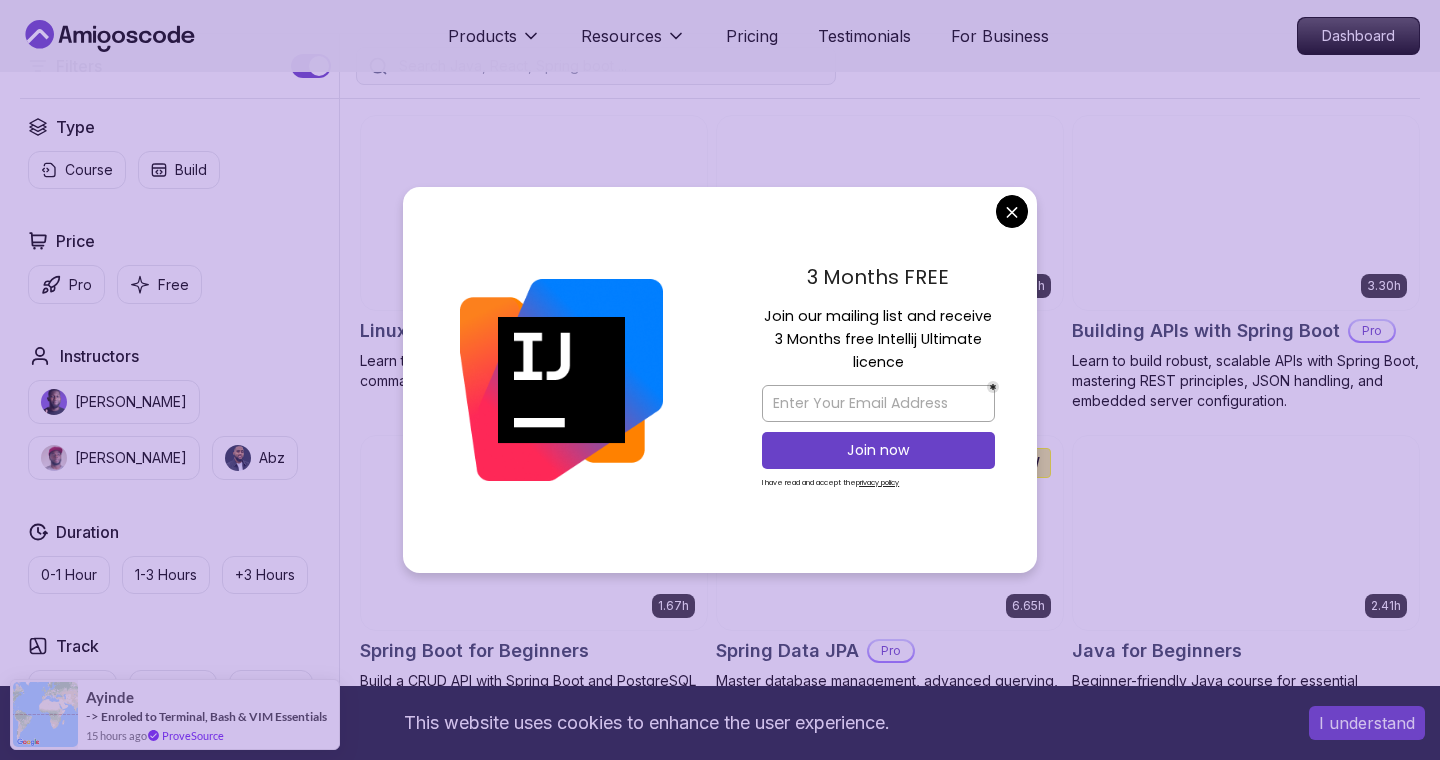 scroll, scrollTop: 500, scrollLeft: 0, axis: vertical 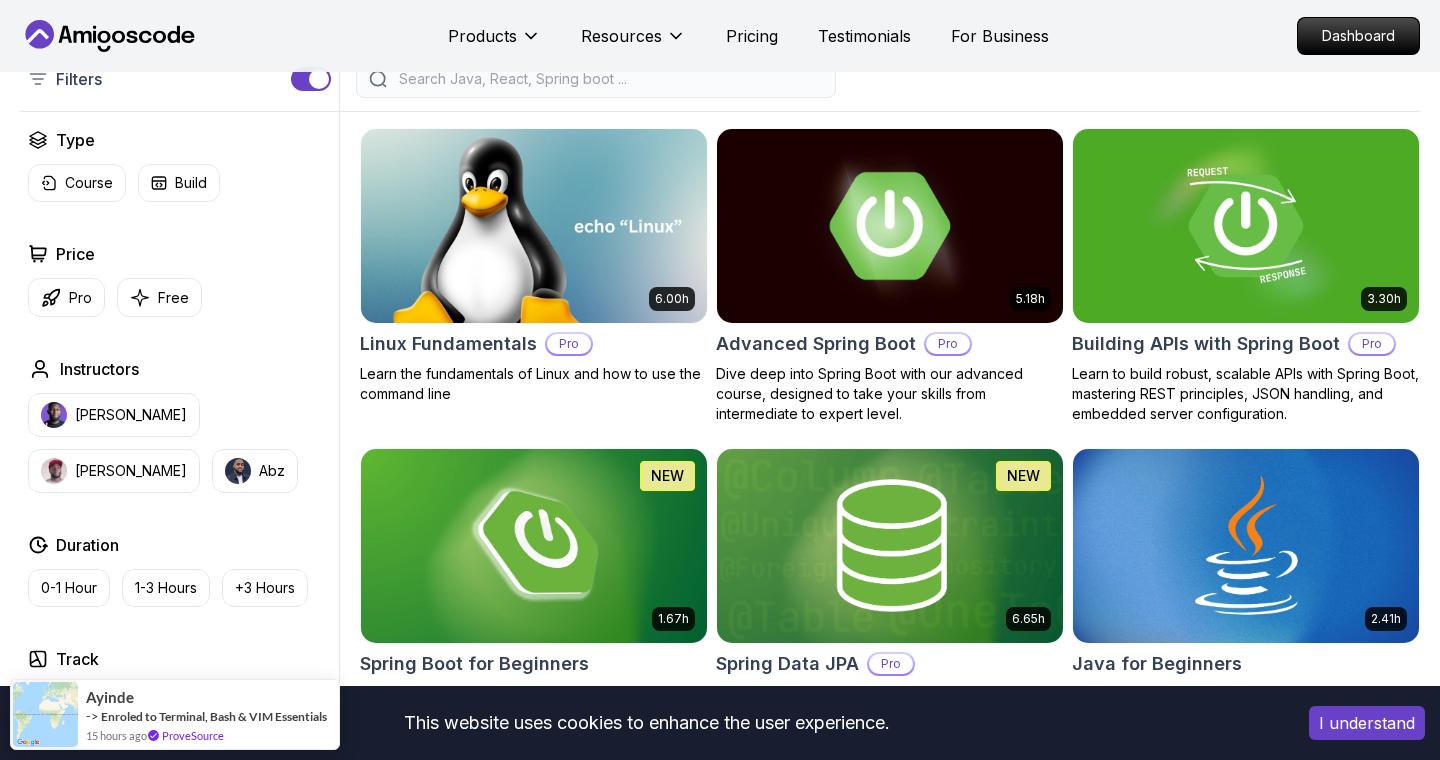 click on "This website uses cookies to enhance the user experience. I understand Products Resources Pricing Testimonials For Business Dashboard Products Resources Pricing Testimonials For Business Dashboard All Courses Learn Java, Spring Boot, DevOps & More with Amigoscode Premium Courses Master in-demand skills like Java, Spring Boot, DevOps, React, and more through hands-on, expert-led courses. Advance your software development career with real-world projects and practical learning. Filters Filters Type Course Build Price Pro Free Instructors [PERSON_NAME] [PERSON_NAME] Duration 0-1 Hour 1-3 Hours +3 Hours Track Front End Back End Dev Ops Full Stack Level Junior Mid-level Senior 6.00h Linux Fundamentals Pro Learn the fundamentals of Linux and how to use the command line 5.18h Advanced Spring Boot Pro Dive deep into Spring Boot with our advanced course, designed to take your skills from intermediate to expert level. 3.30h Building APIs with Spring Boot Pro 1.67h NEW Spring Boot for Beginners 6.65h NEW Spring Data JPA Pro" at bounding box center [720, 4074] 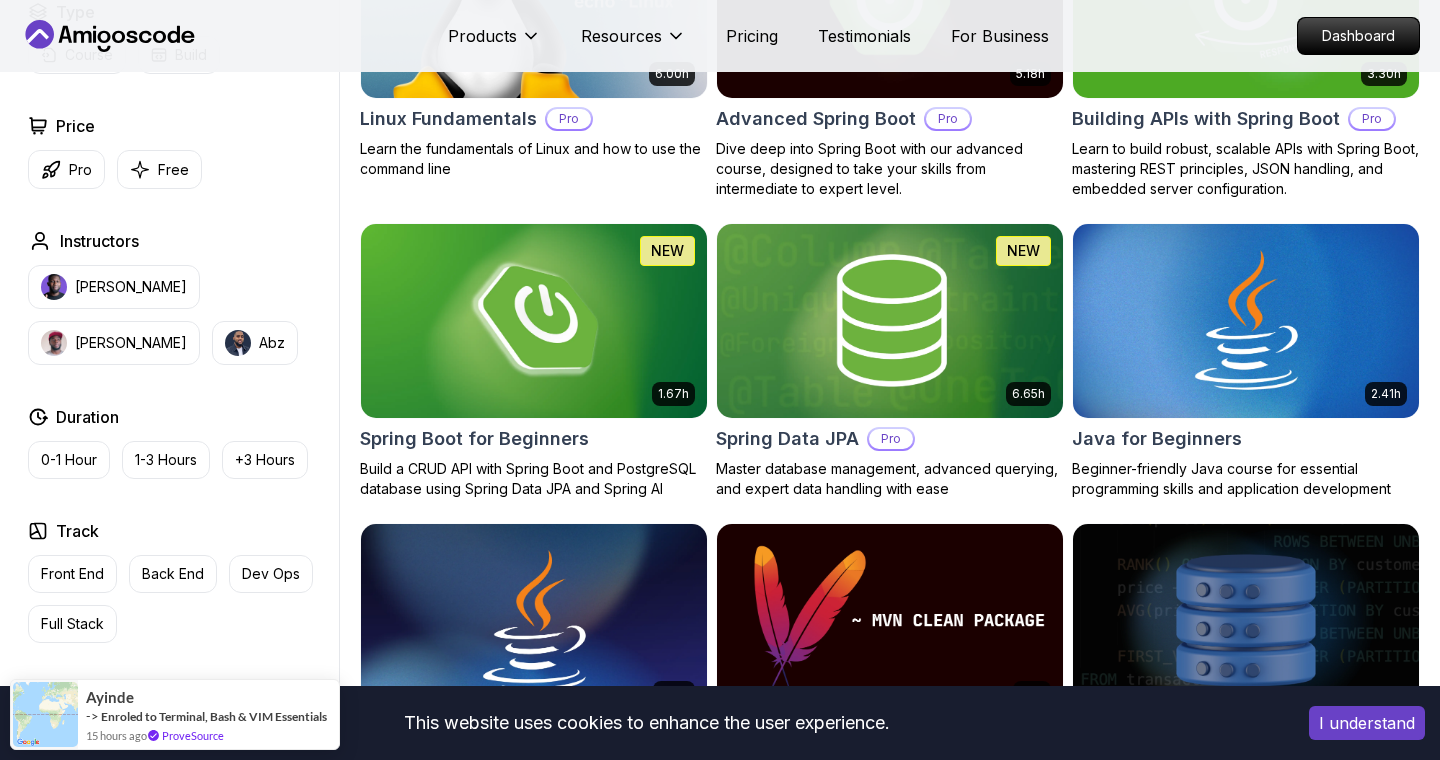 scroll, scrollTop: 862, scrollLeft: 0, axis: vertical 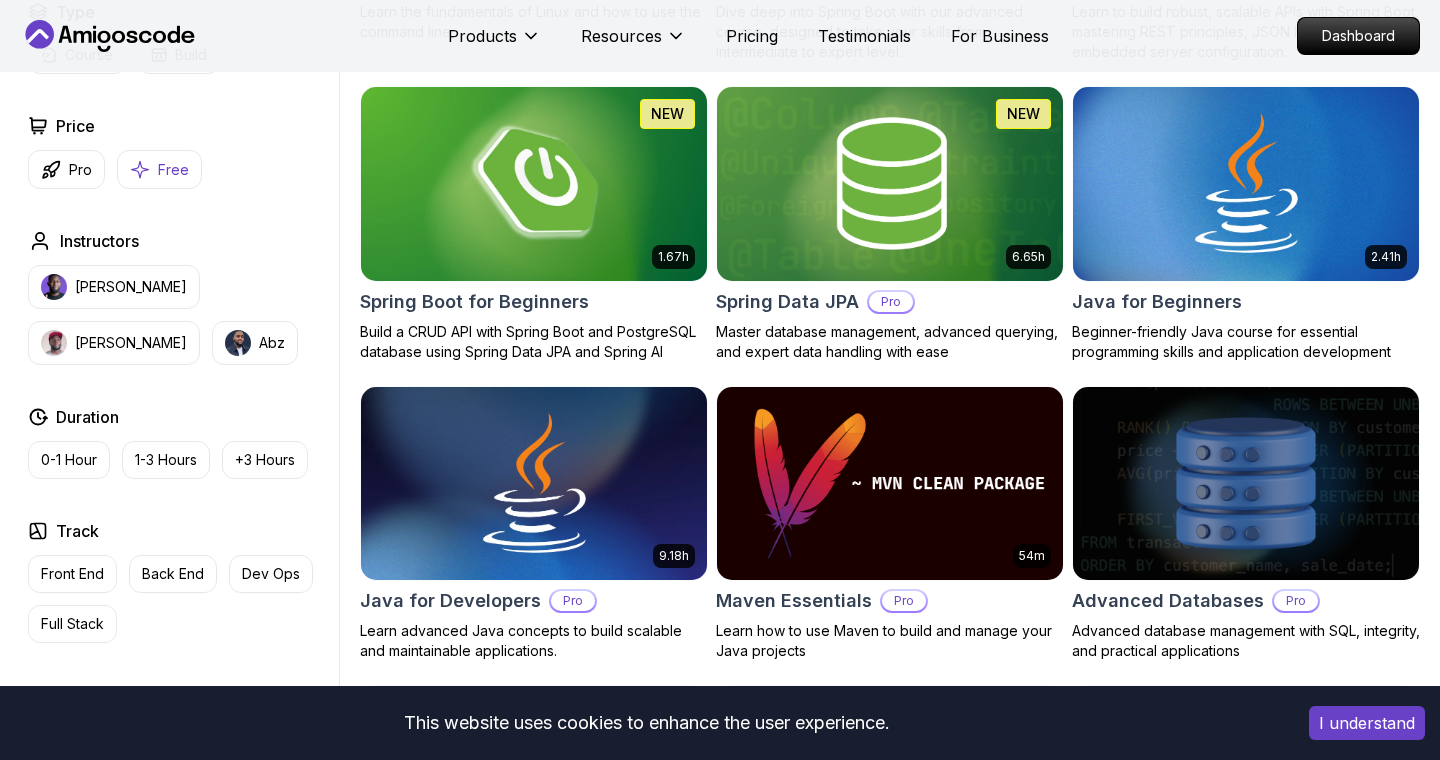 click on "Free" at bounding box center (173, 170) 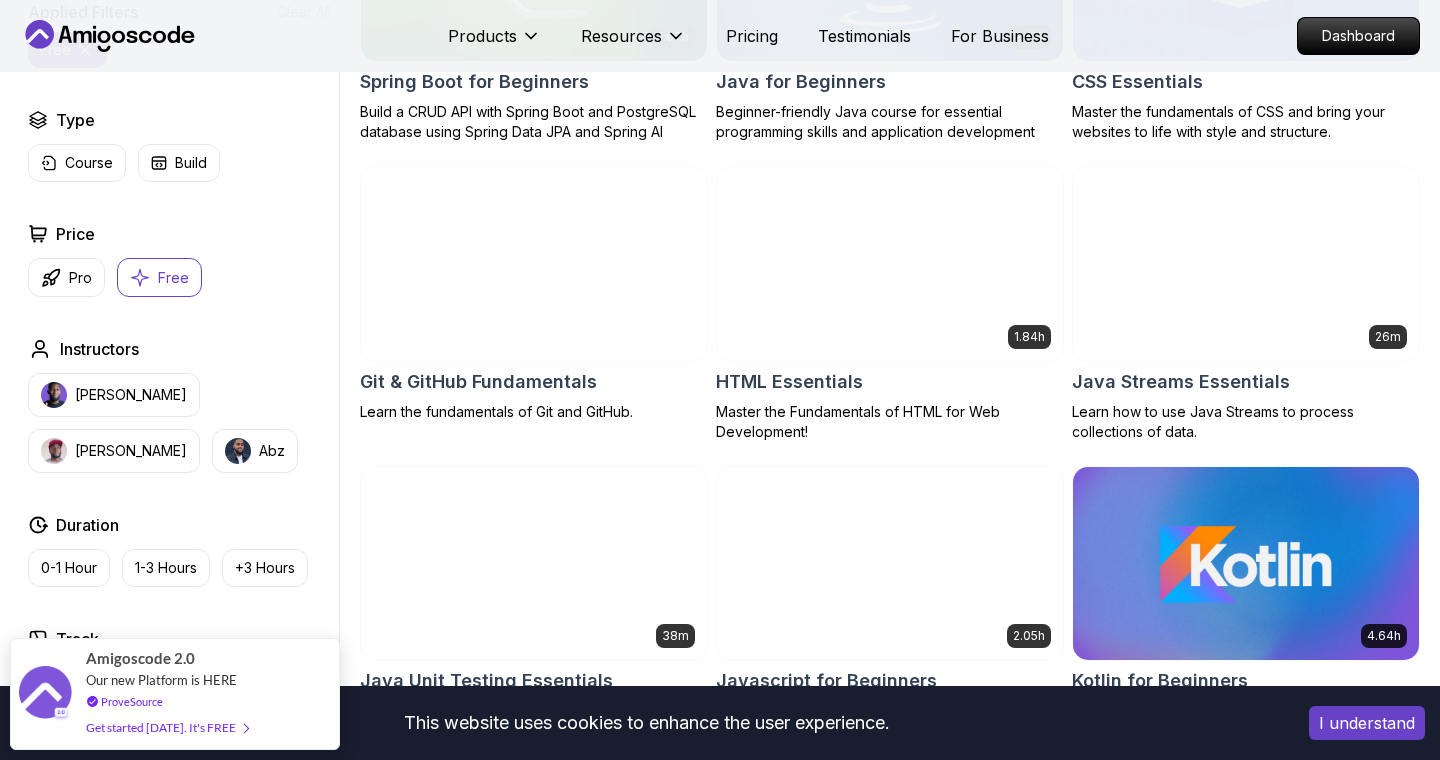 scroll, scrollTop: 759, scrollLeft: 0, axis: vertical 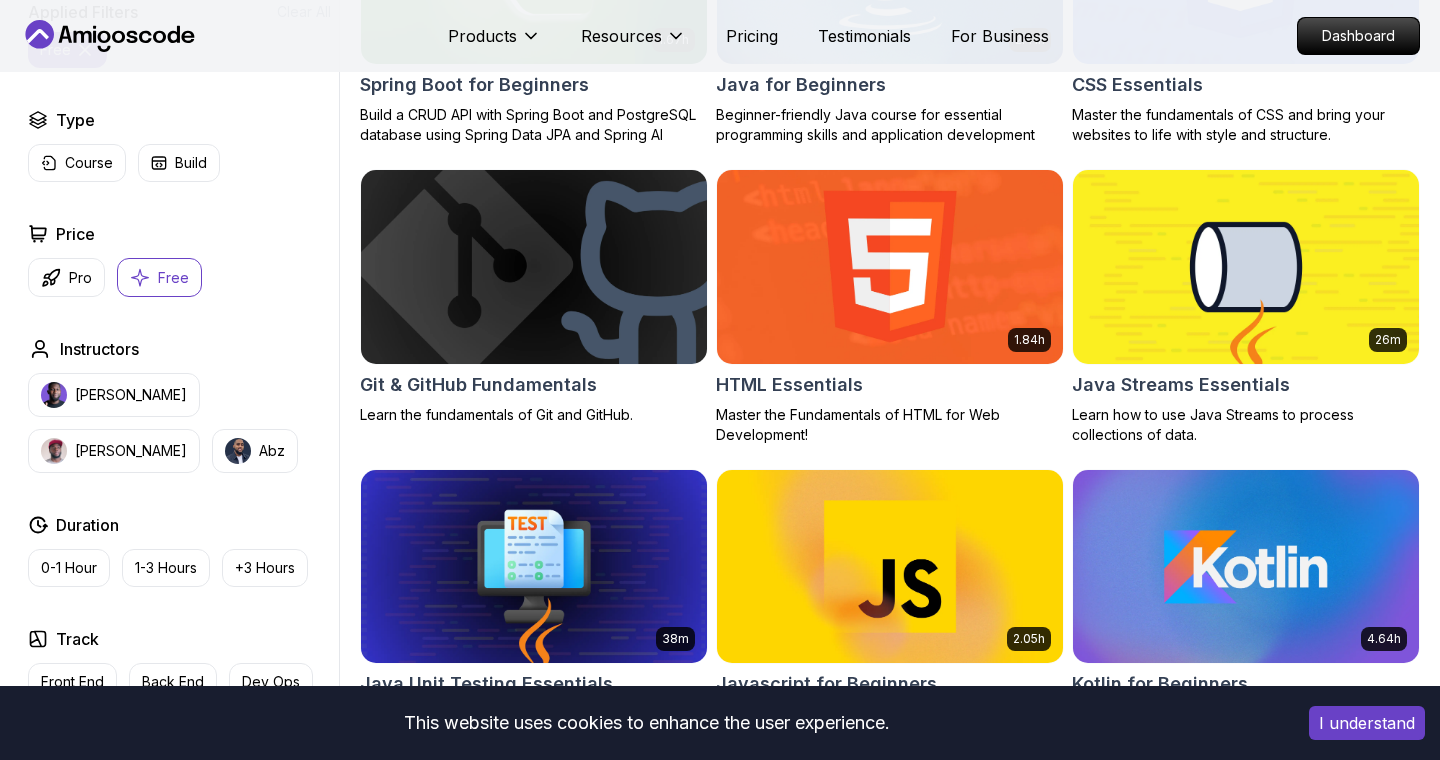 type 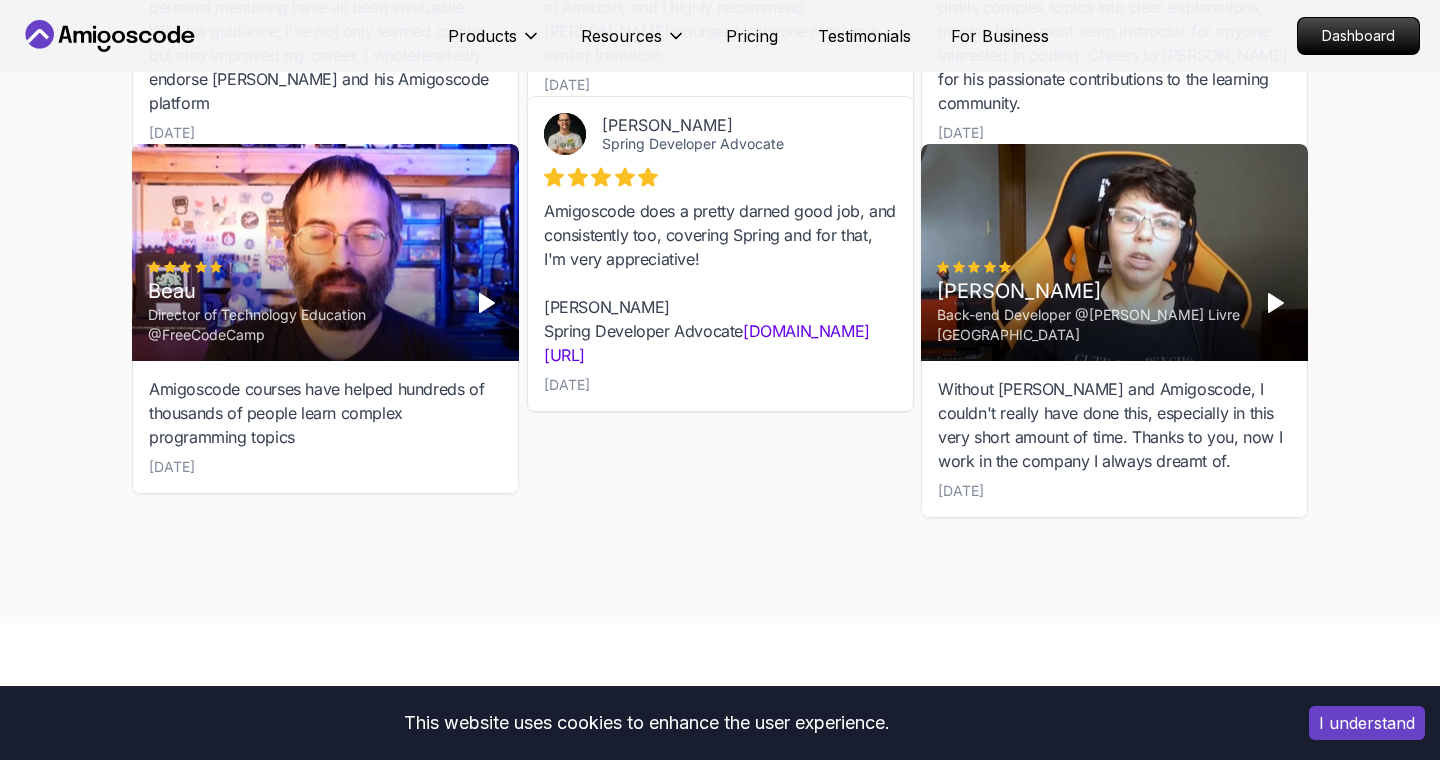 scroll, scrollTop: 3165, scrollLeft: 0, axis: vertical 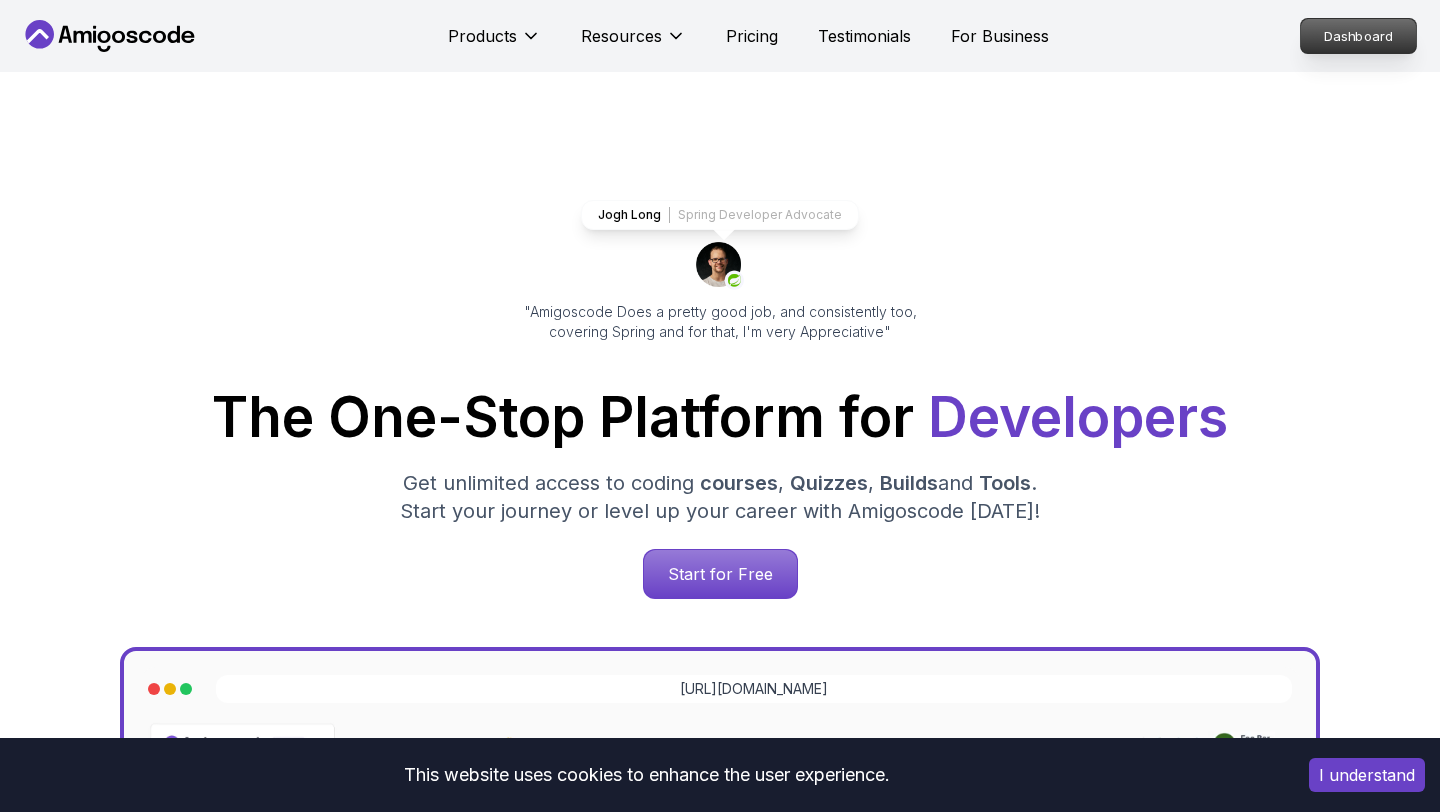 click on "Dashboard" at bounding box center (1358, 36) 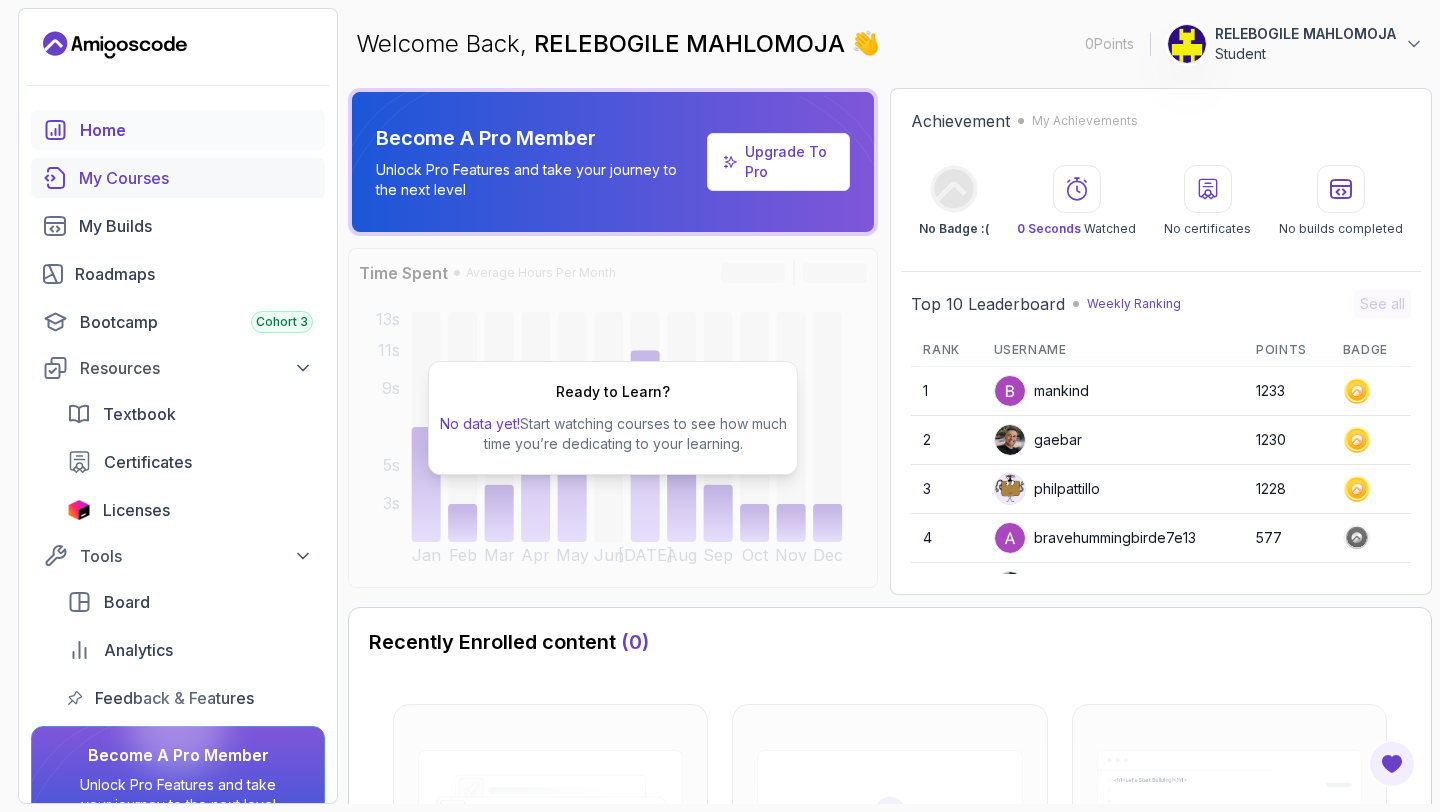 click on "My Courses" at bounding box center (196, 178) 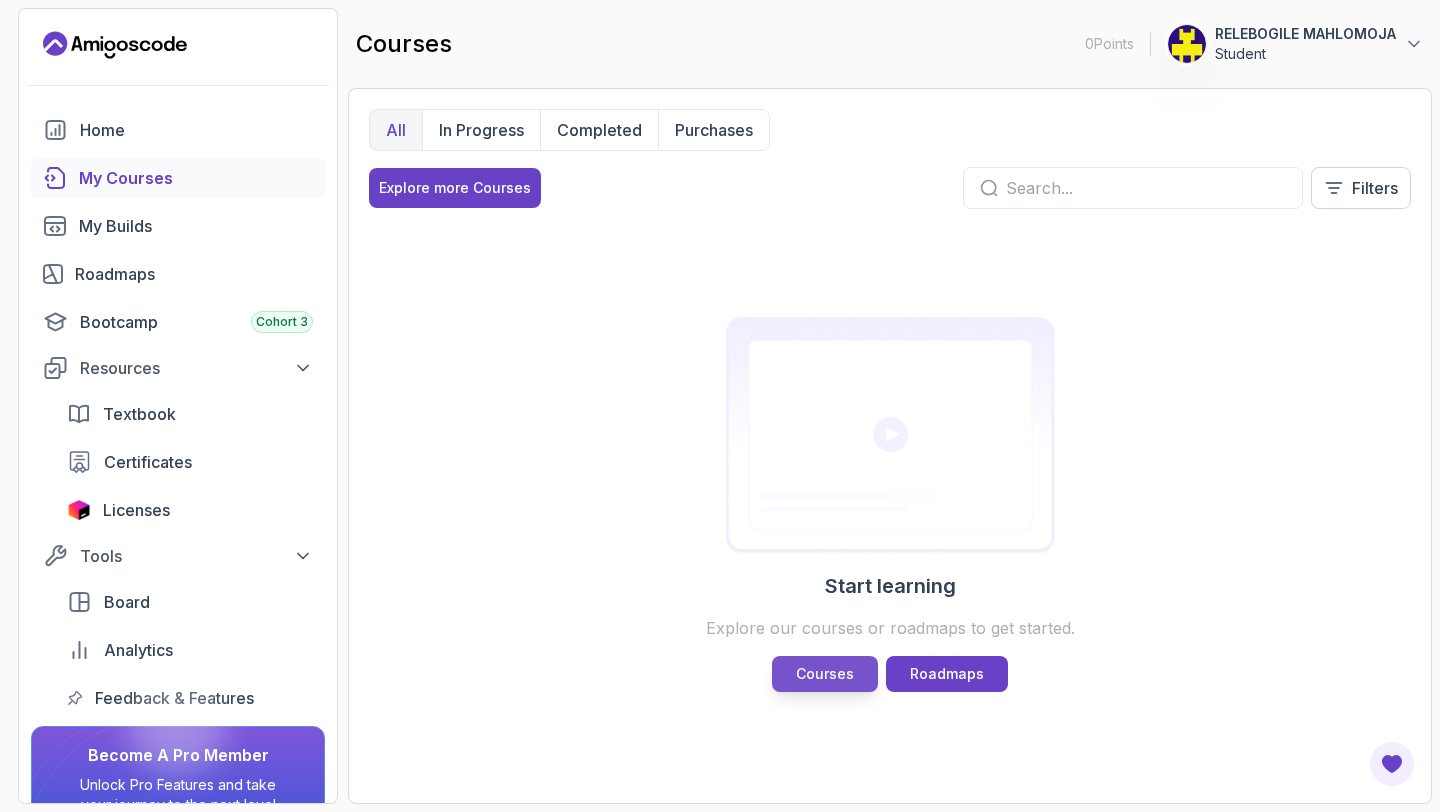 click on "Courses" at bounding box center (825, 674) 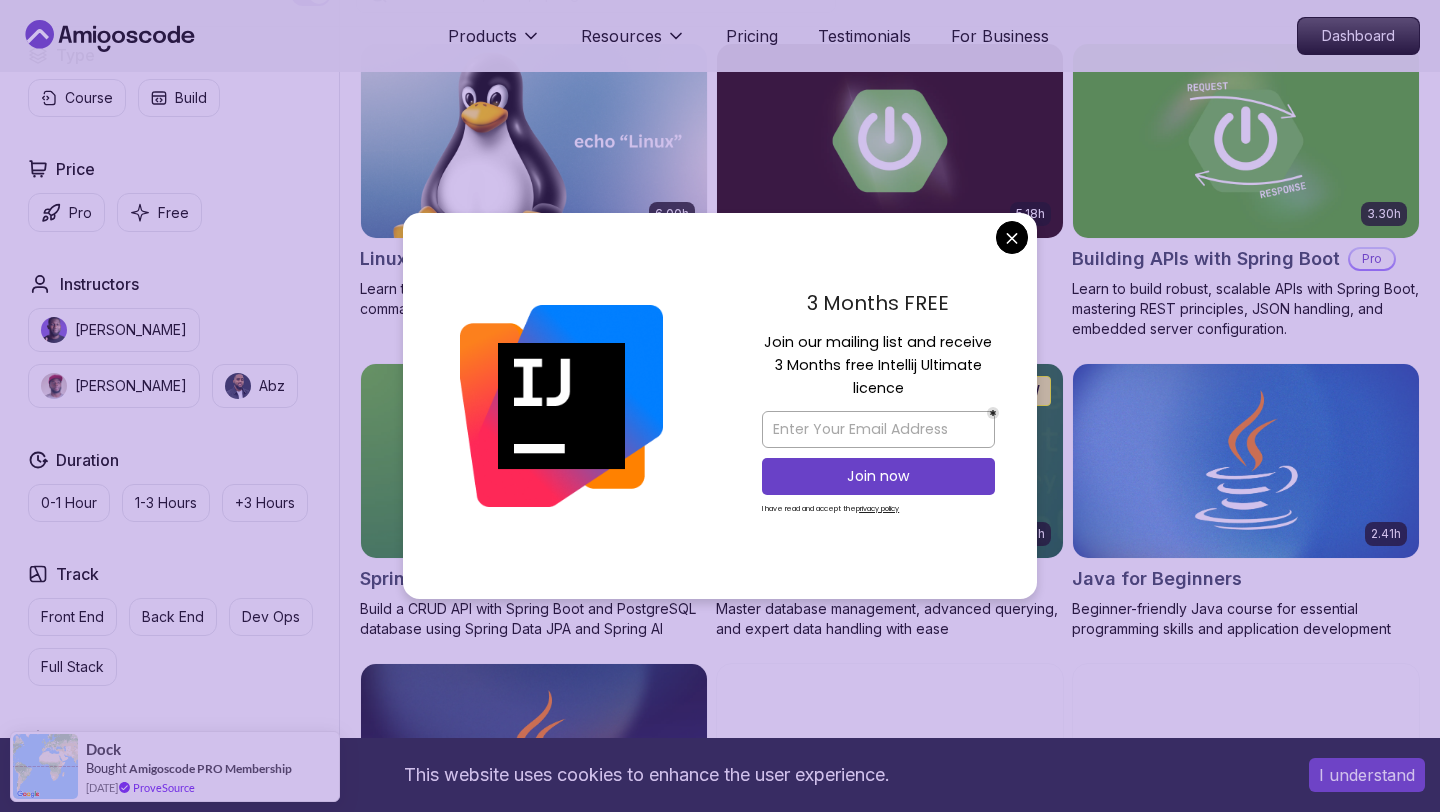 scroll, scrollTop: 599, scrollLeft: 0, axis: vertical 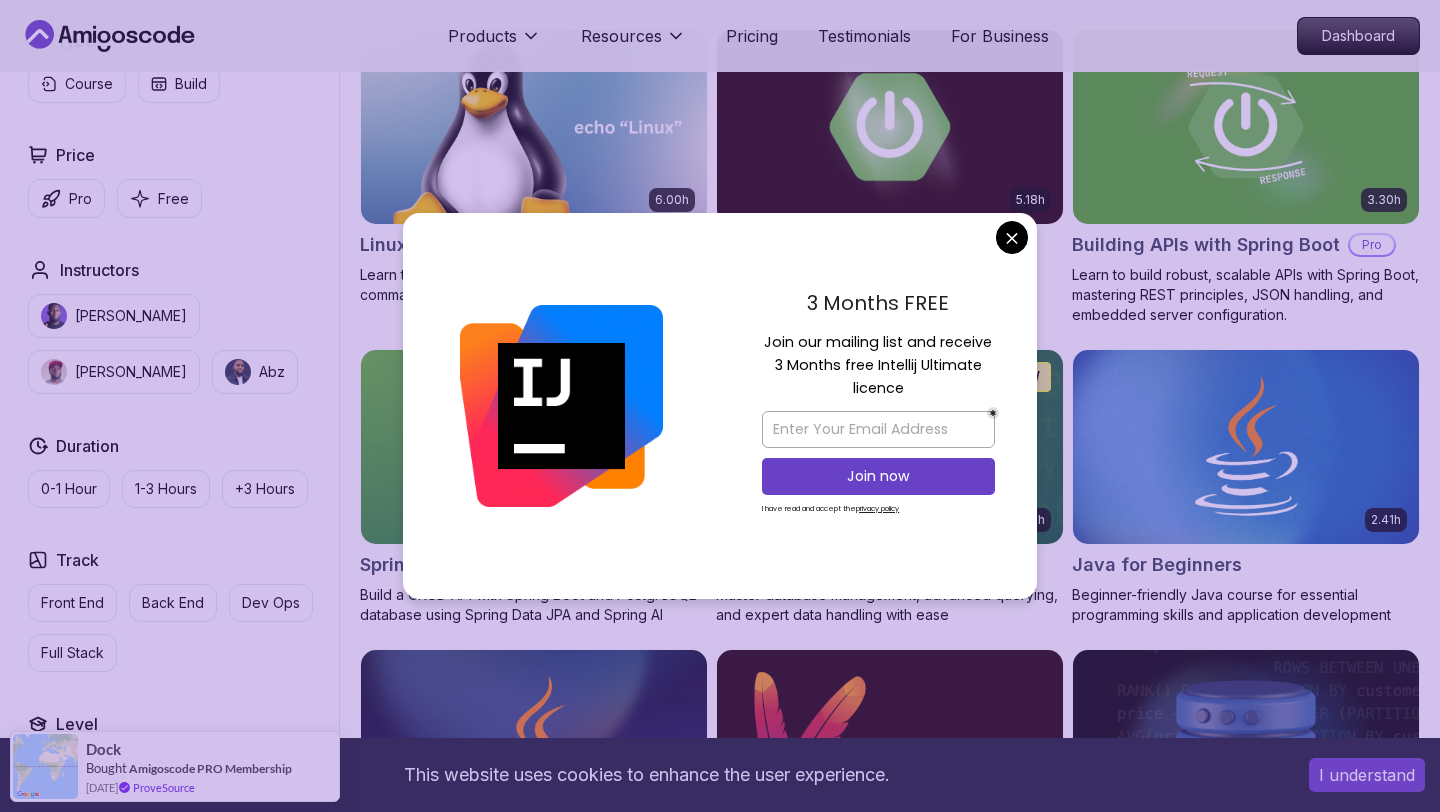 click on "This website uses cookies to enhance the user experience. I understand Products Resources Pricing Testimonials For Business Dashboard Products Resources Pricing Testimonials For Business Dashboard All Courses Learn Java, Spring Boot, DevOps & More with Amigoscode Premium Courses Master in-demand skills like Java, Spring Boot, DevOps, React, and more through hands-on, expert-led courses. Advance your software development career with real-world projects and practical learning. Filters Filters Type Course Build Price Pro Free Instructors [PERSON_NAME] [PERSON_NAME] Duration 0-1 Hour 1-3 Hours +3 Hours Track Front End Back End Dev Ops Full Stack Level Junior Mid-level Senior 6.00h Linux Fundamentals Pro Learn the fundamentals of Linux and how to use the command line 5.18h Advanced Spring Boot Pro Dive deep into Spring Boot with our advanced course, designed to take your skills from intermediate to expert level. 3.30h Building APIs with Spring Boot Pro 1.67h NEW Spring Boot for Beginners 6.65h NEW Spring Data JPA Pro" at bounding box center (720, 4386) 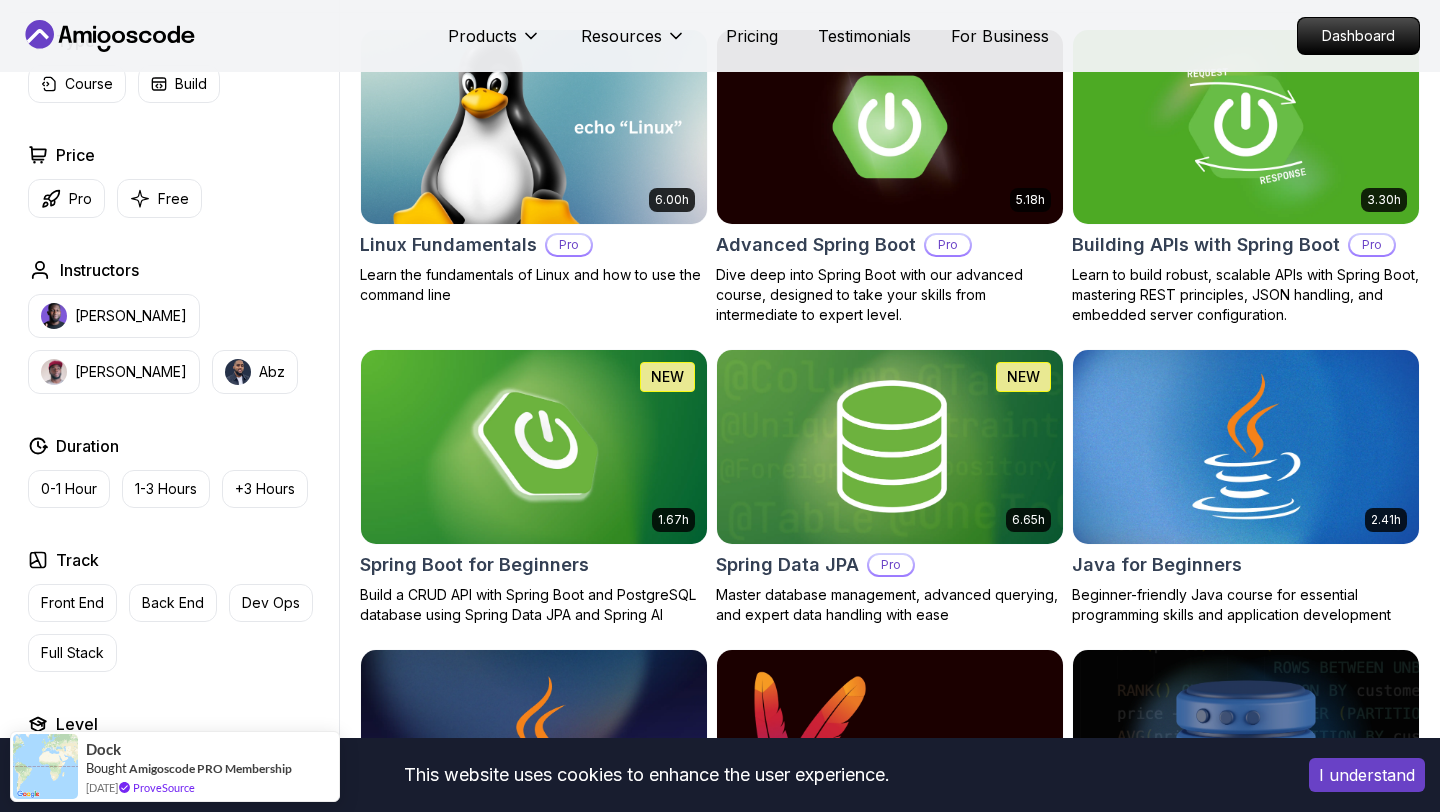 click at bounding box center (1245, 446) 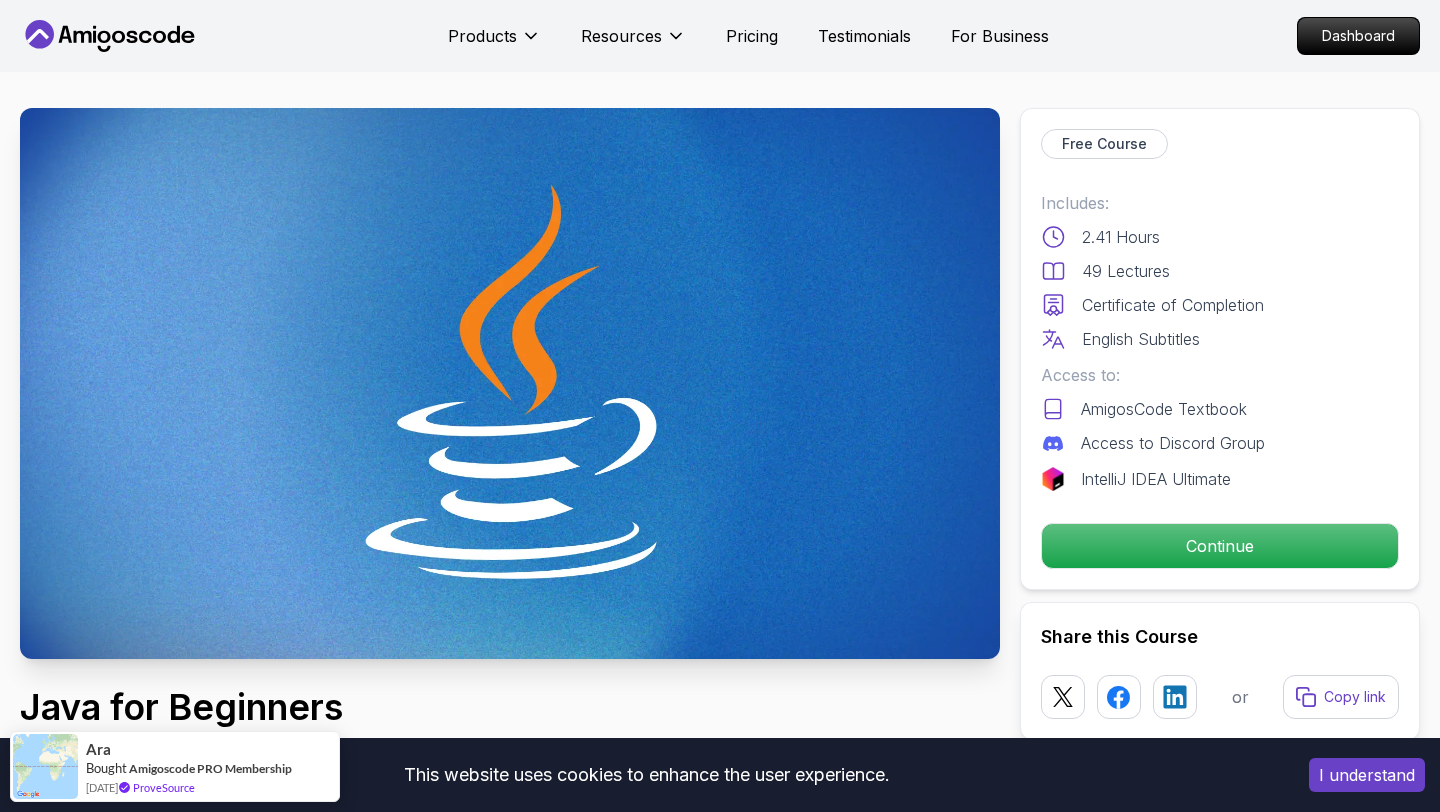 scroll, scrollTop: 0, scrollLeft: 0, axis: both 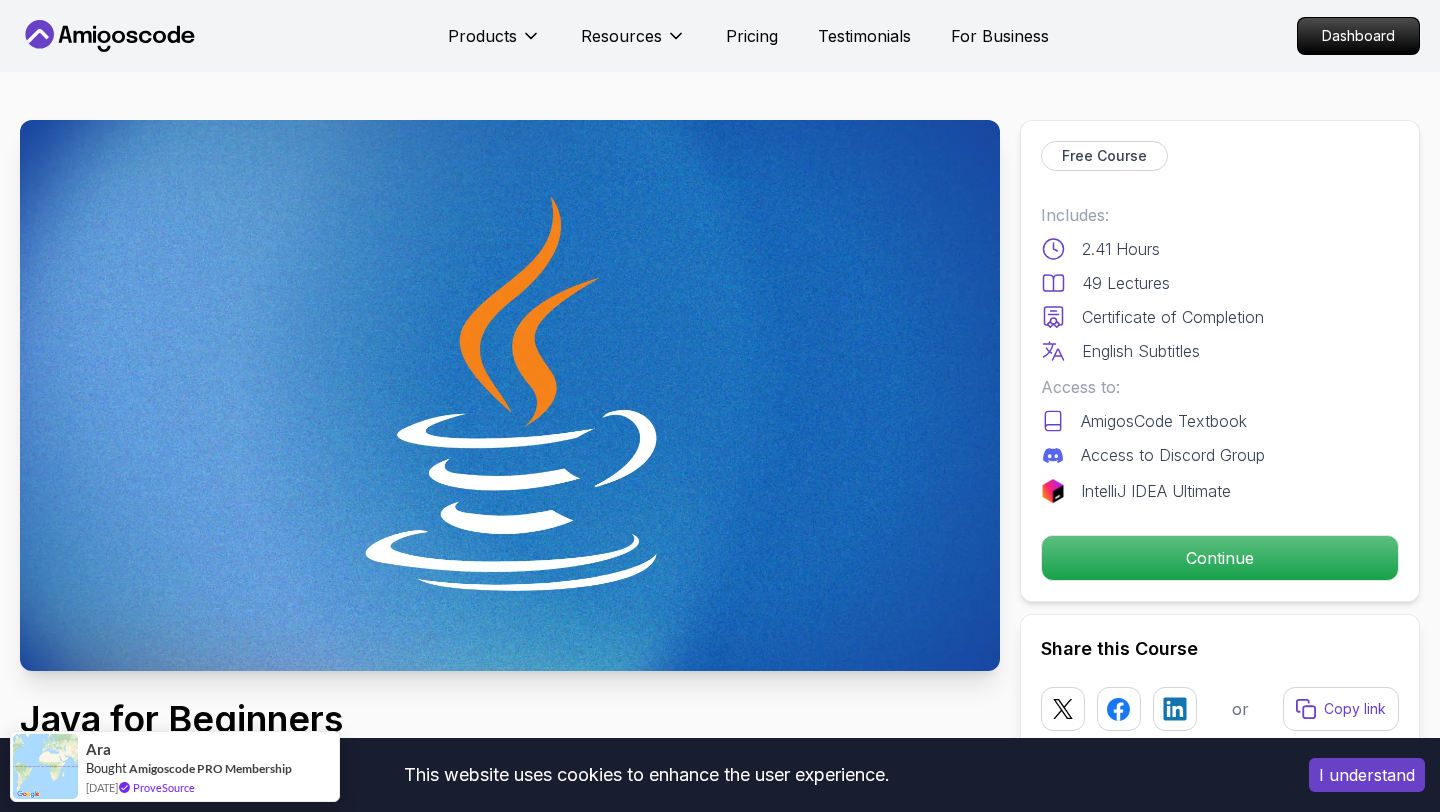 click on "Free Course" at bounding box center (1104, 156) 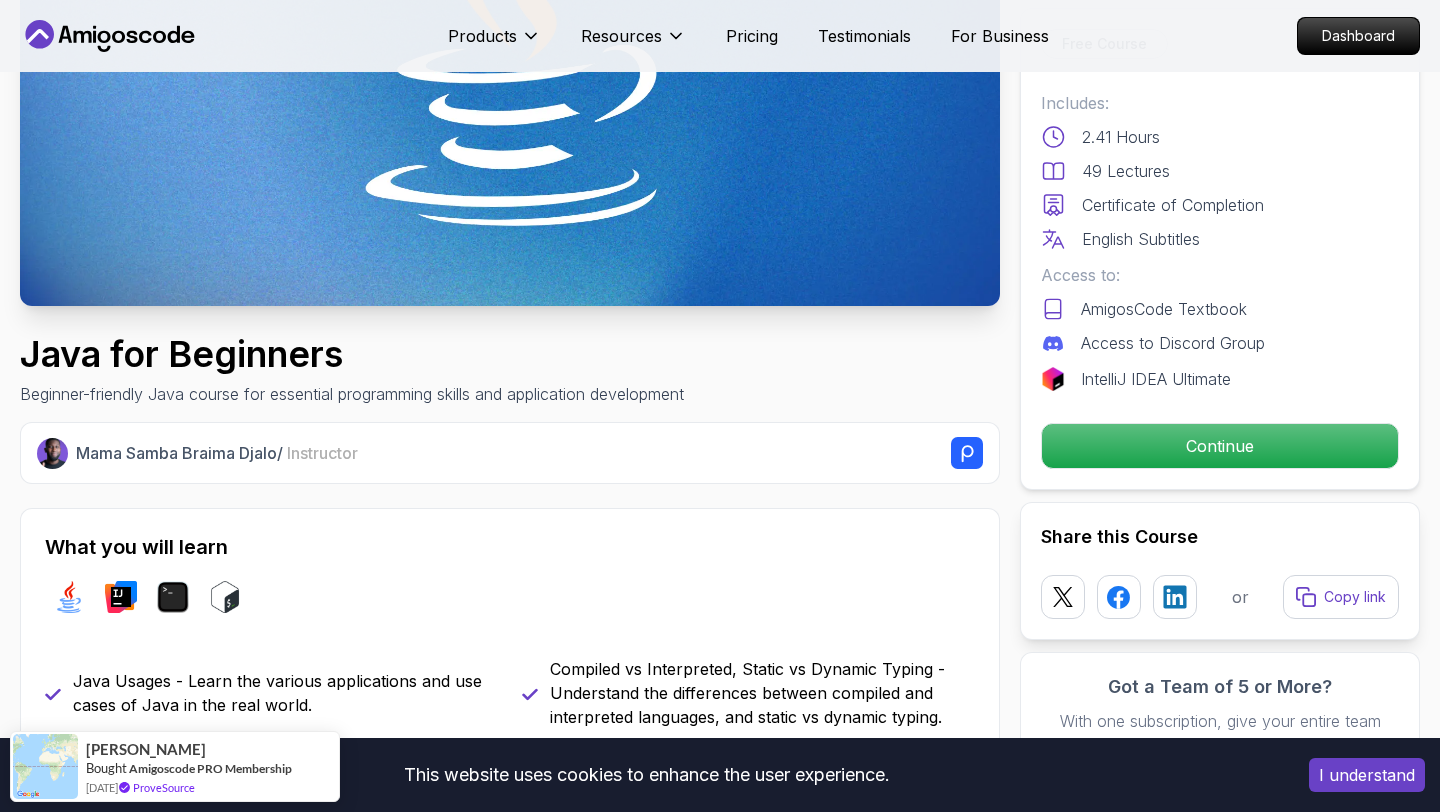 scroll, scrollTop: 131, scrollLeft: 0, axis: vertical 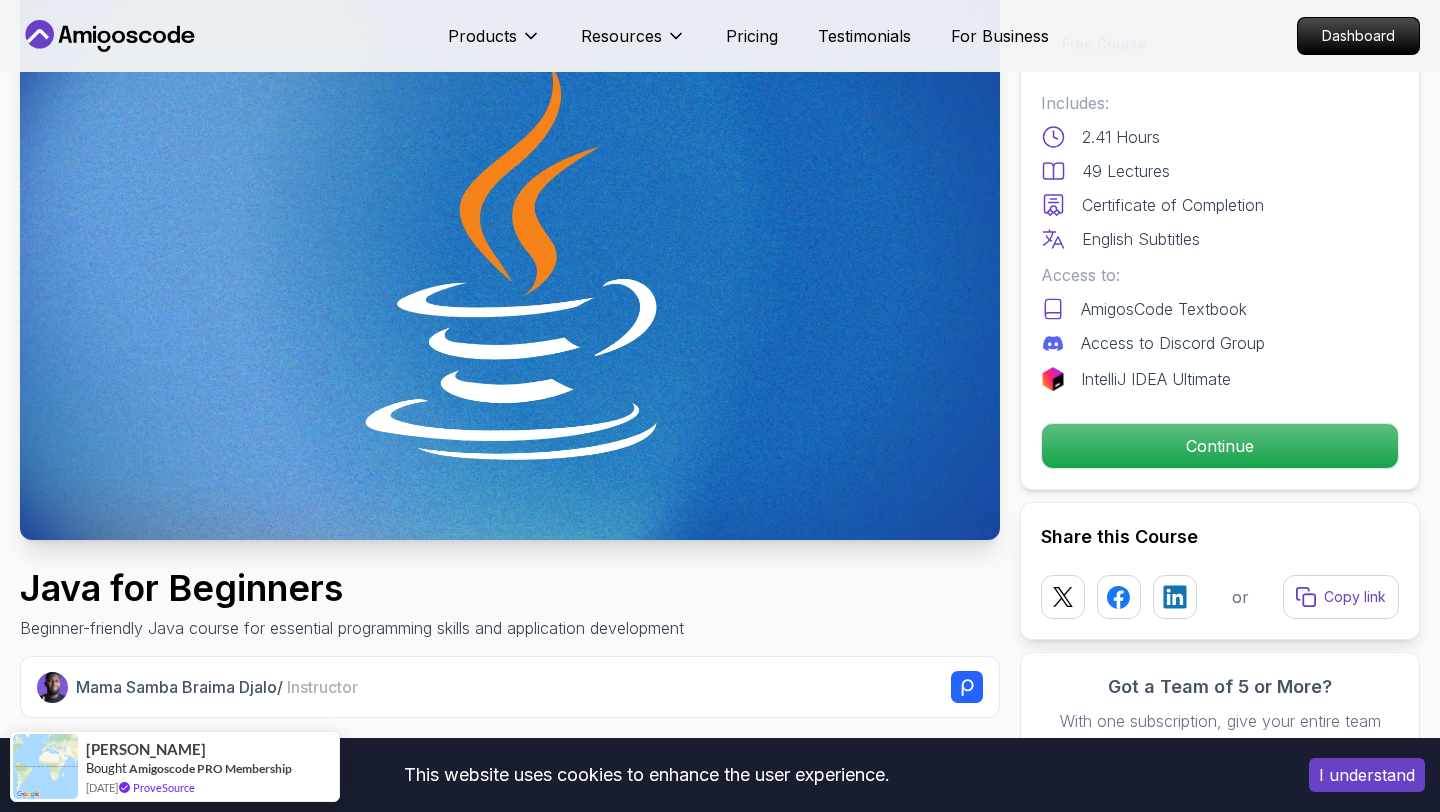 click at bounding box center [510, 264] 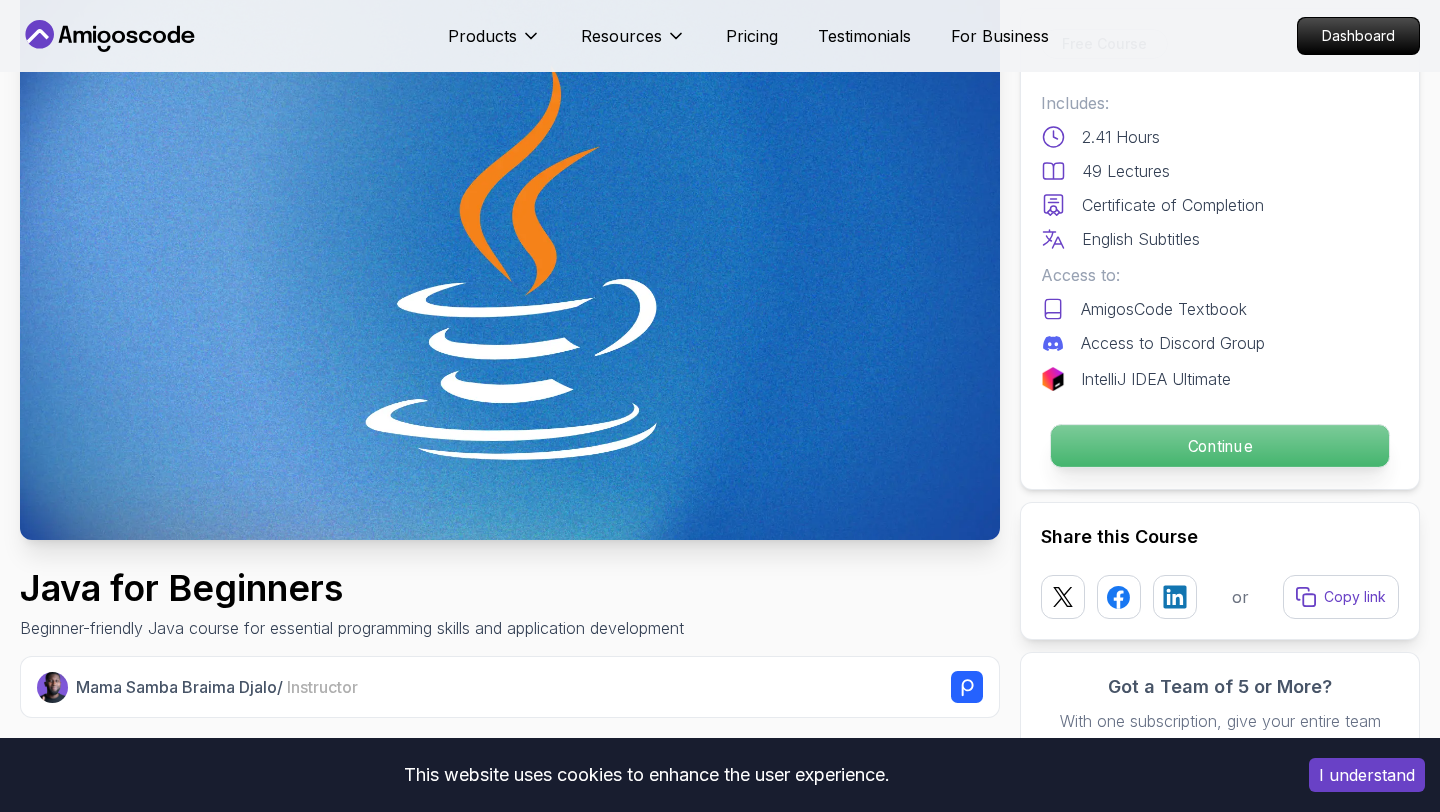 click on "Continue" at bounding box center (1220, 446) 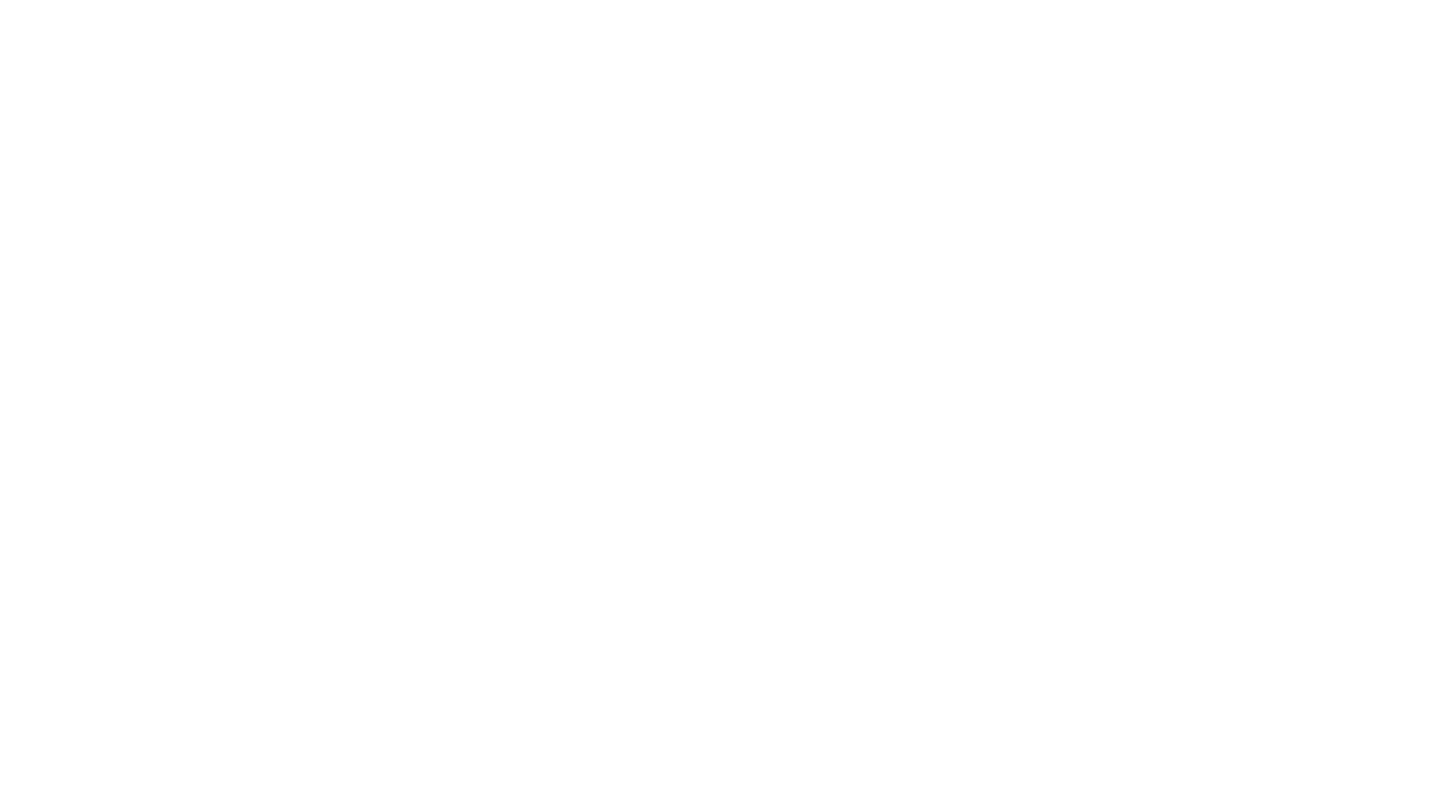 scroll, scrollTop: 0, scrollLeft: 0, axis: both 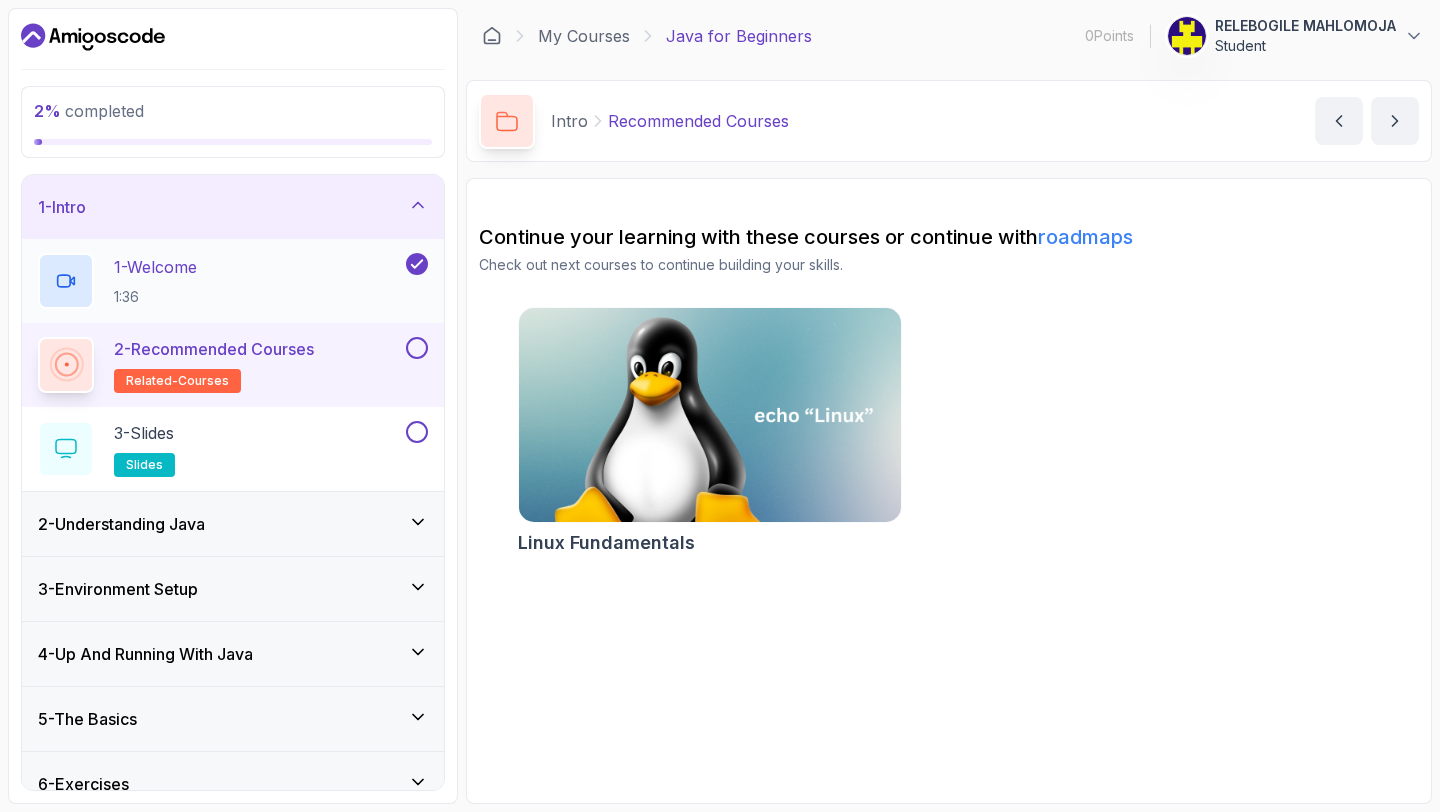 click on "1  -  Welcome 1:36" at bounding box center (220, 281) 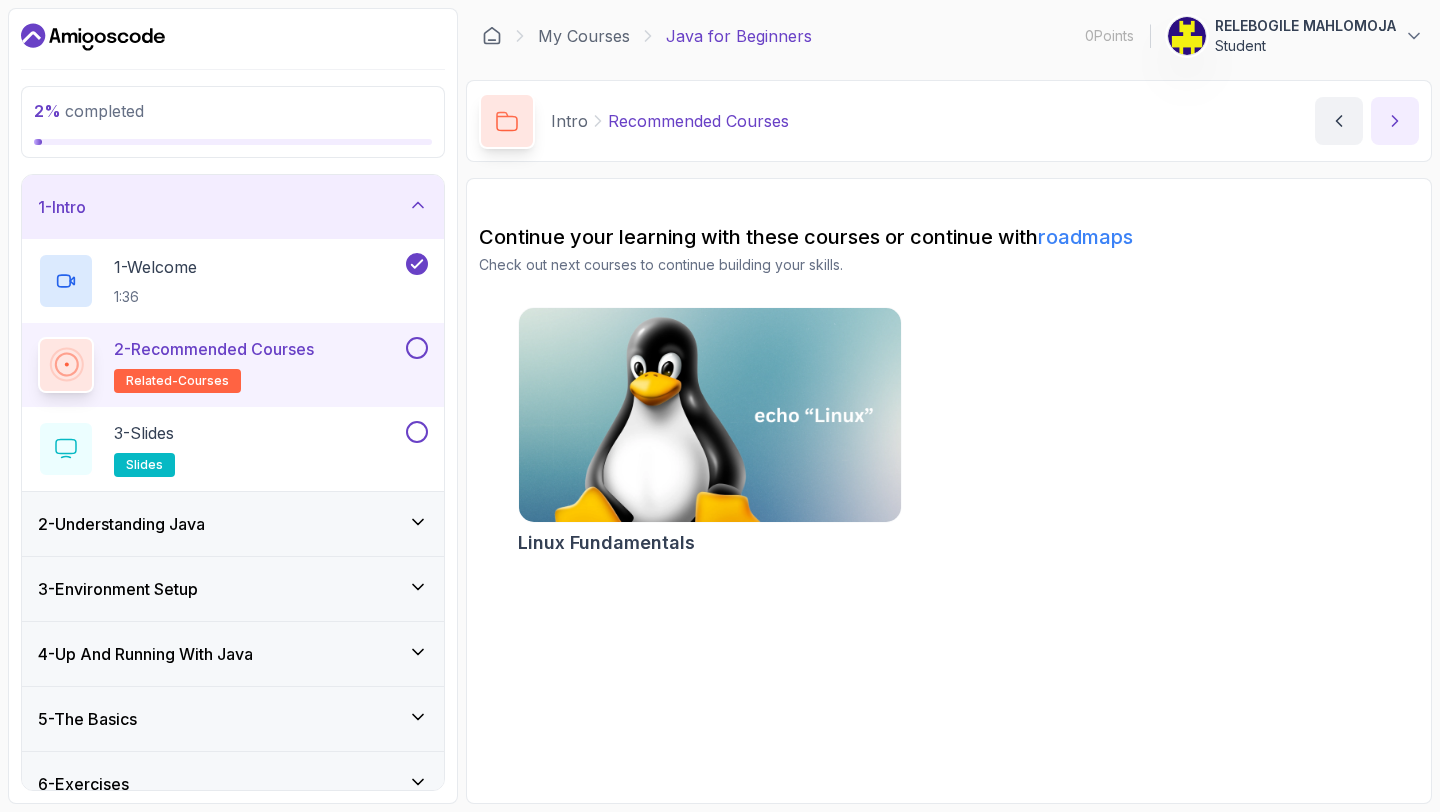 click at bounding box center [1395, 121] 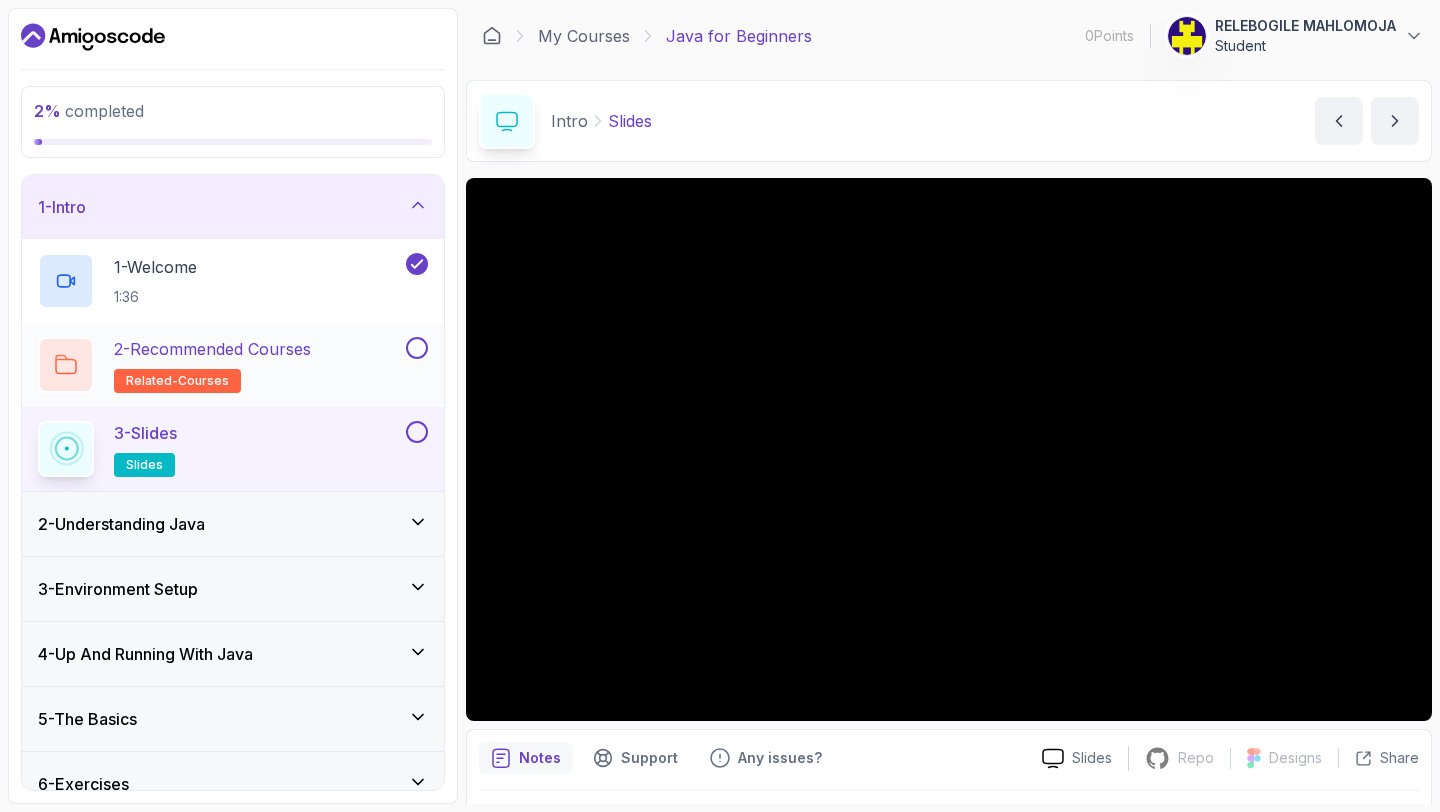click on "2  -  Recommended Courses" at bounding box center [212, 349] 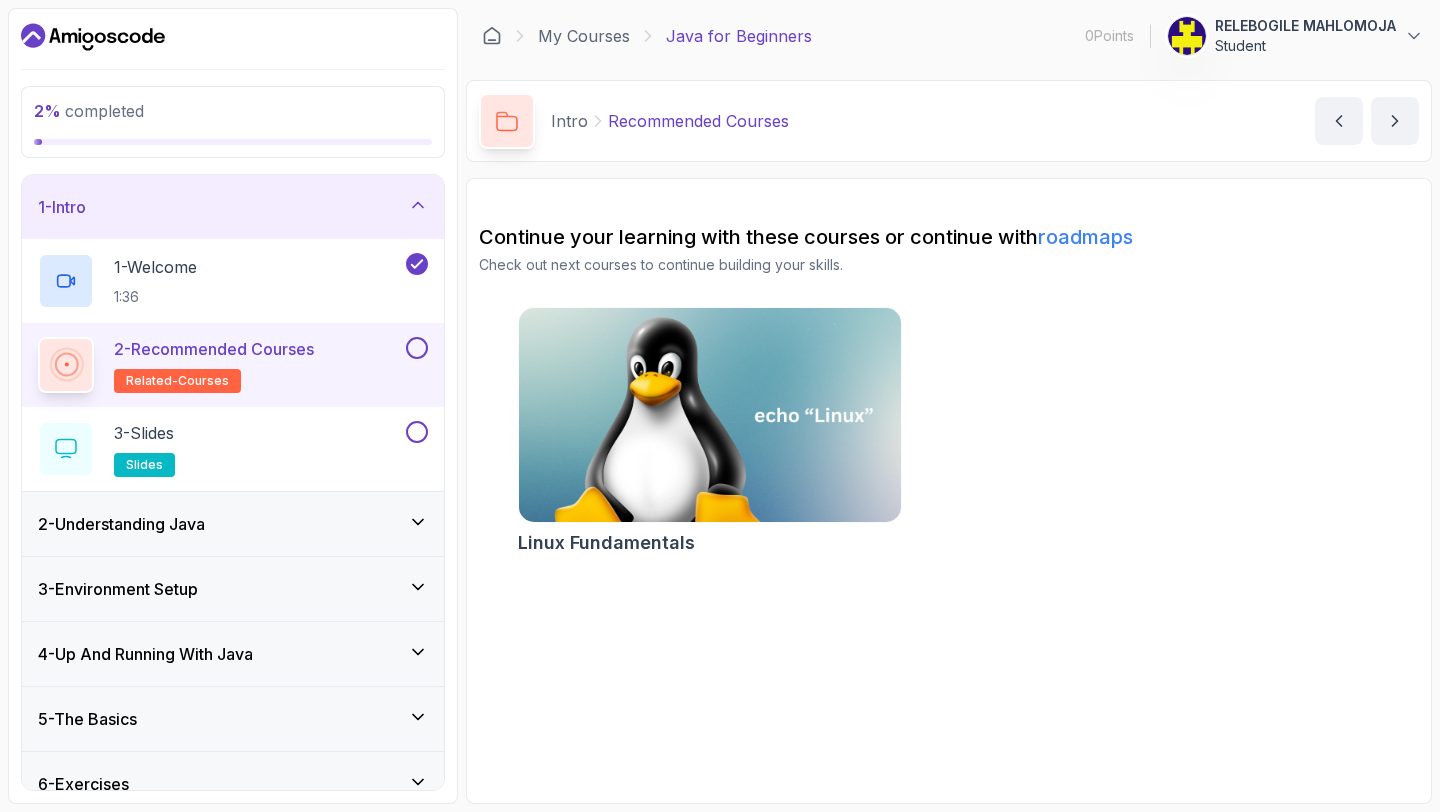 click 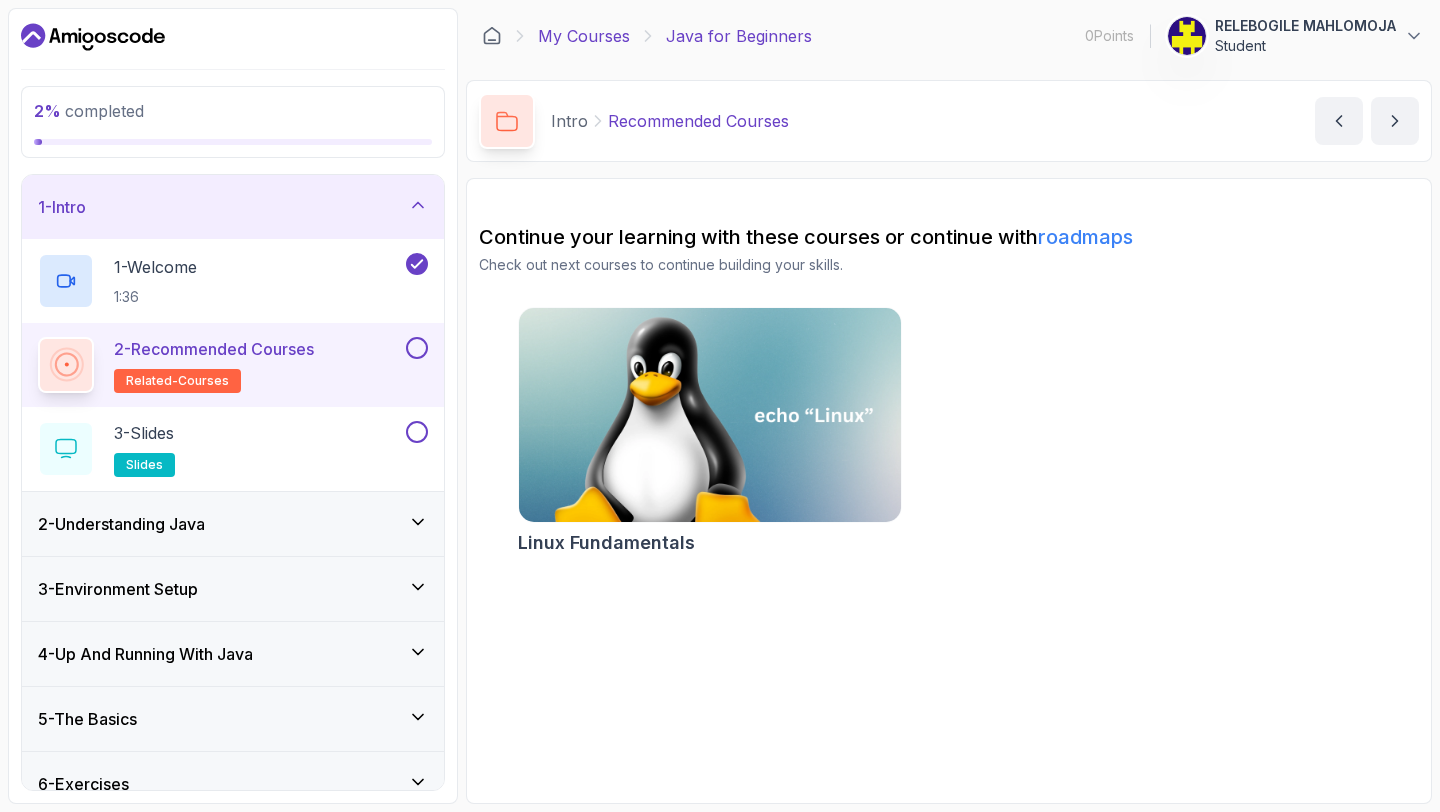 click on "My Courses" at bounding box center (584, 36) 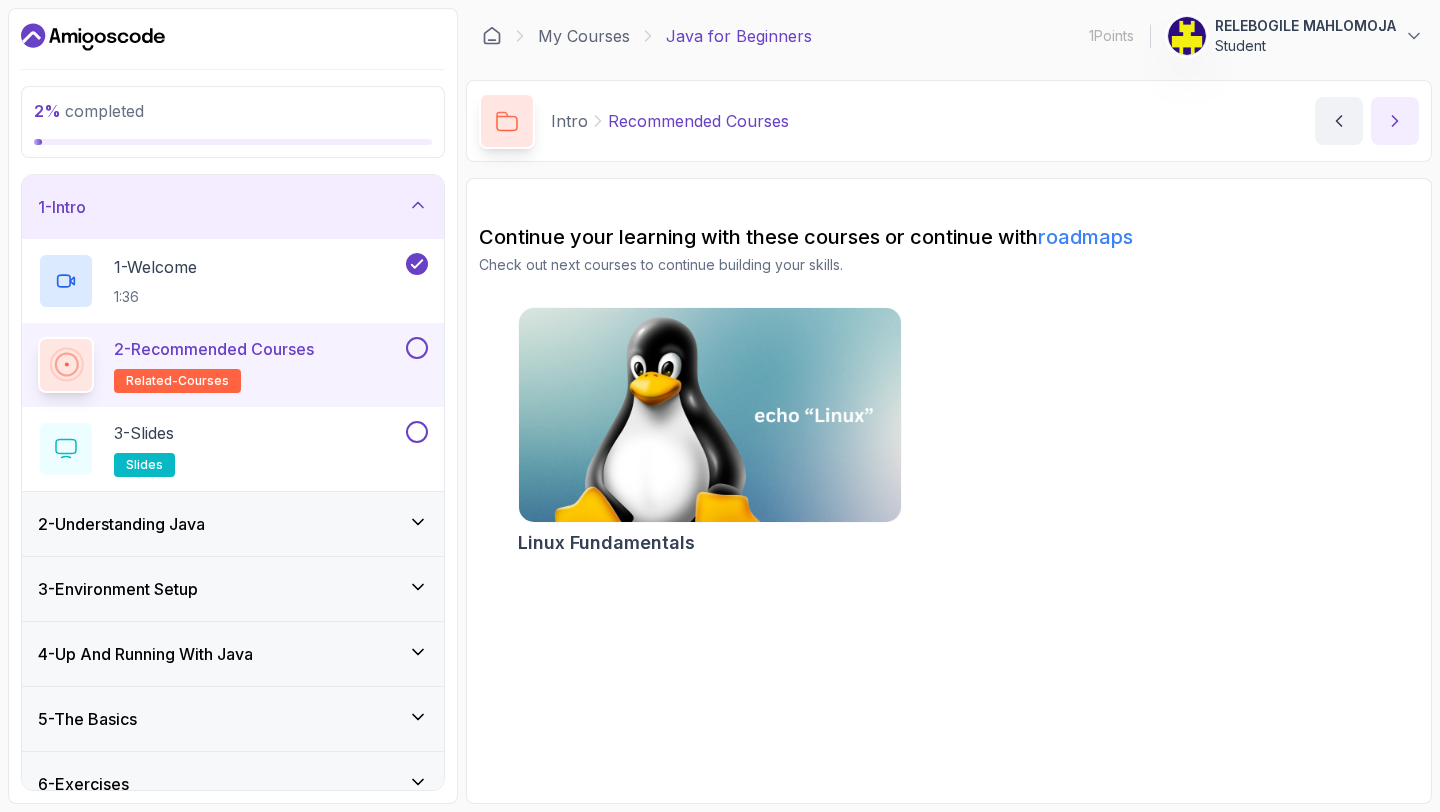 click 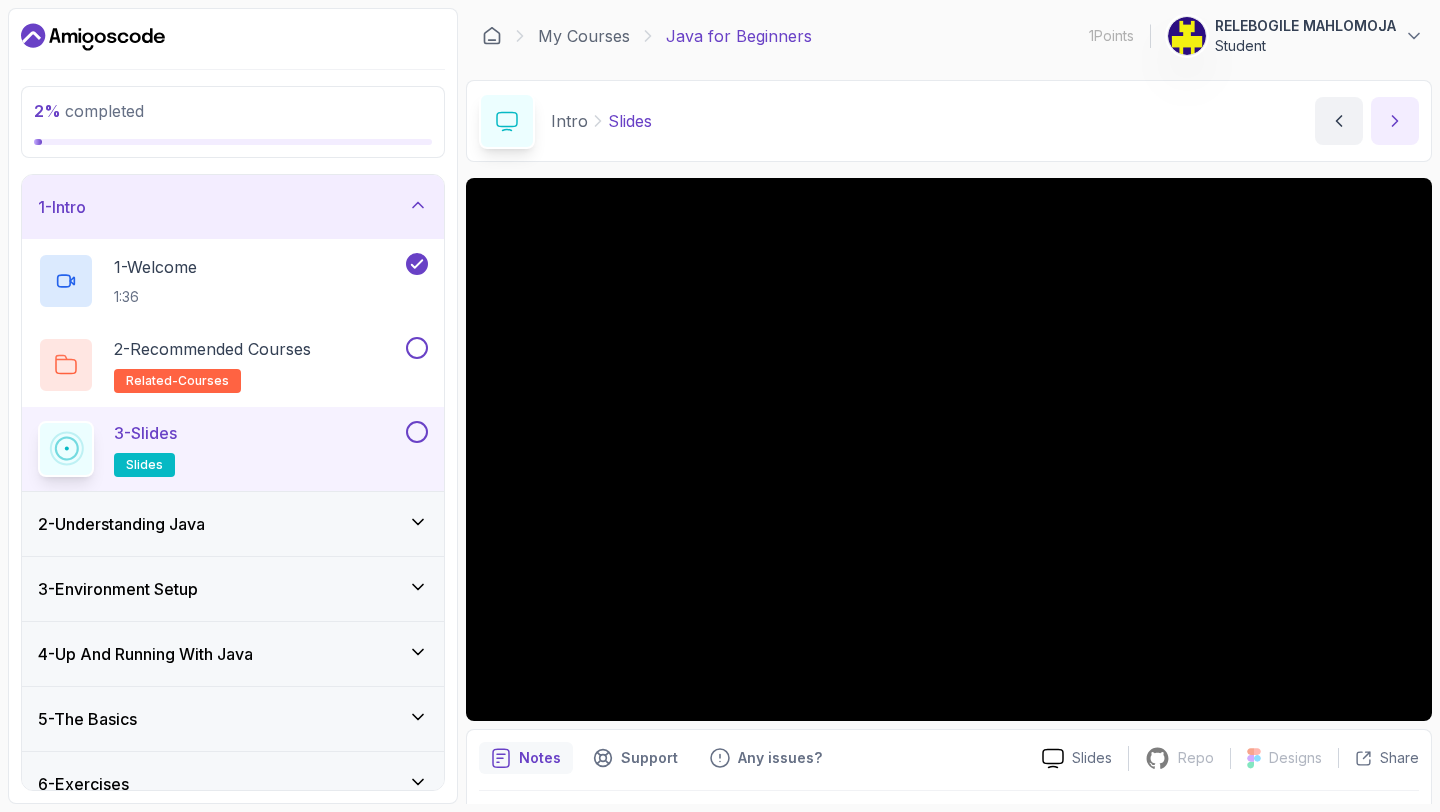 click 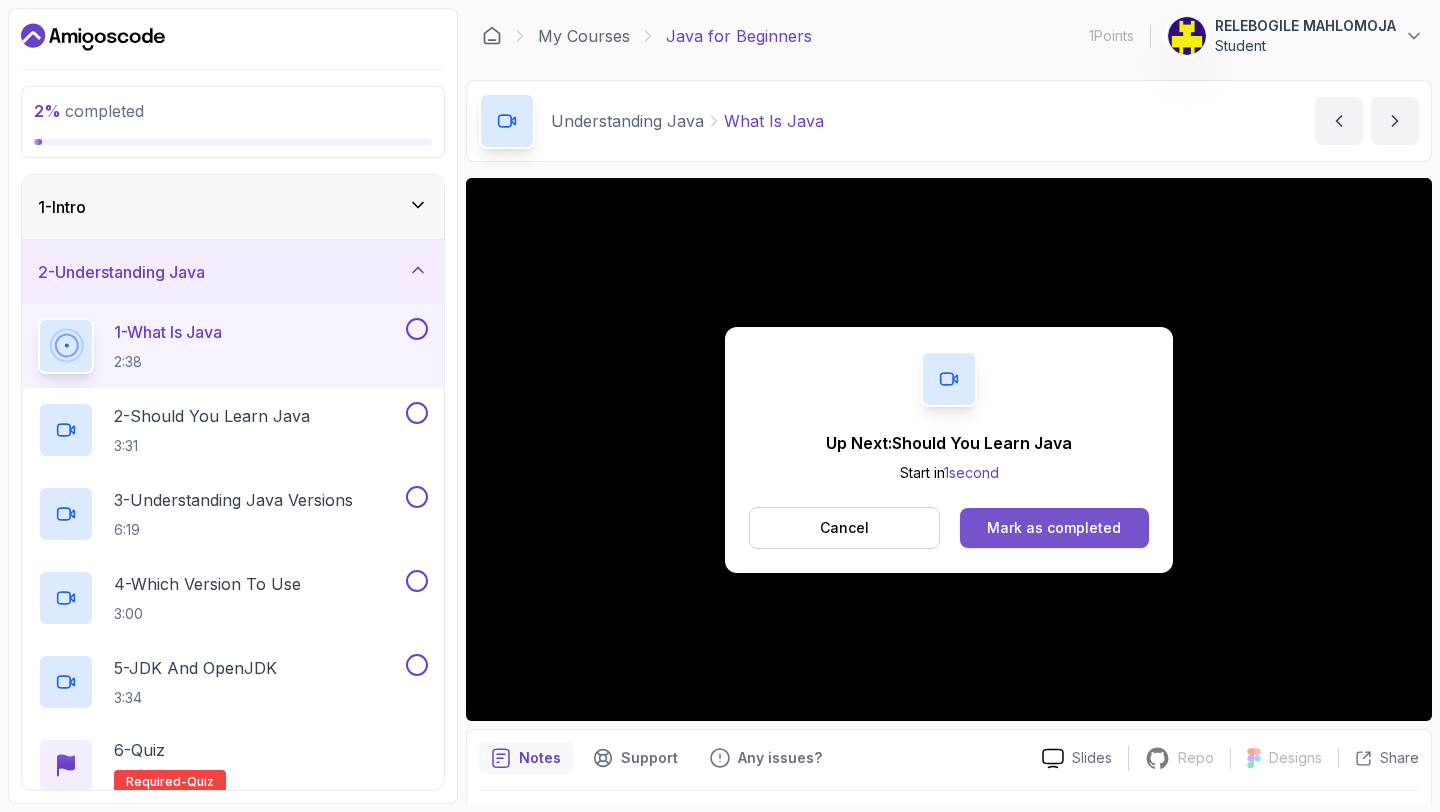click on "Mark as completed" at bounding box center (1054, 528) 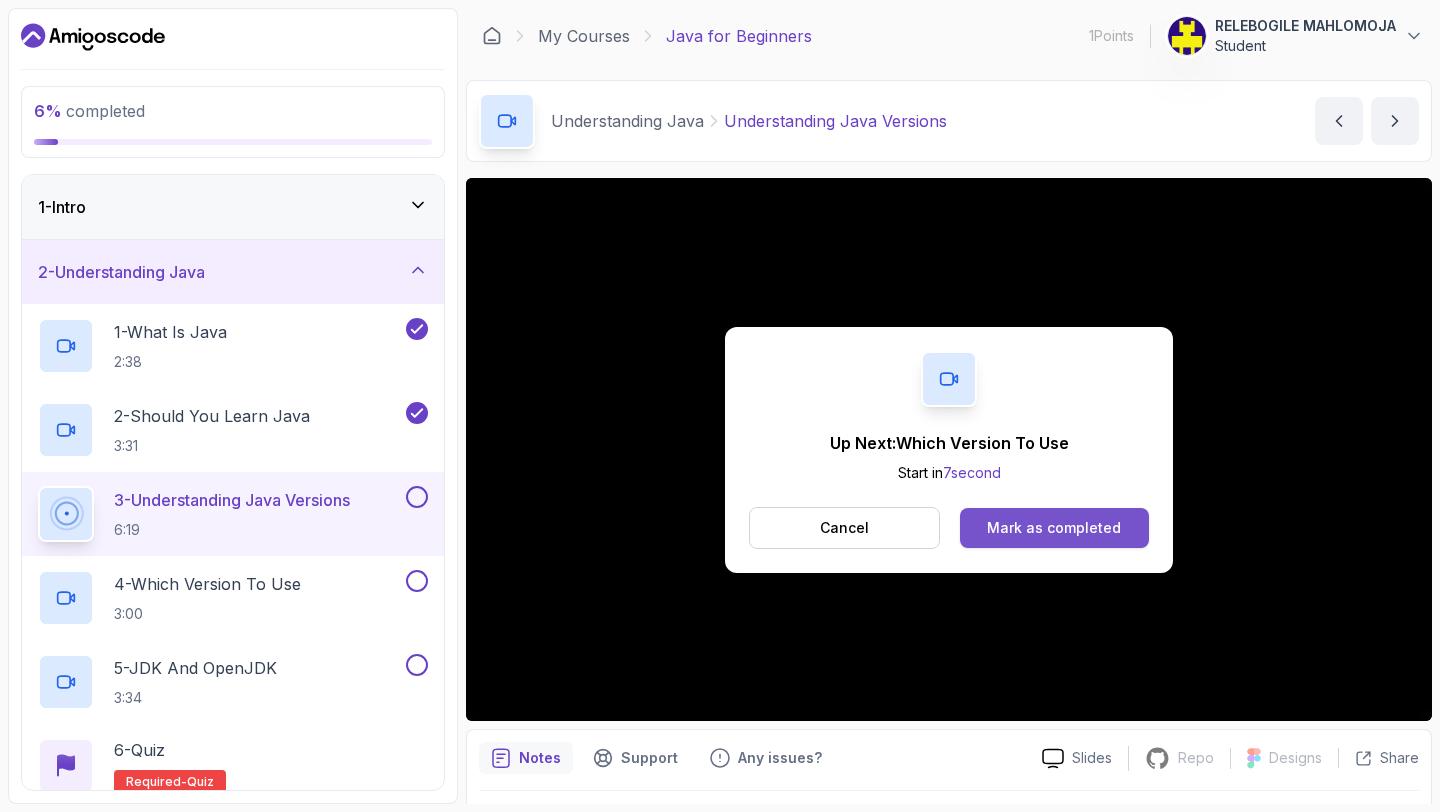 click on "Mark as completed" at bounding box center (1054, 528) 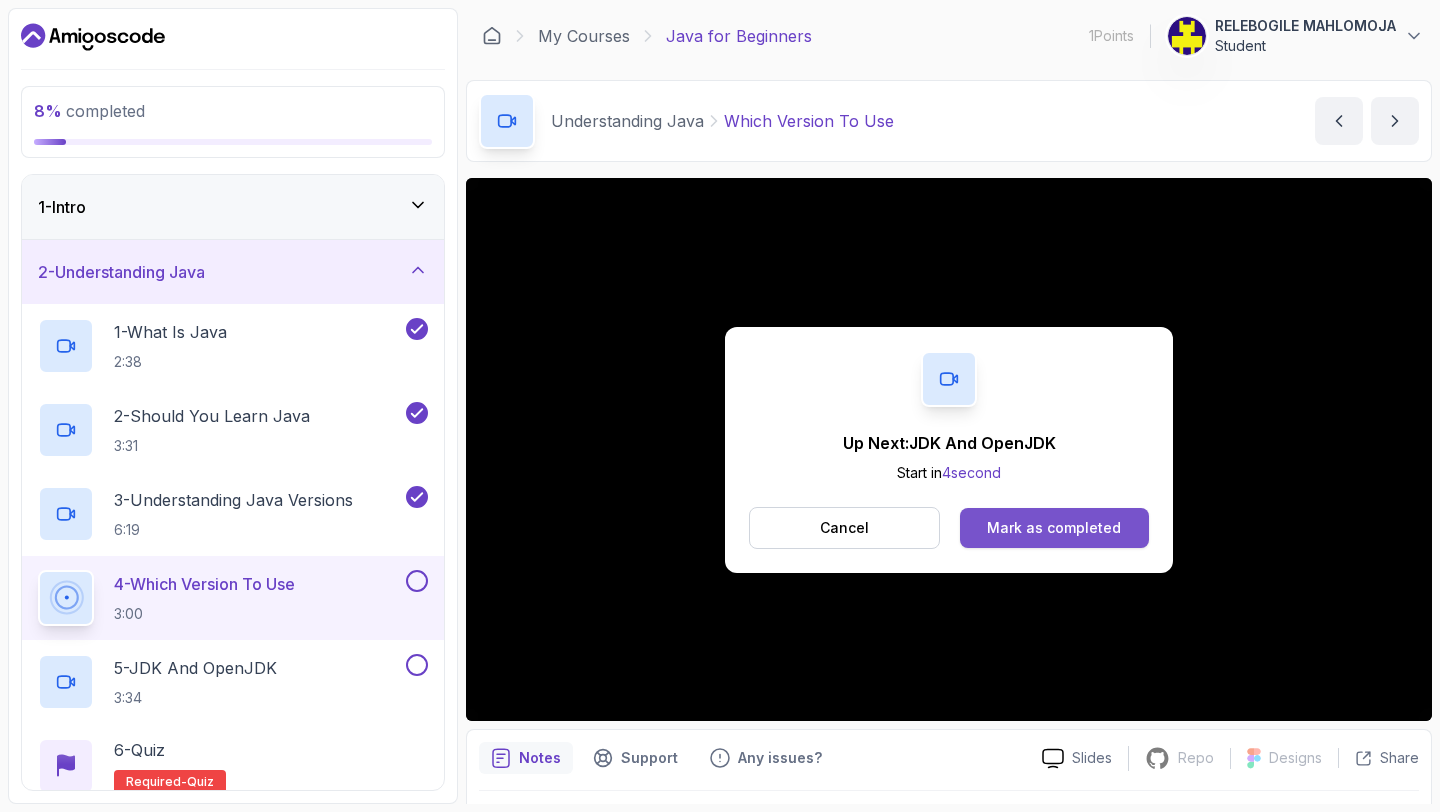 click on "Mark as completed" at bounding box center (1054, 528) 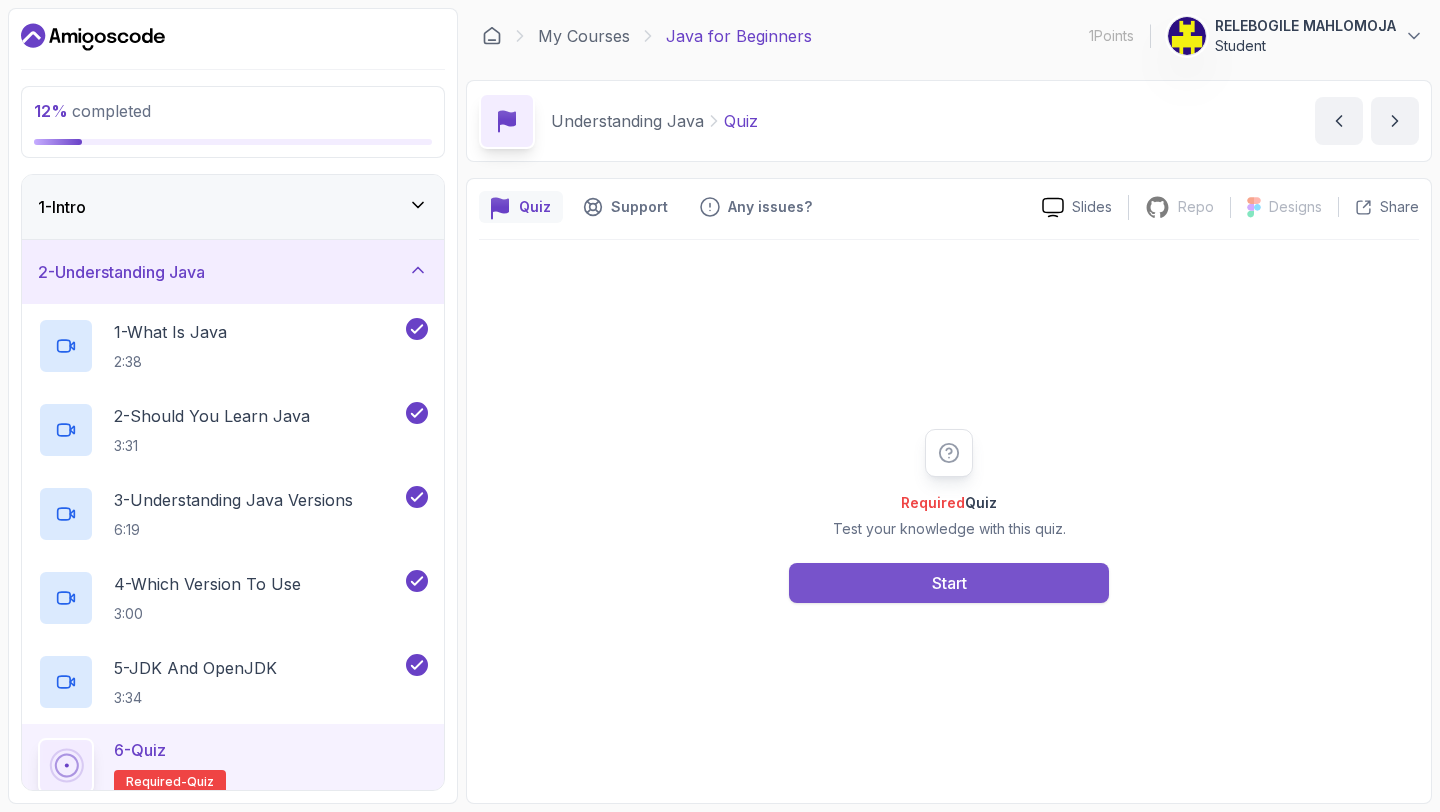 click on "Start" at bounding box center (949, 583) 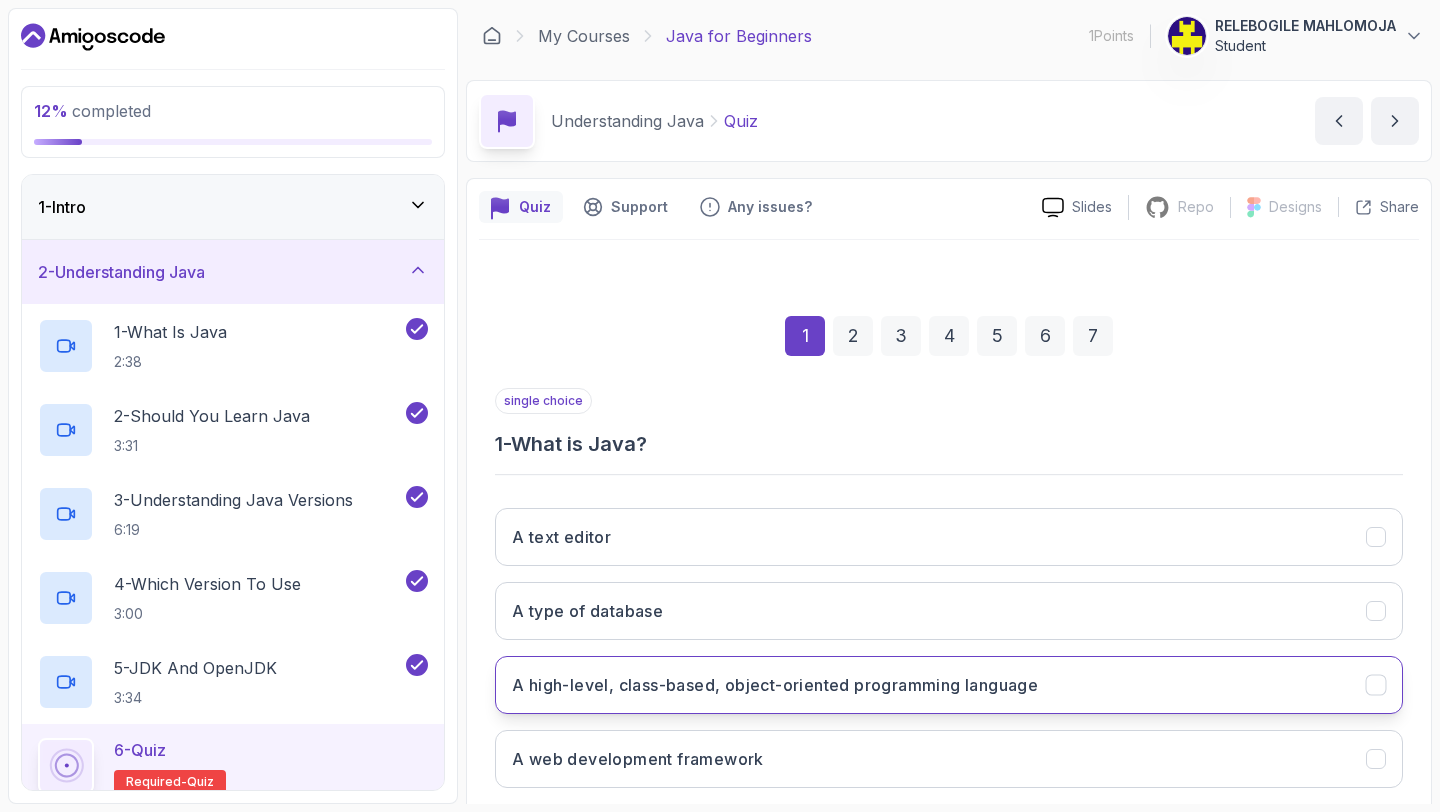 click on "A high-level, class-based, object-oriented programming language" at bounding box center (775, 685) 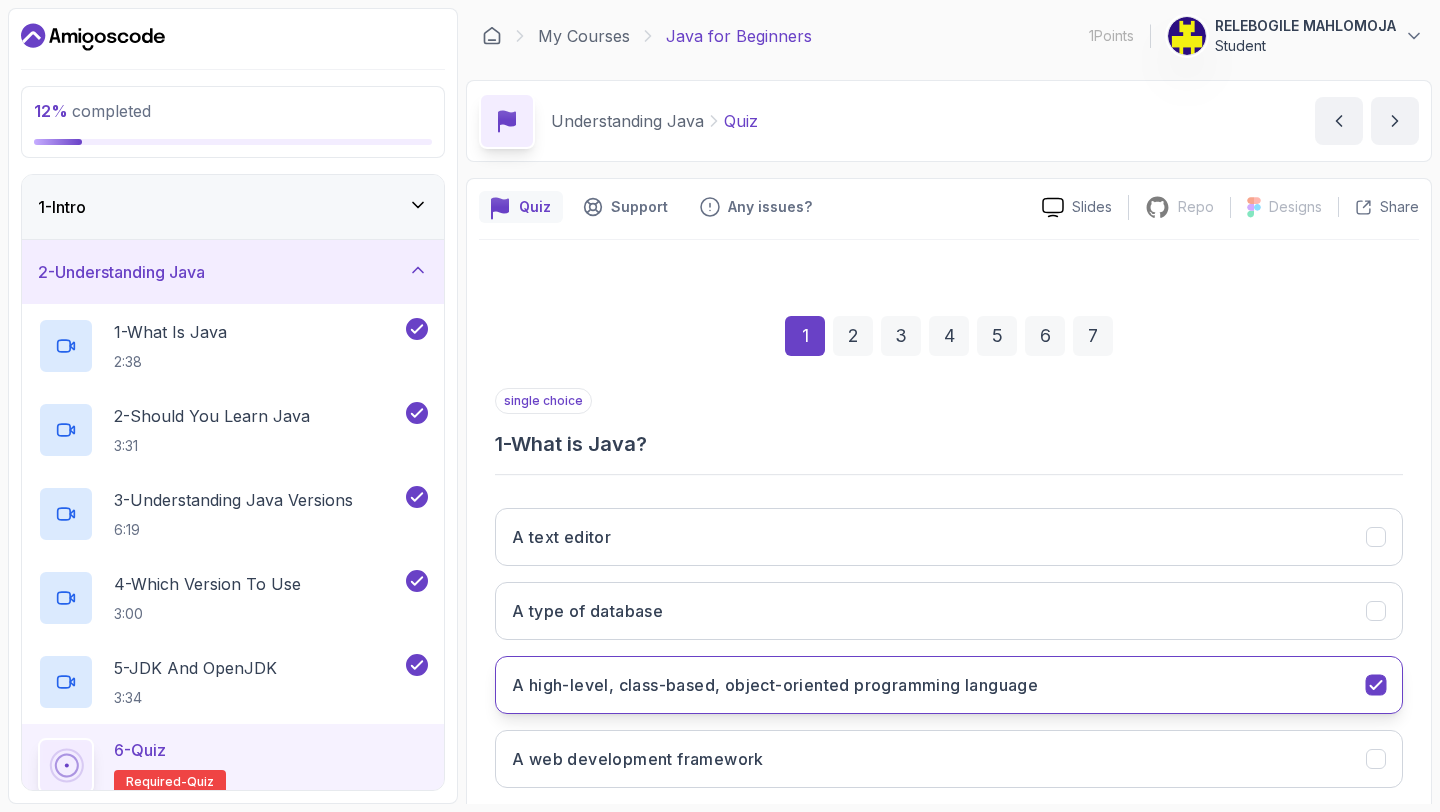 scroll, scrollTop: 113, scrollLeft: 0, axis: vertical 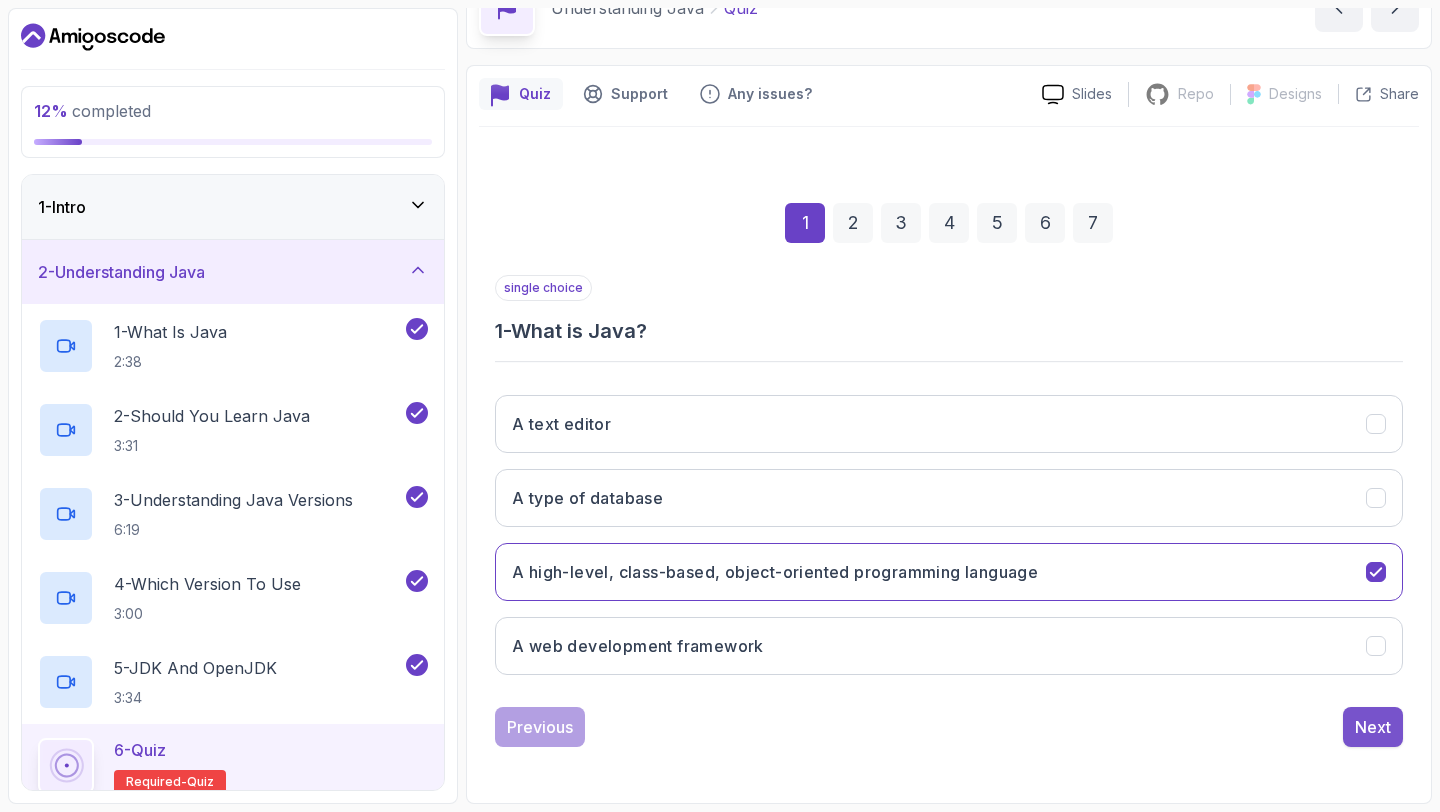 click on "Next" at bounding box center (1373, 727) 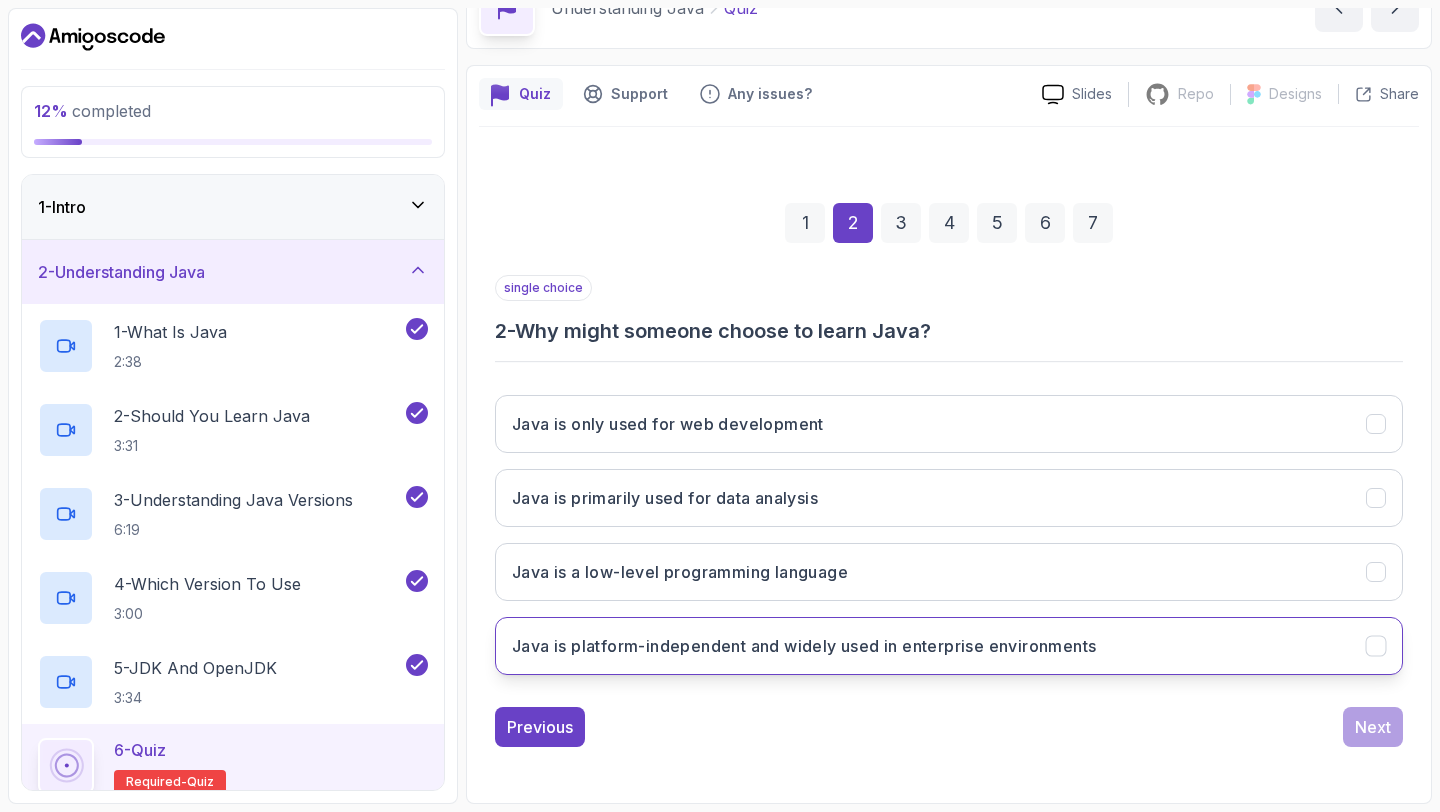 click on "Java is platform-independent and widely used in enterprise environments" at bounding box center (949, 646) 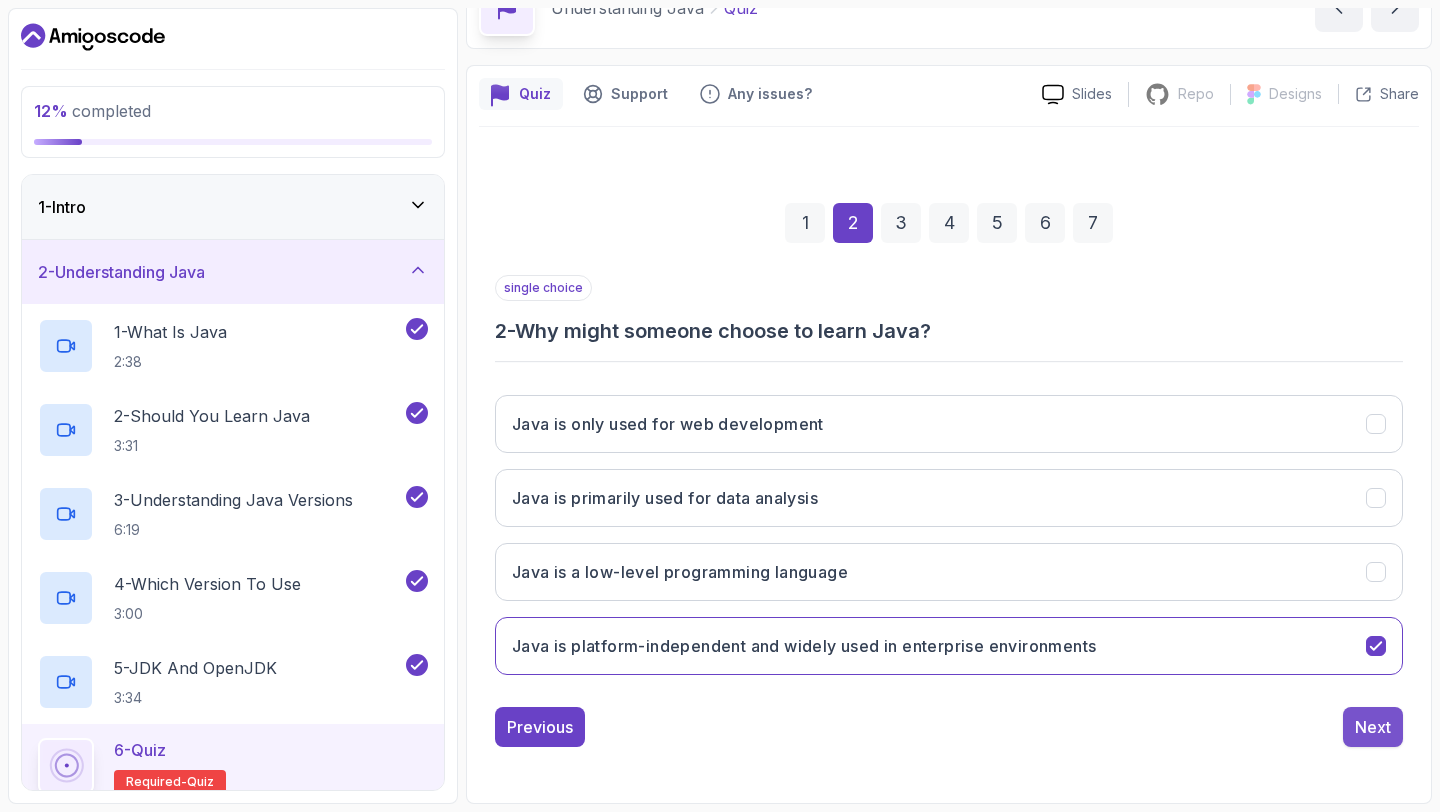 click on "Next" at bounding box center (1373, 727) 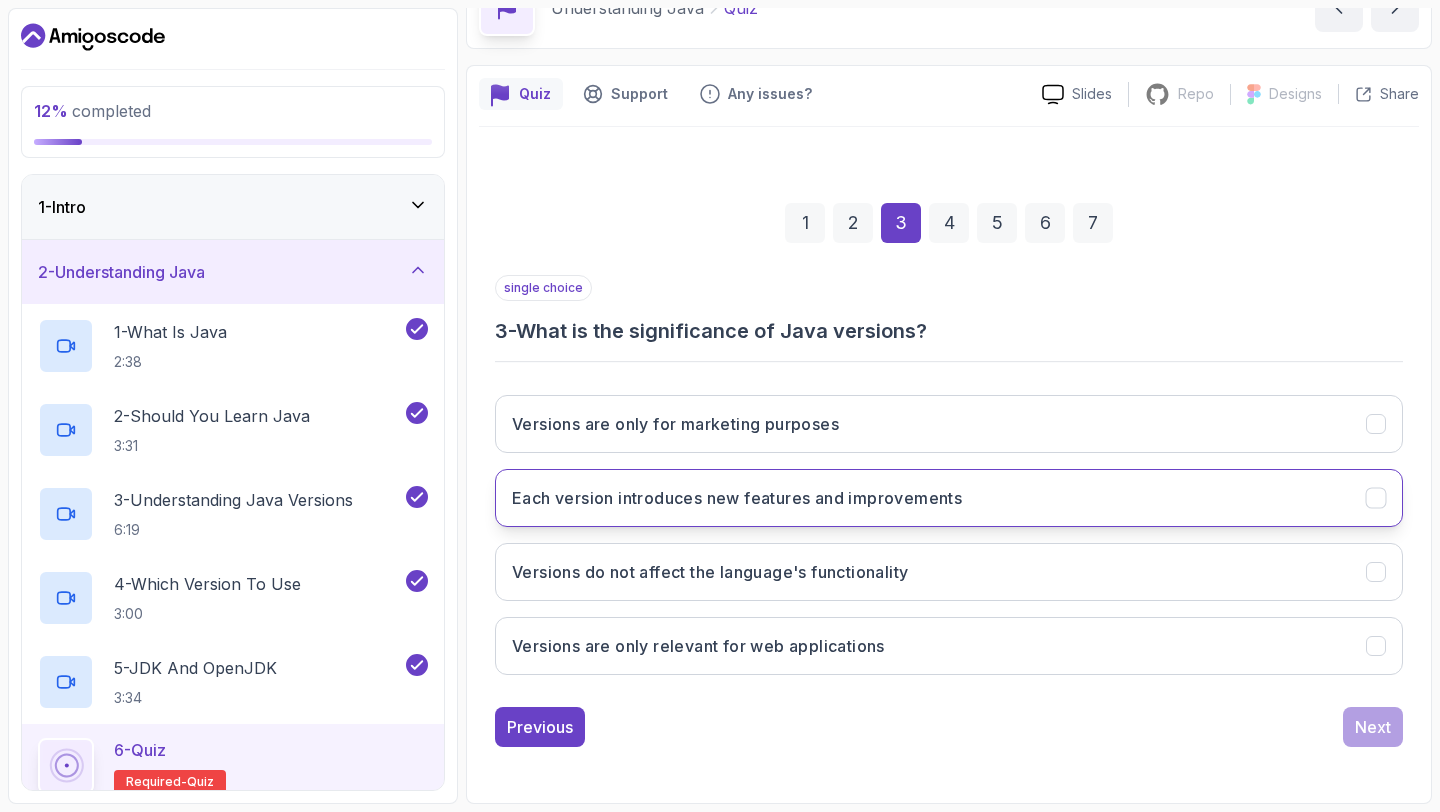 click on "Each version introduces new features and improvements" at bounding box center (949, 498) 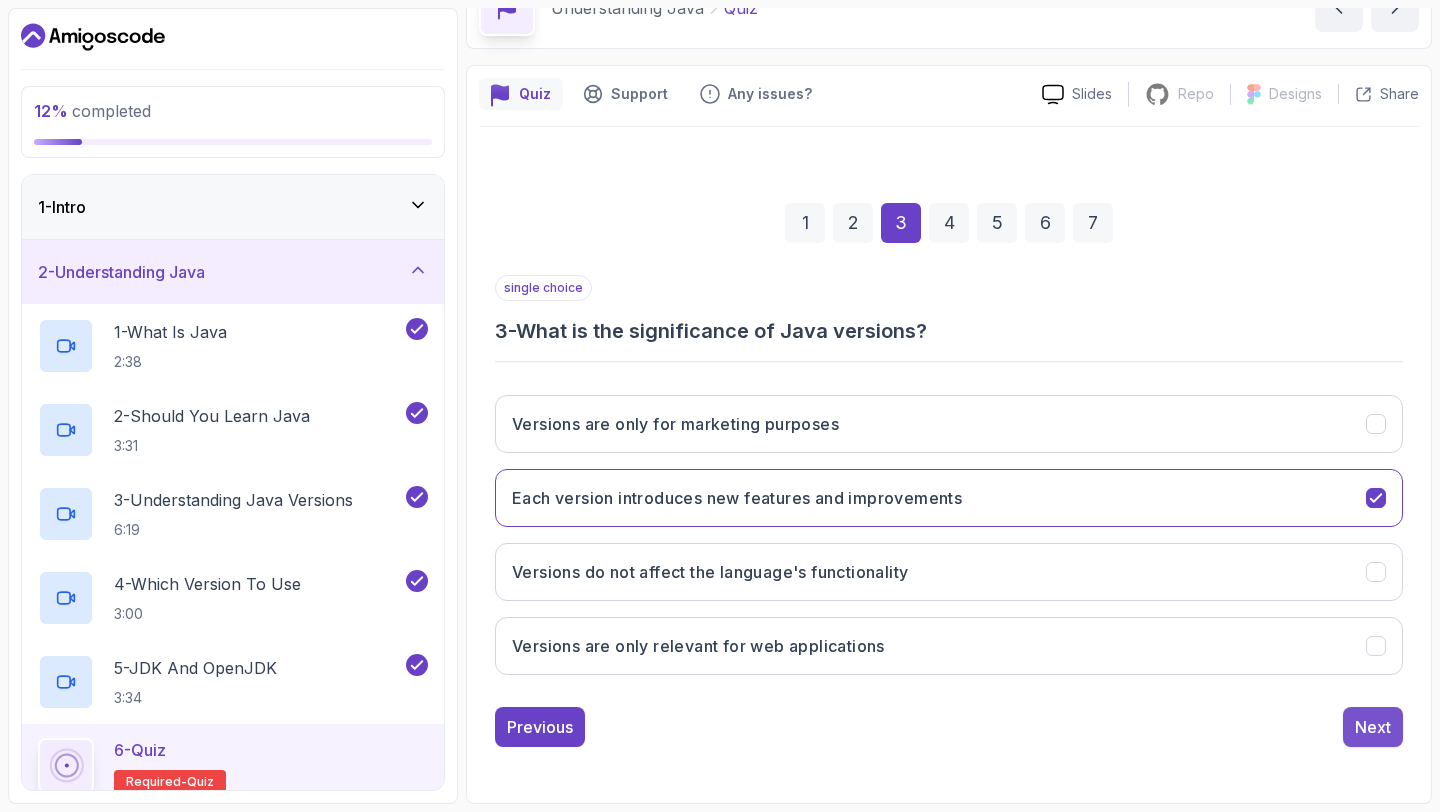 click on "Next" at bounding box center (1373, 727) 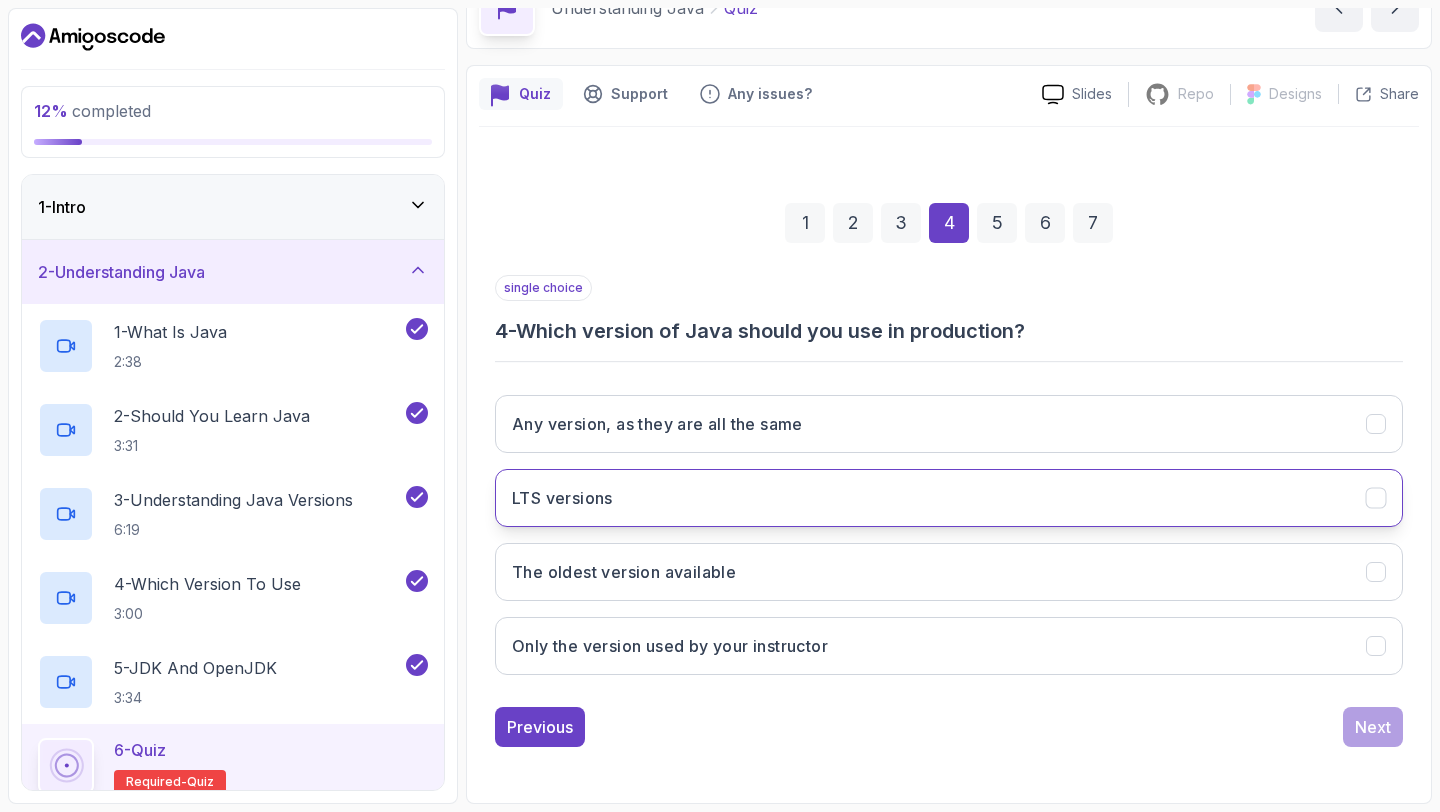 click on "LTS versions" at bounding box center (949, 498) 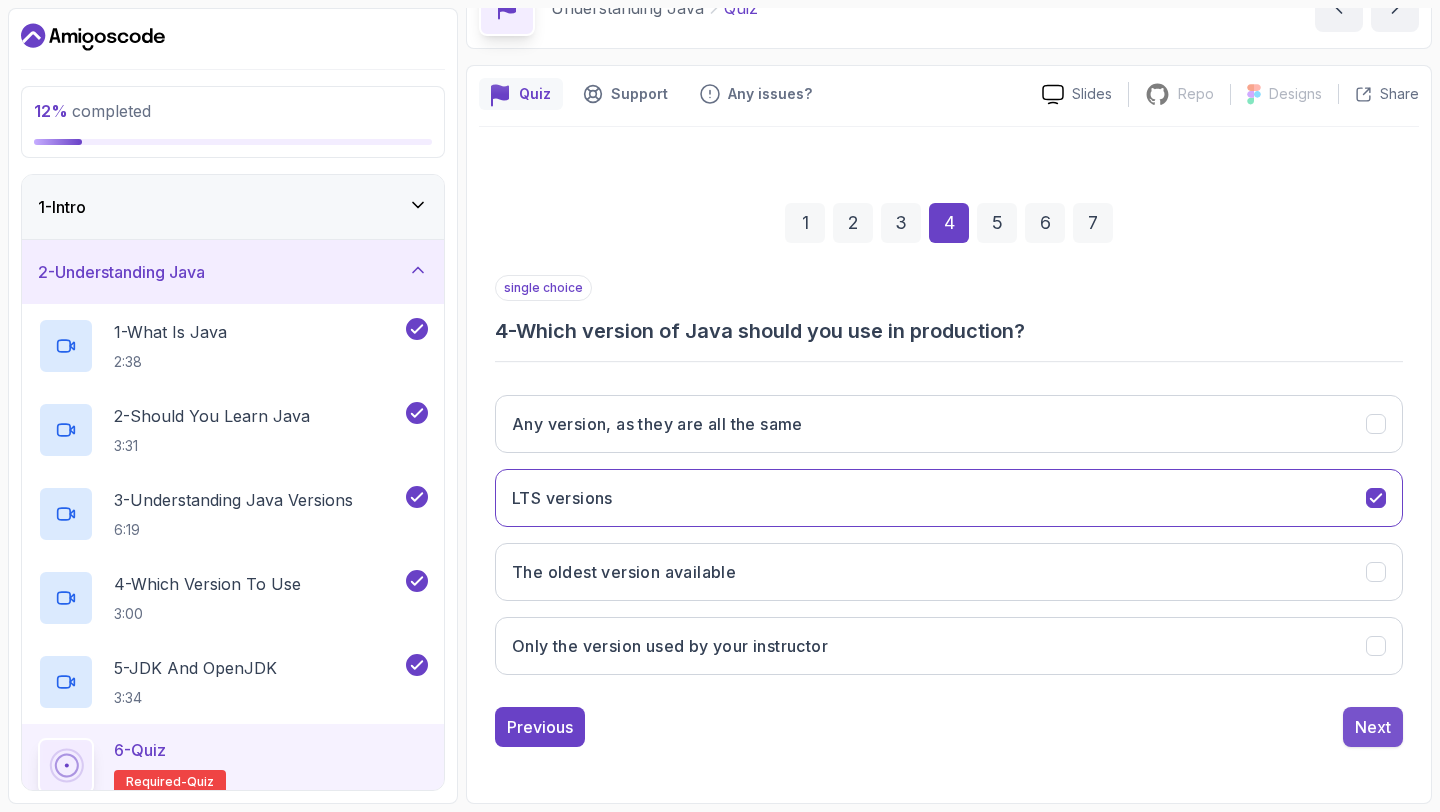 click on "Next" at bounding box center (1373, 727) 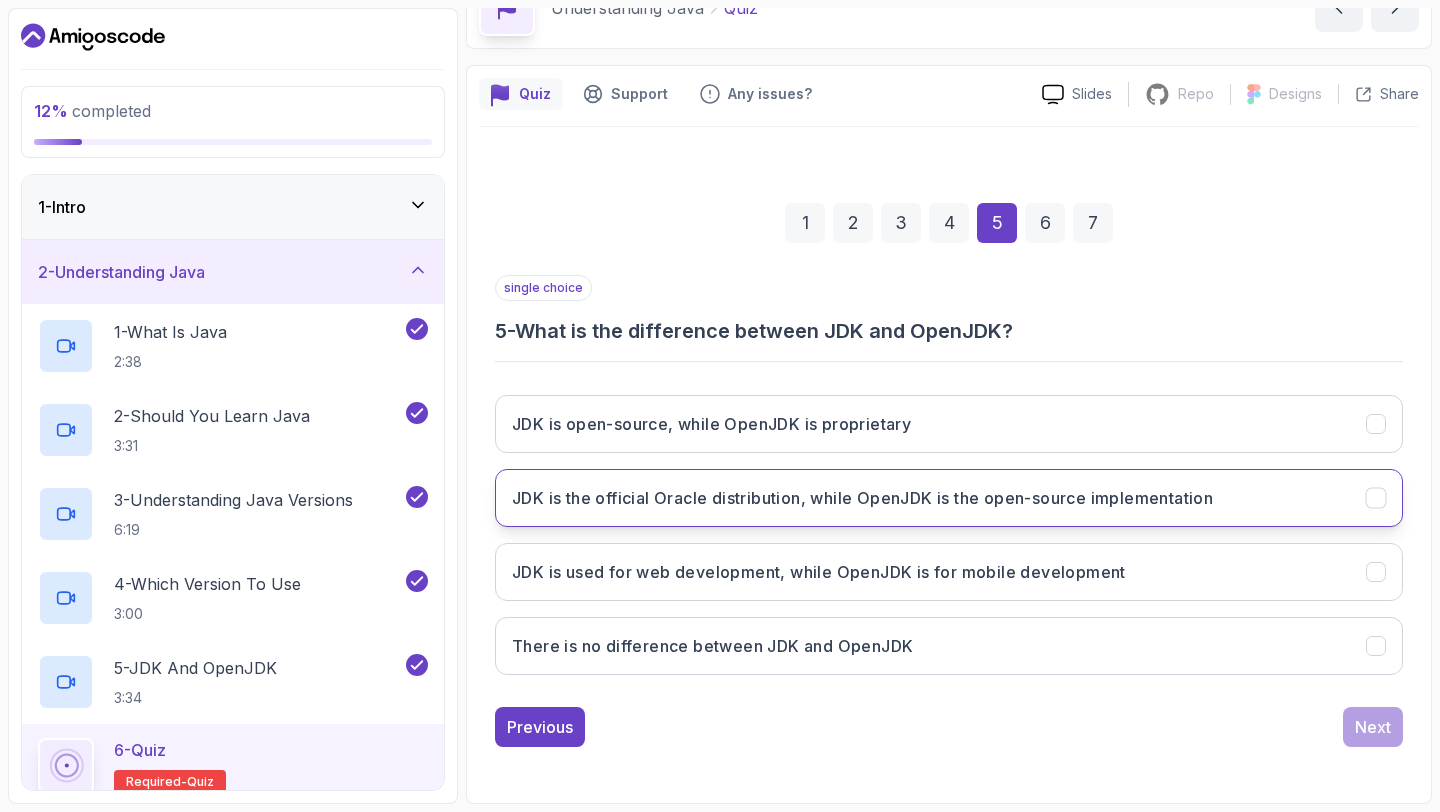 click on "JDK is the official Oracle distribution, while OpenJDK is the open-source implementation" at bounding box center (949, 498) 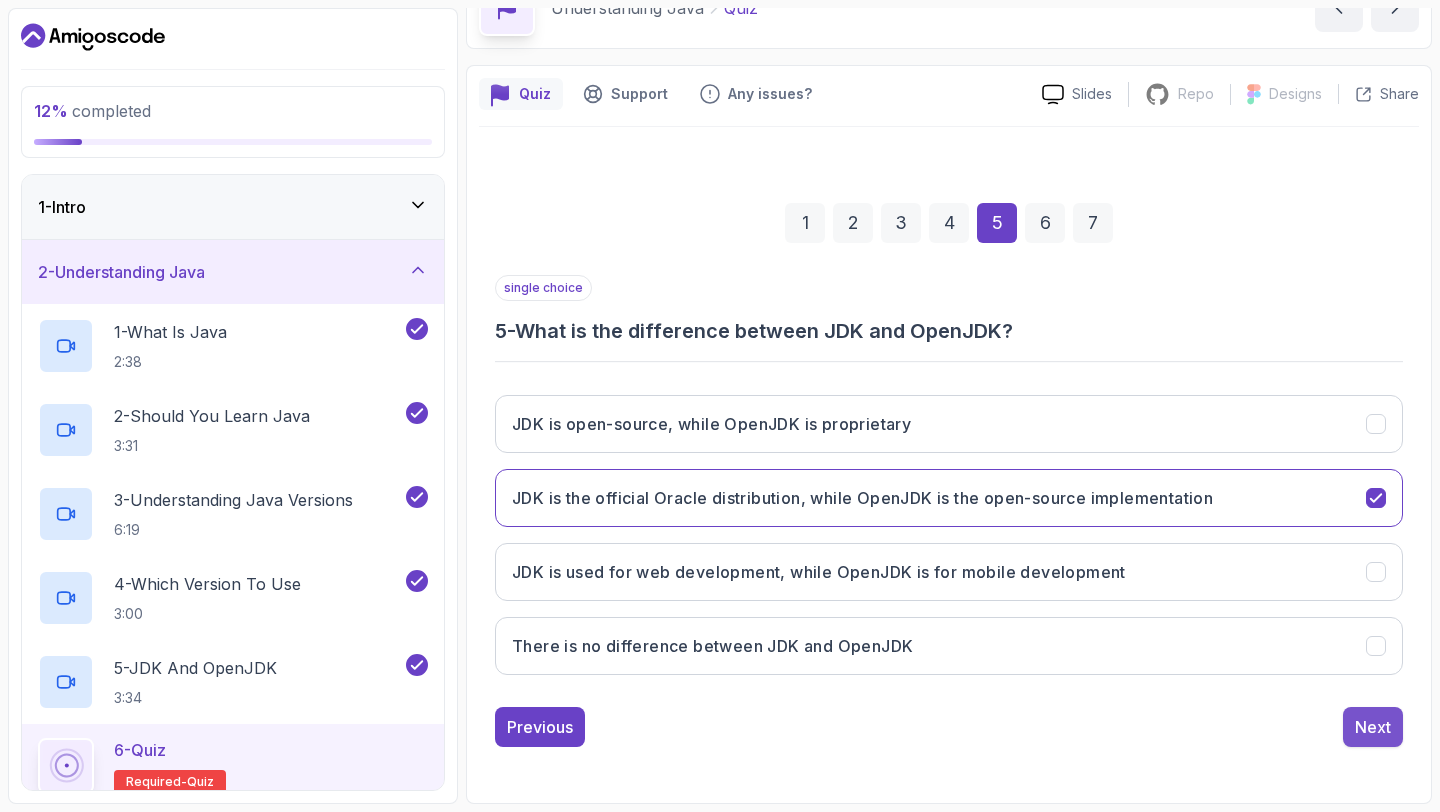 click on "Next" at bounding box center (1373, 727) 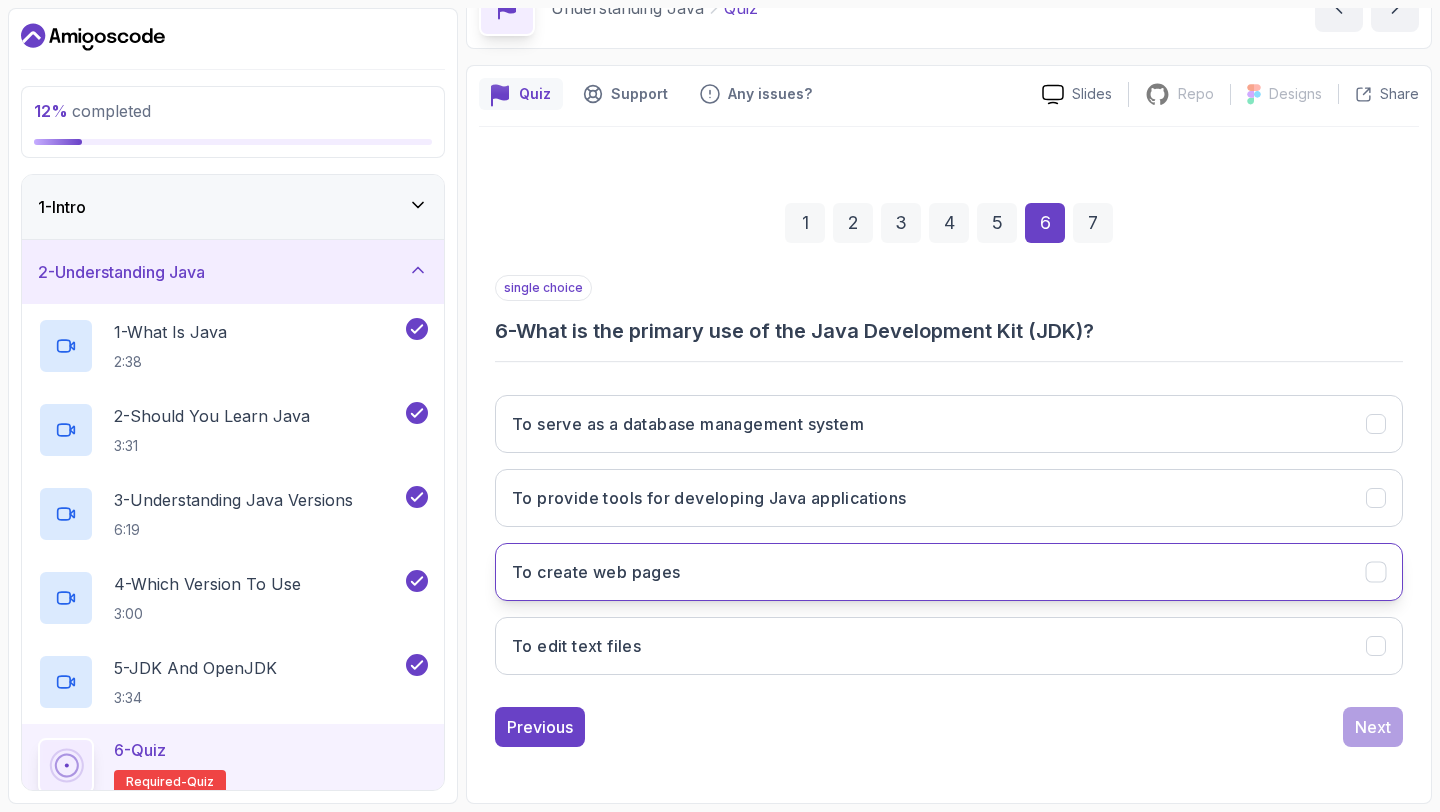 click on "To create web pages" at bounding box center (949, 572) 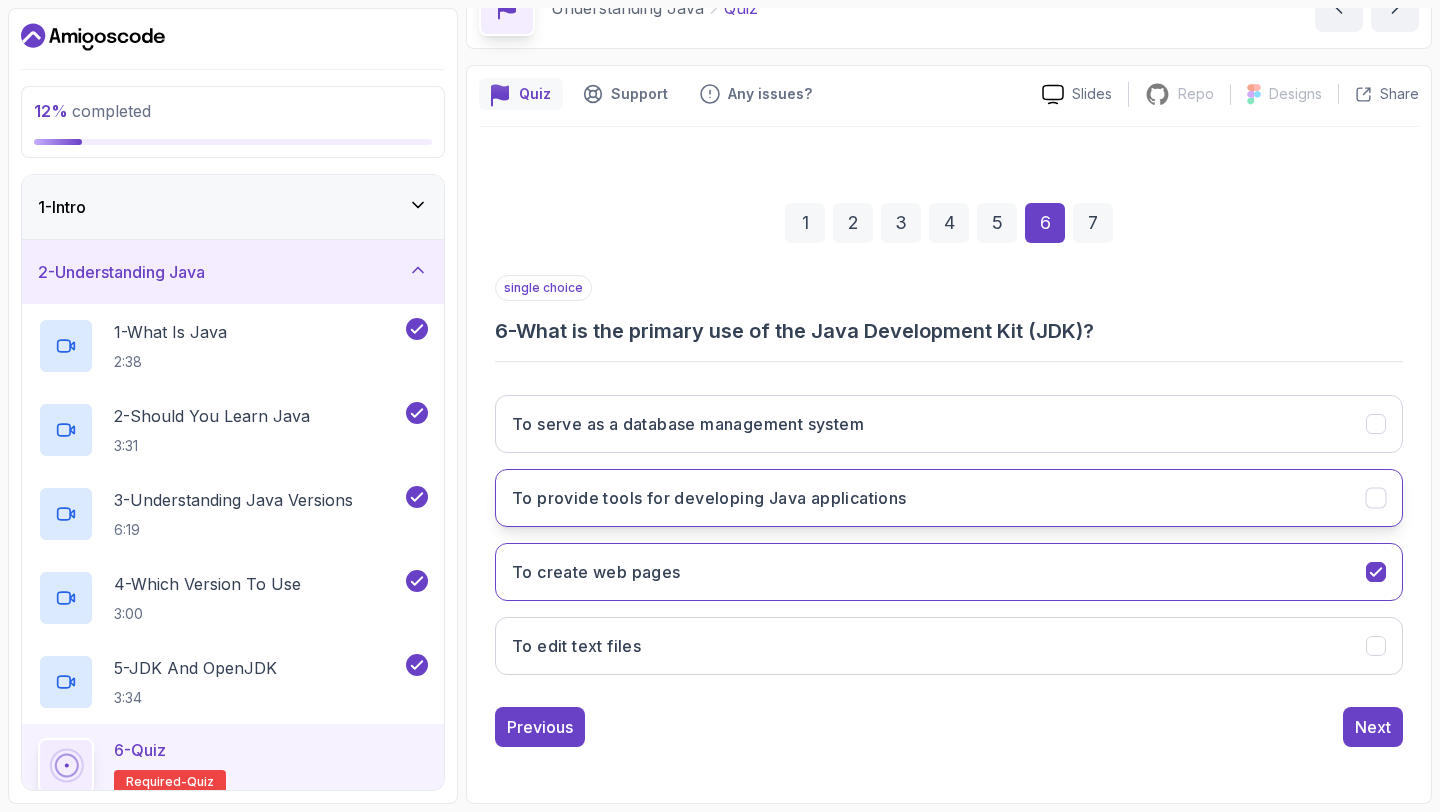 click on "To provide tools for developing Java applications" at bounding box center [949, 498] 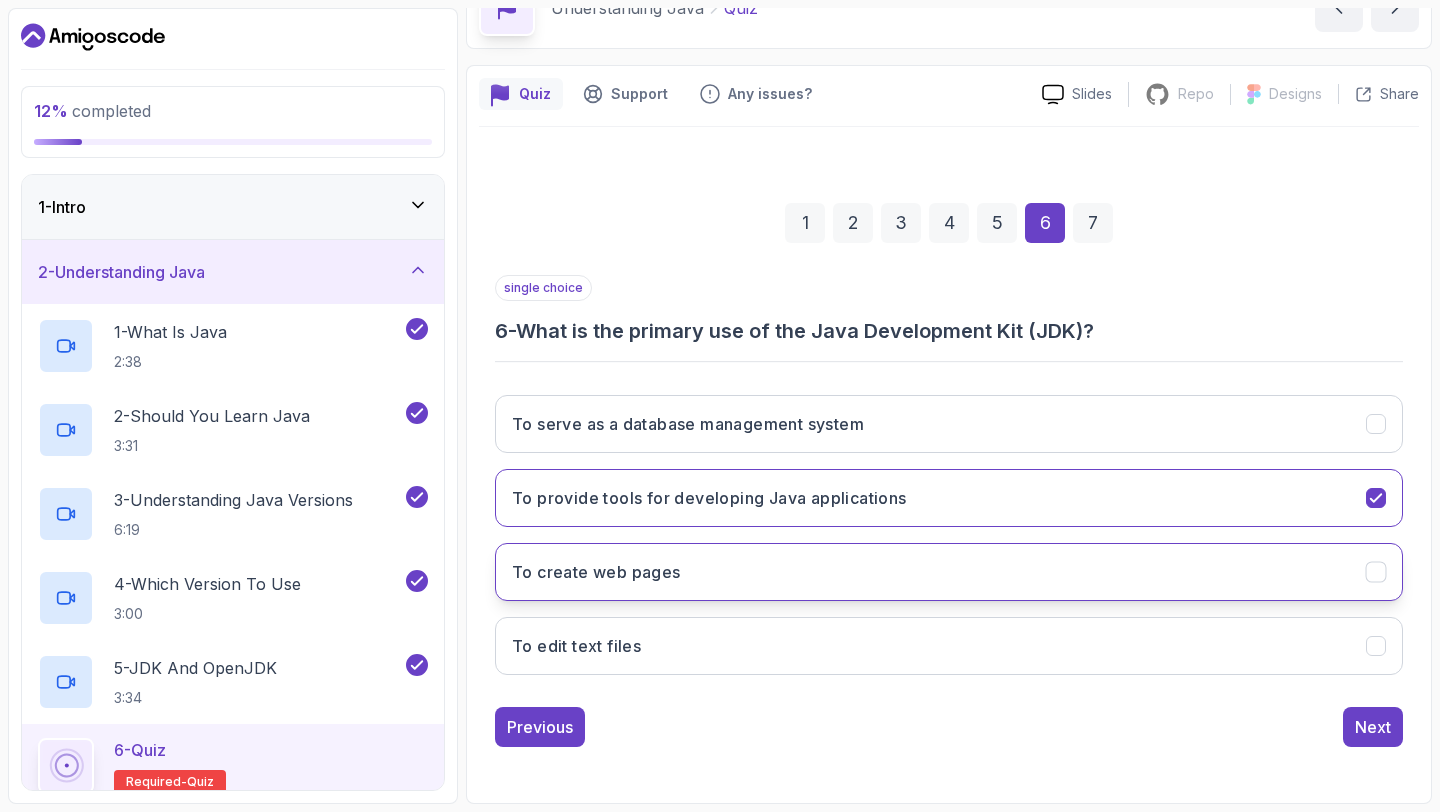 click on "To create web pages" at bounding box center [949, 572] 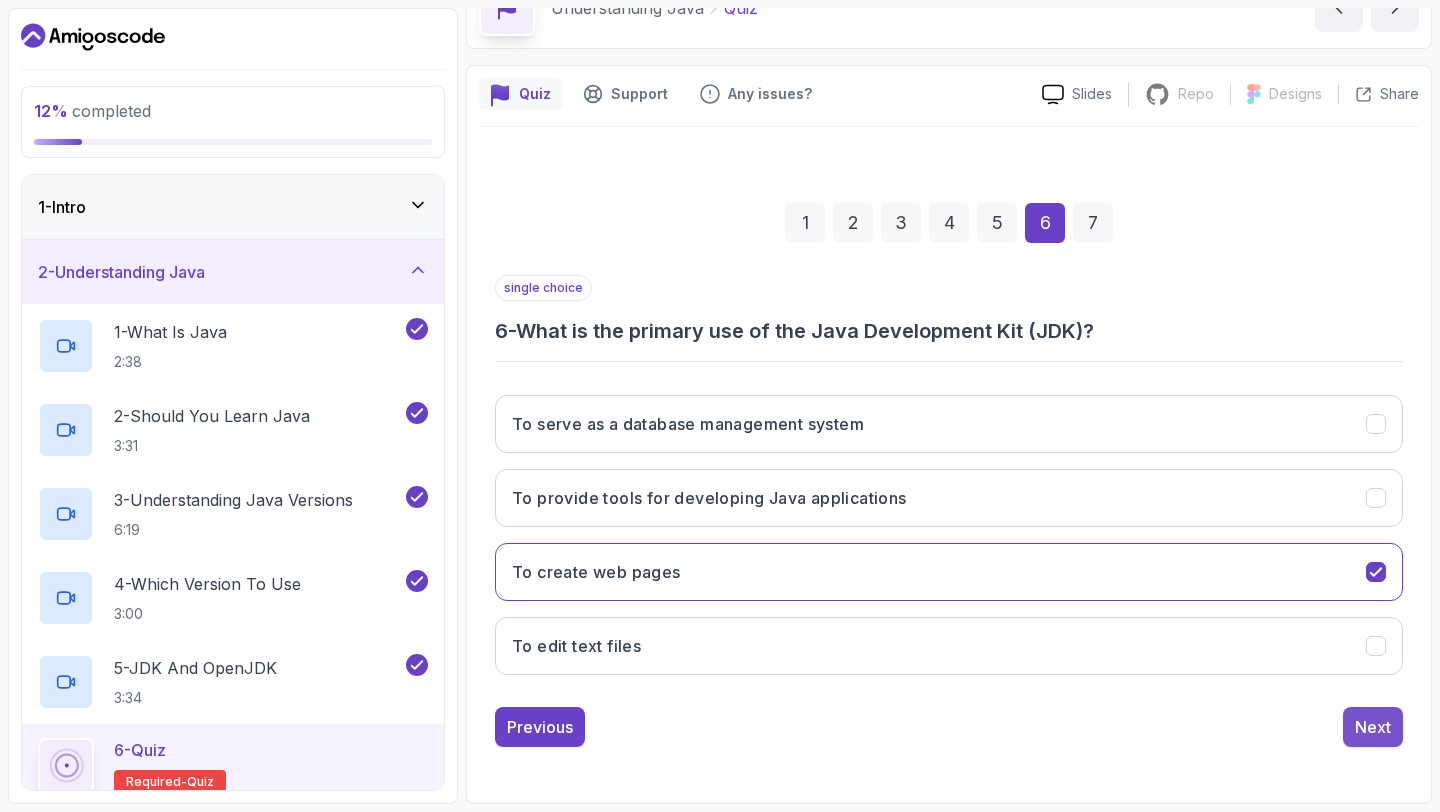 click on "Next" at bounding box center [1373, 727] 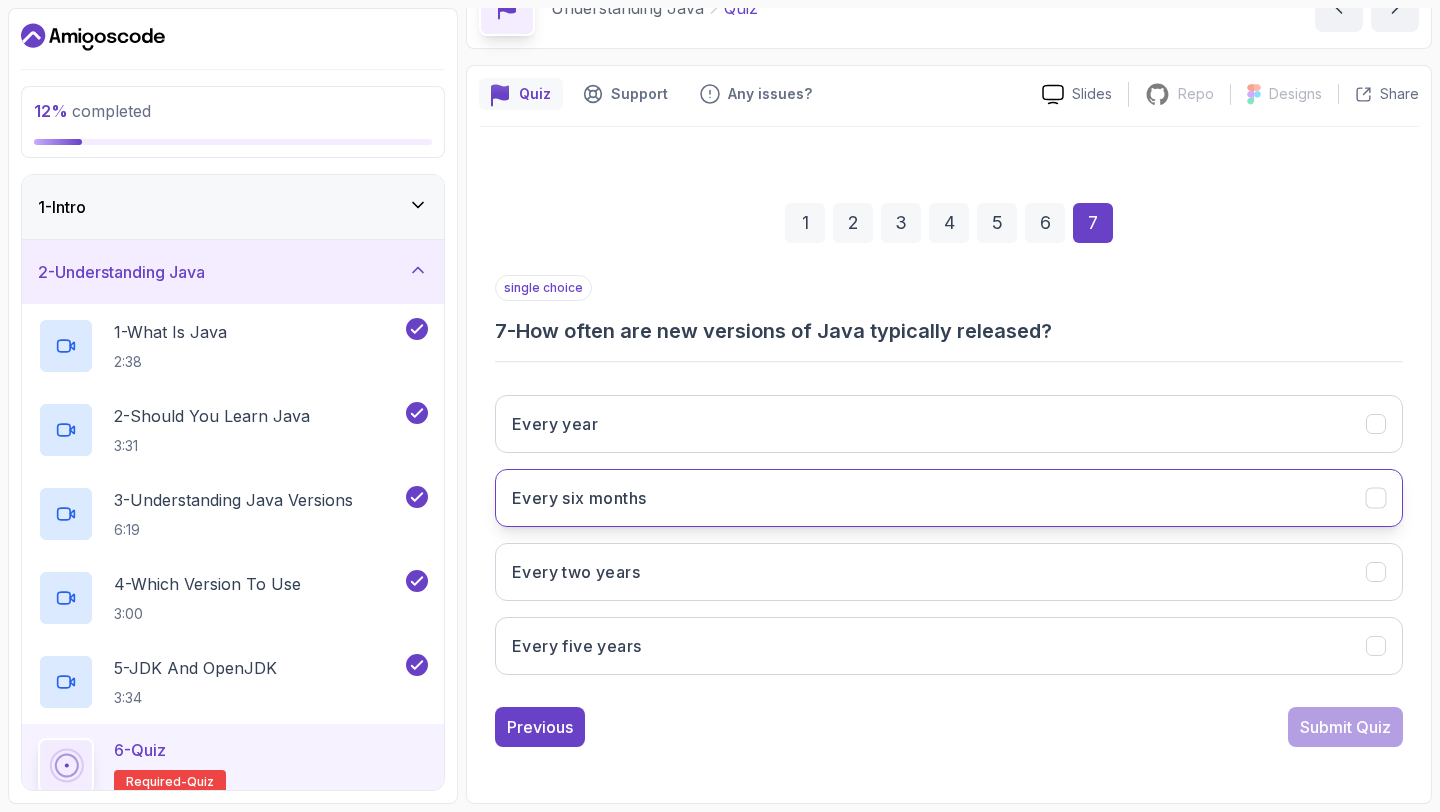 click on "Every six months" at bounding box center (949, 498) 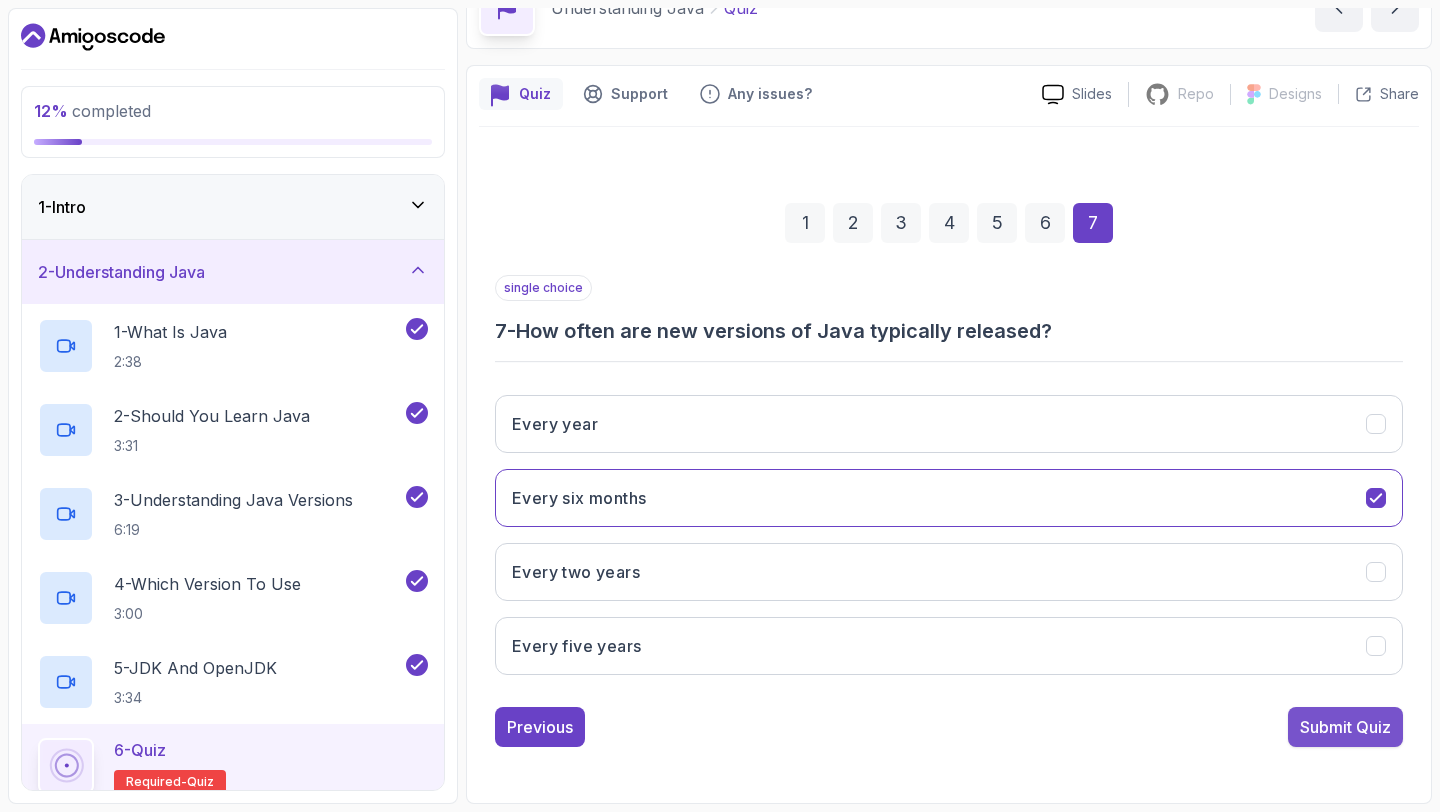 click on "Submit Quiz" at bounding box center (1345, 727) 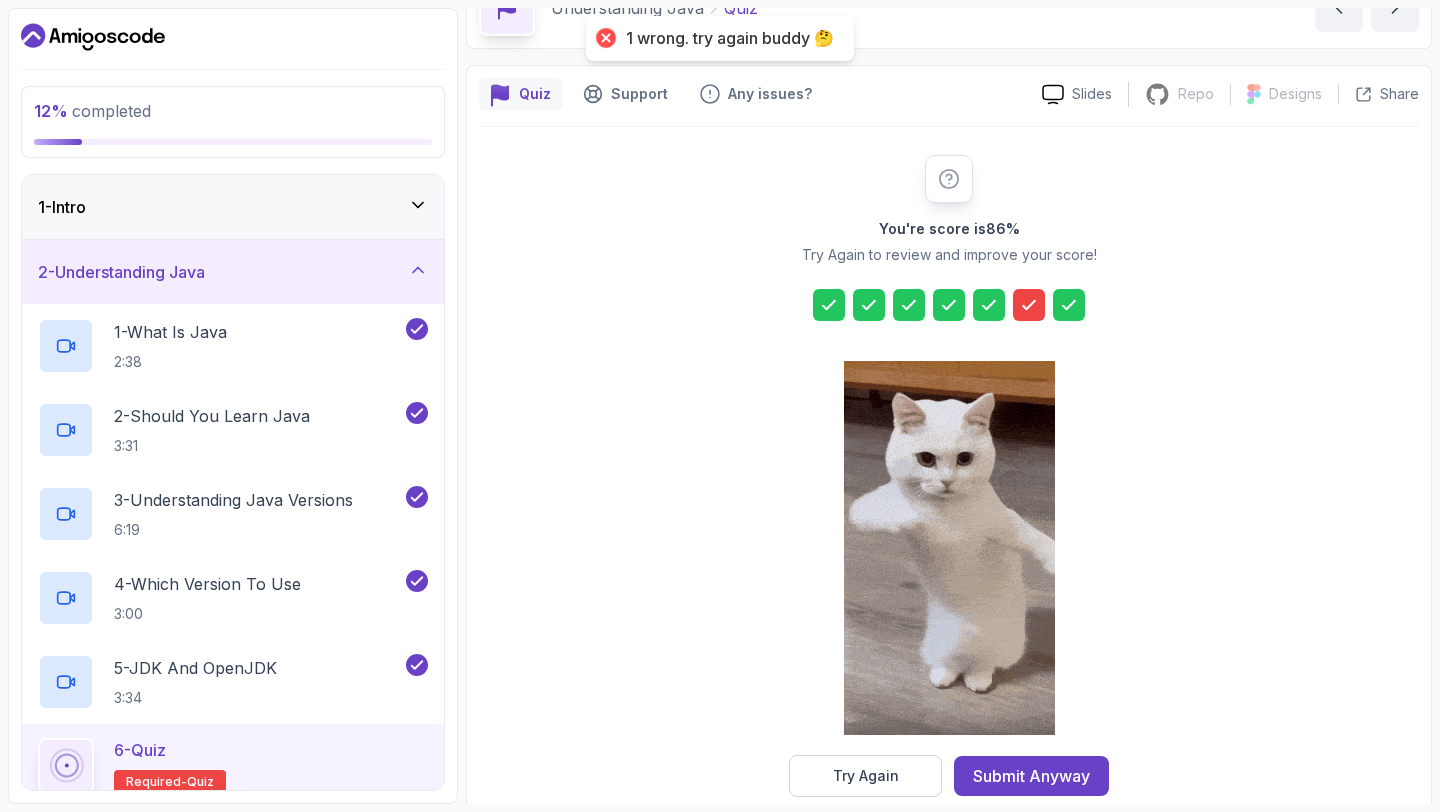 scroll, scrollTop: 147, scrollLeft: 0, axis: vertical 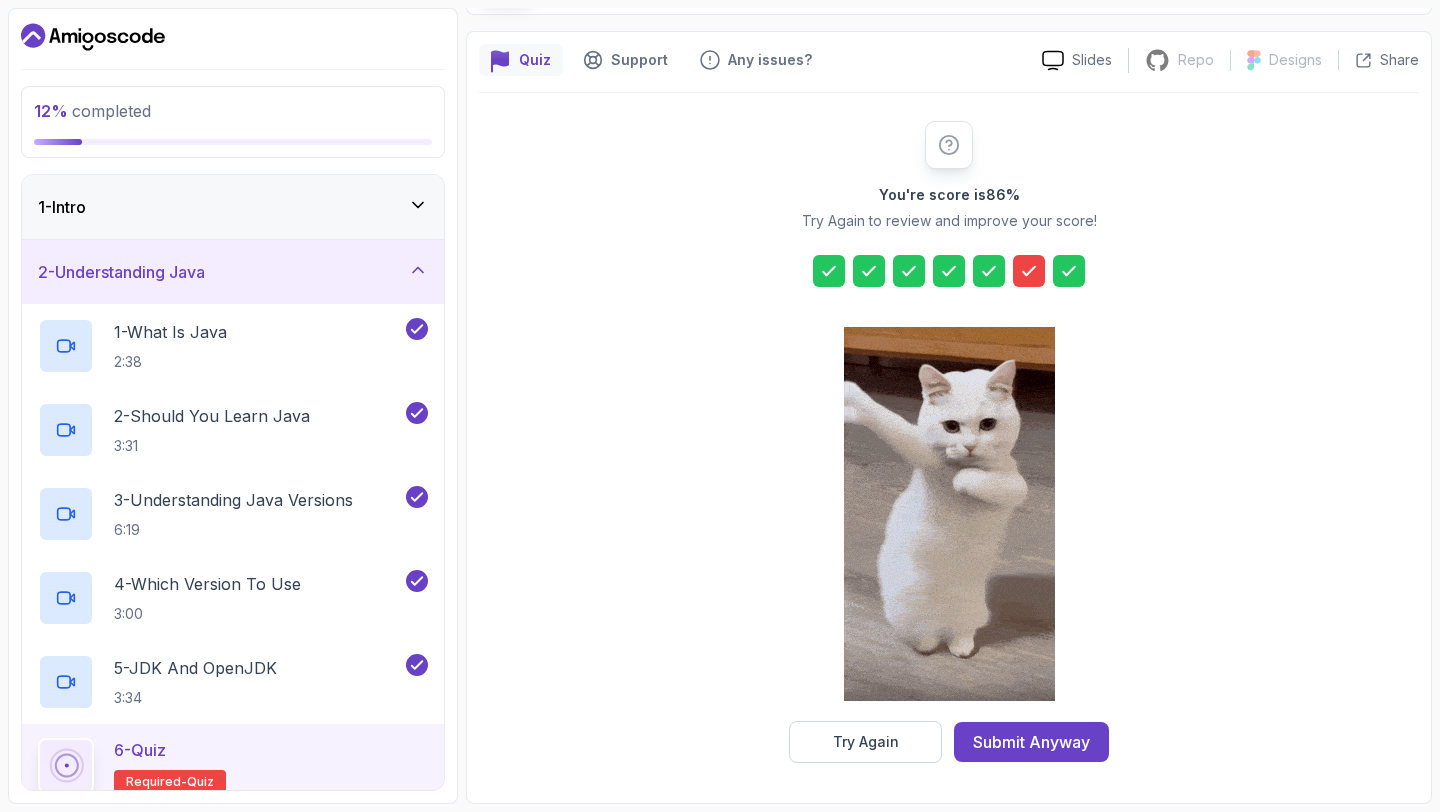 click 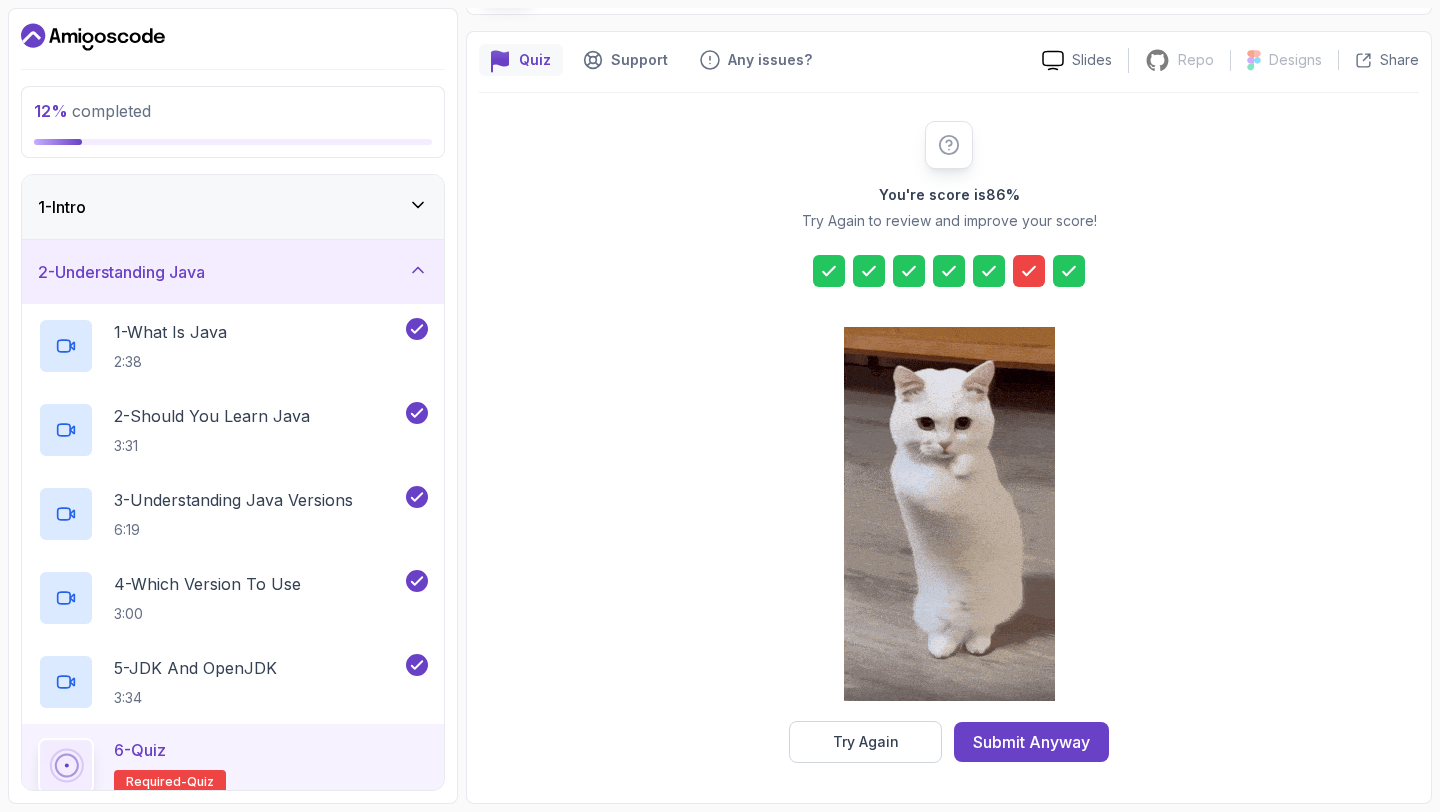 click 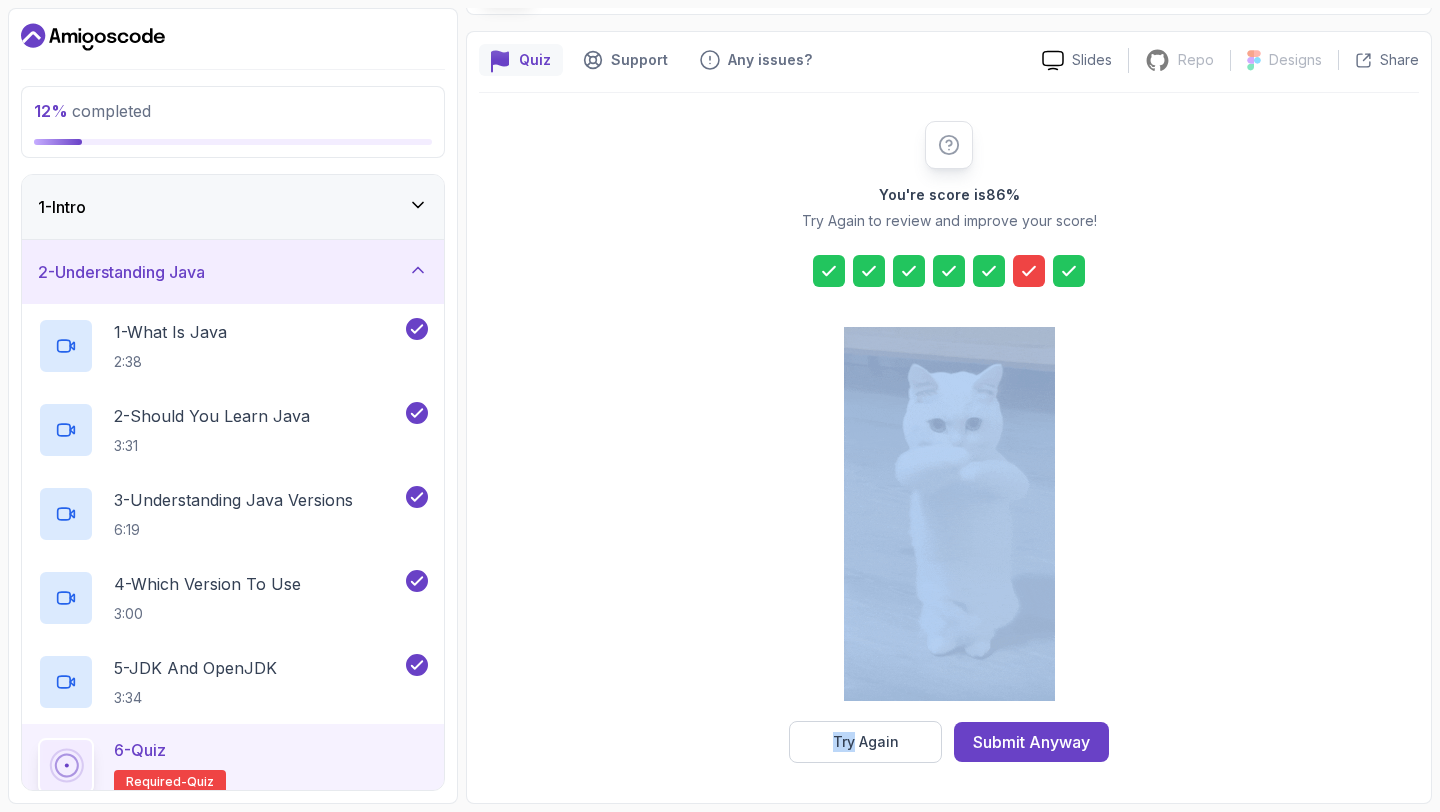 click 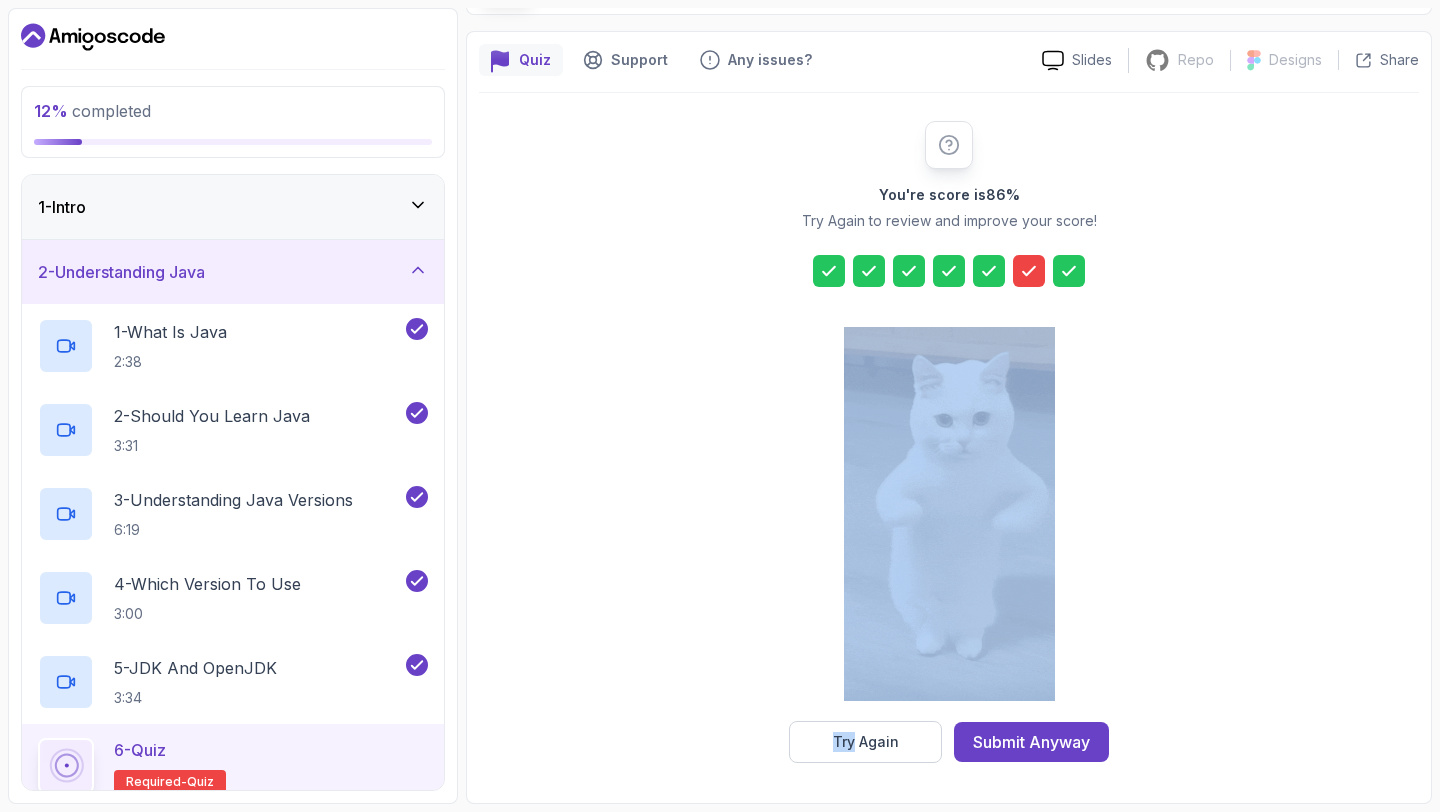 click on "You're score is  86 % Try Again to review and improve your score! Try Again Submit Anyway" at bounding box center (949, 442) 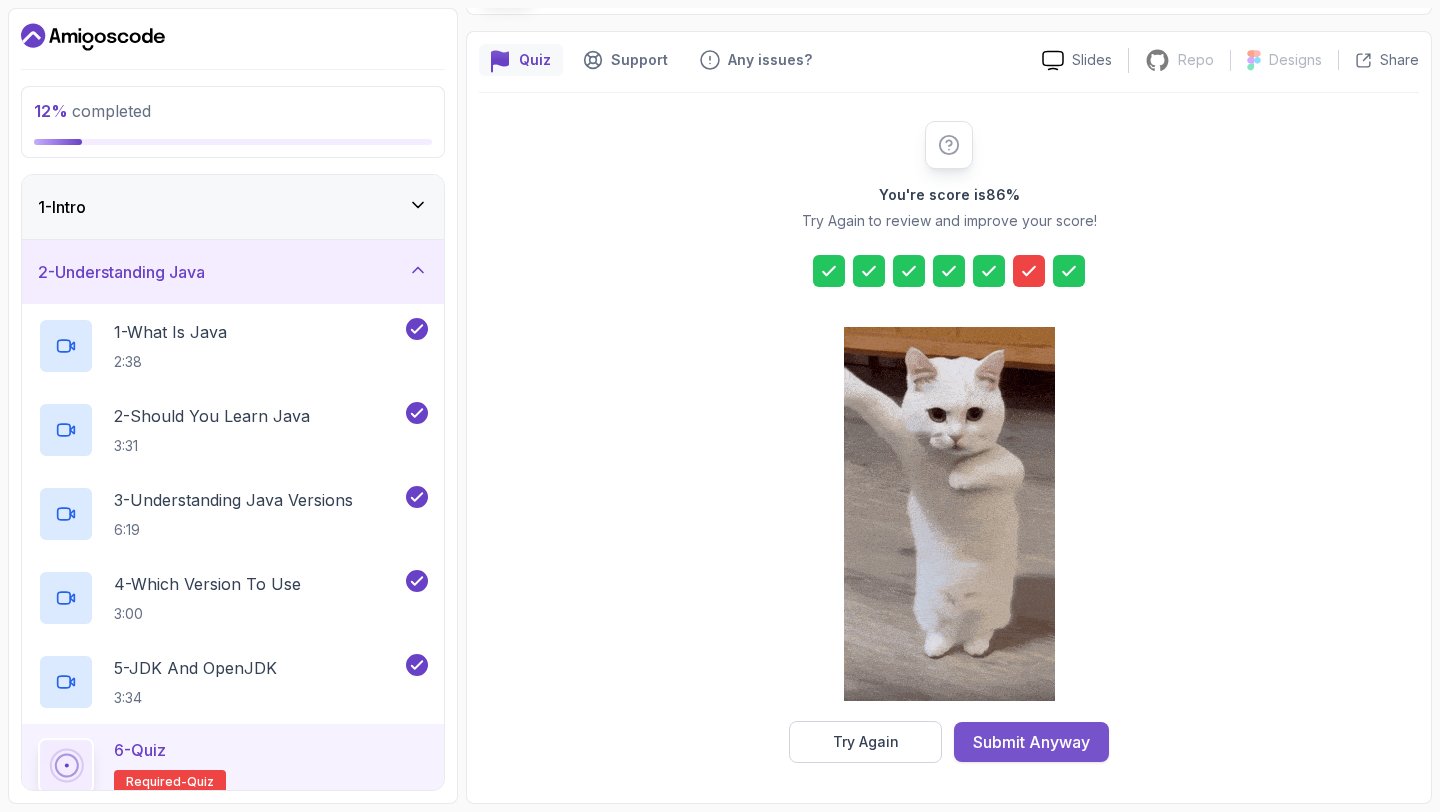 click on "Submit Anyway" at bounding box center [1031, 742] 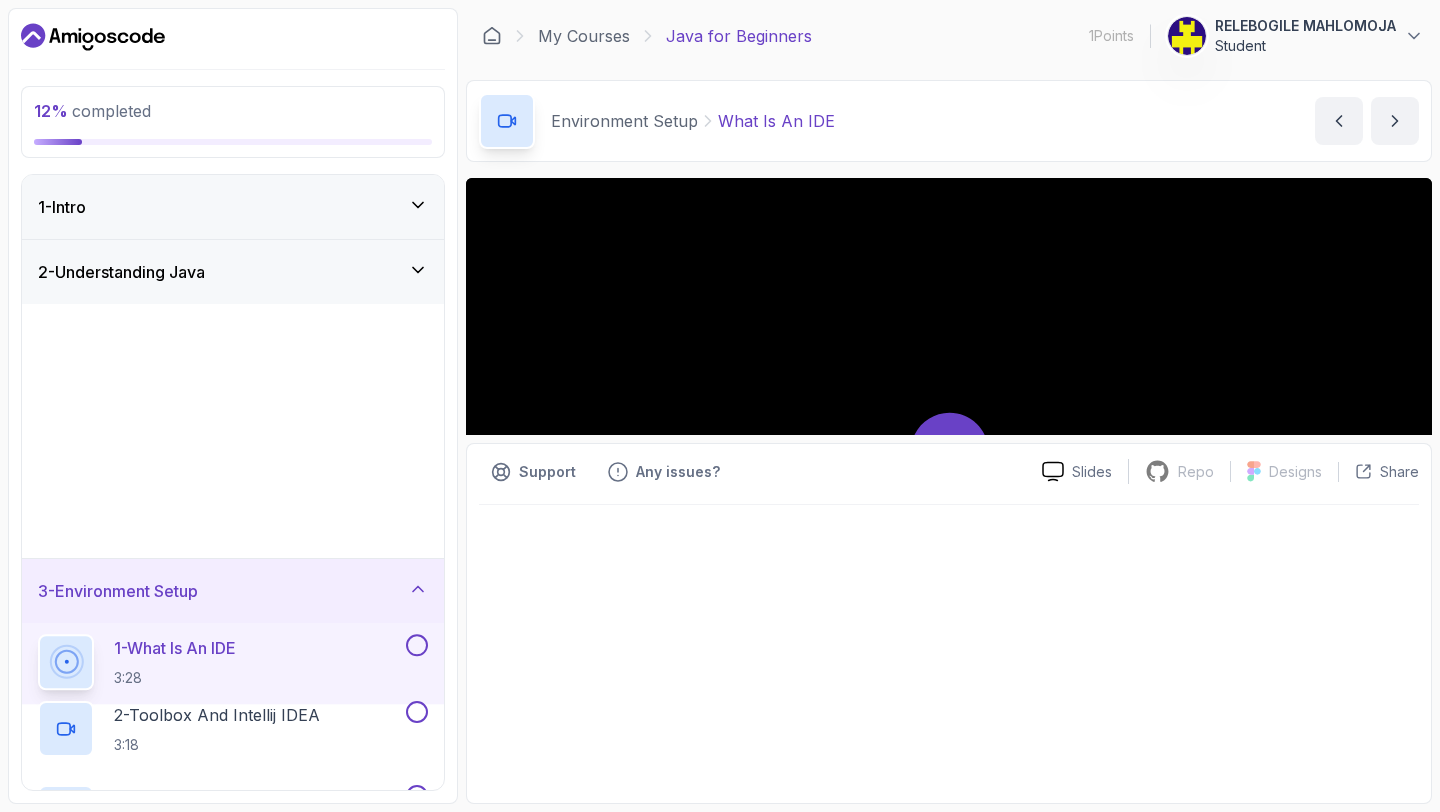 scroll, scrollTop: 0, scrollLeft: 0, axis: both 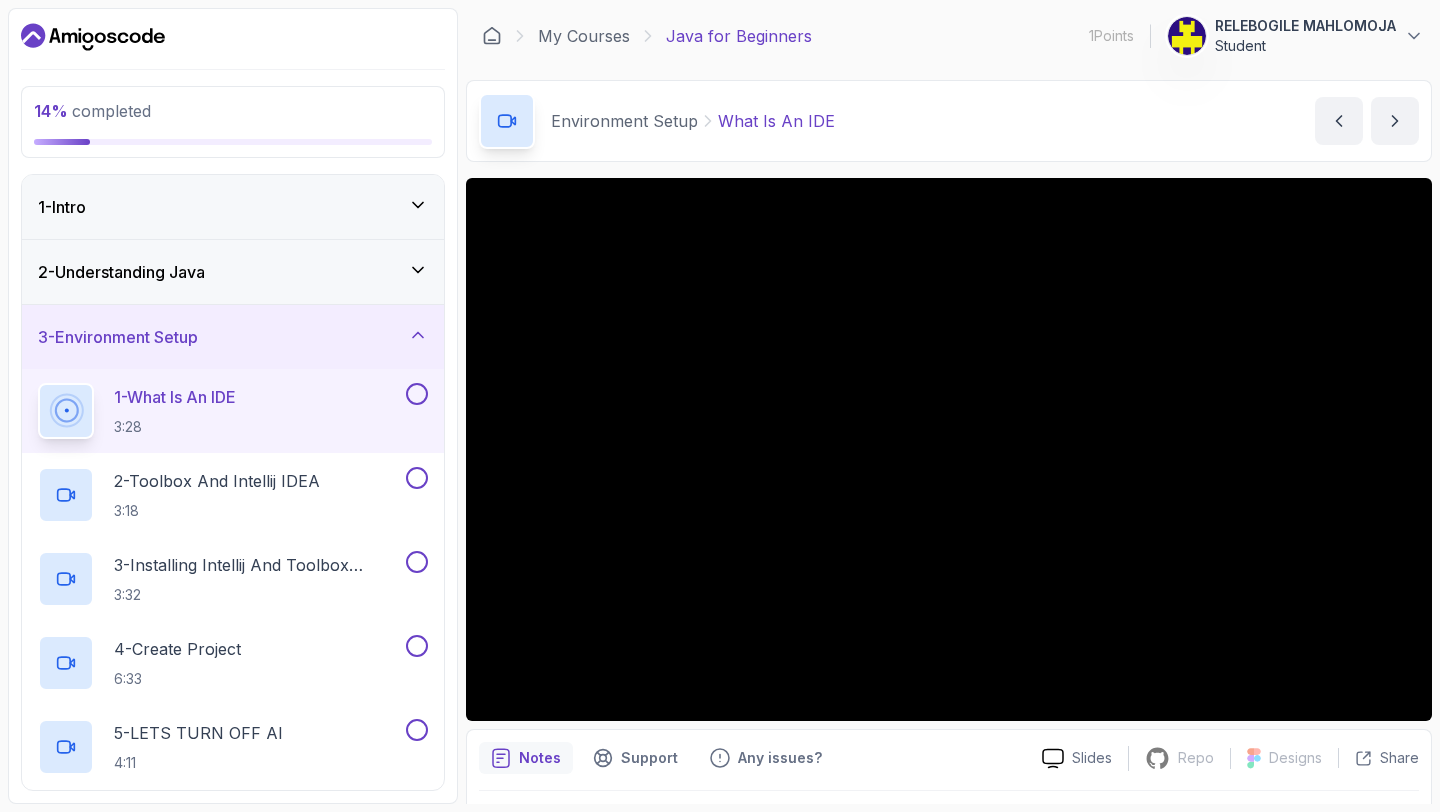 click on "2  -  Understanding Java" at bounding box center [233, 272] 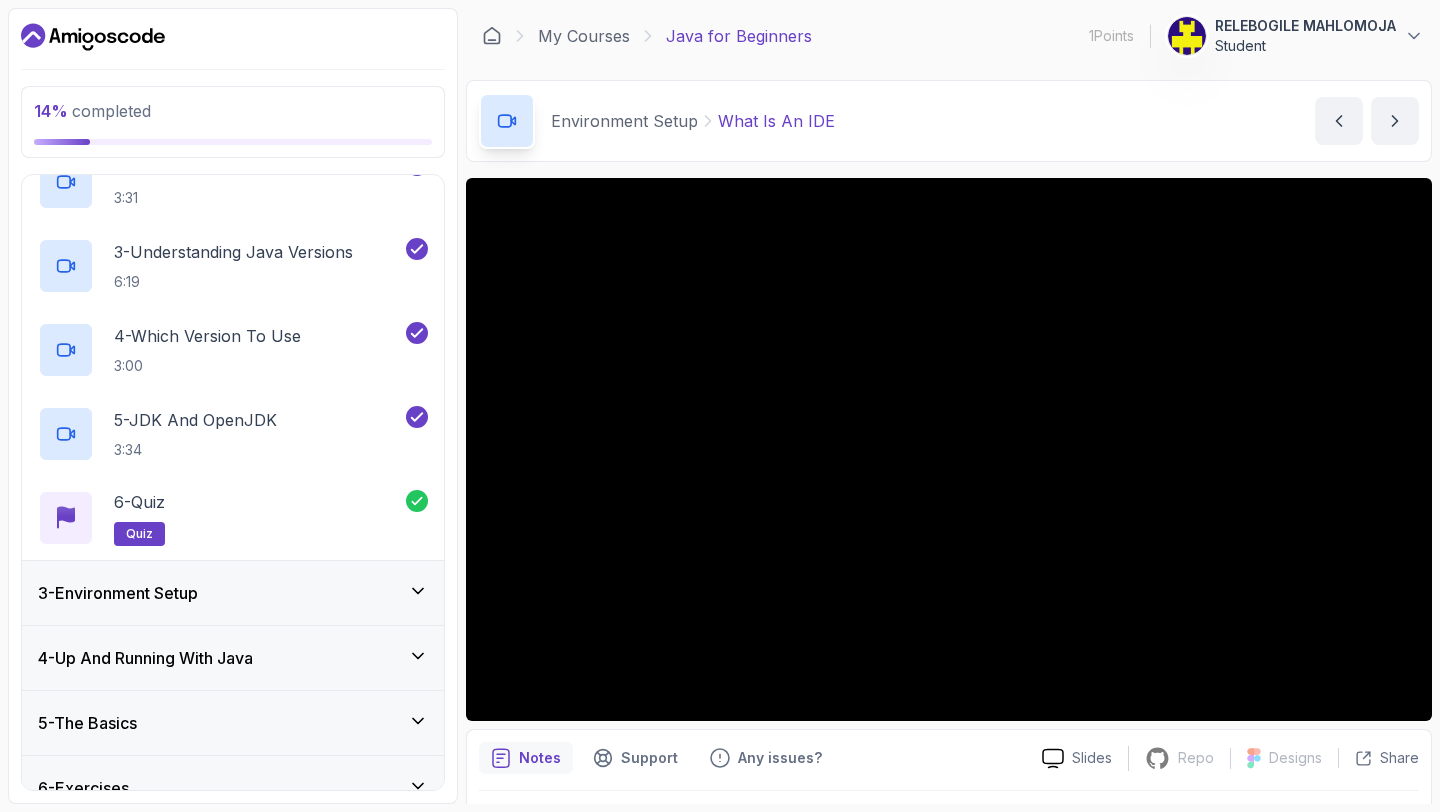 scroll, scrollTop: 251, scrollLeft: 0, axis: vertical 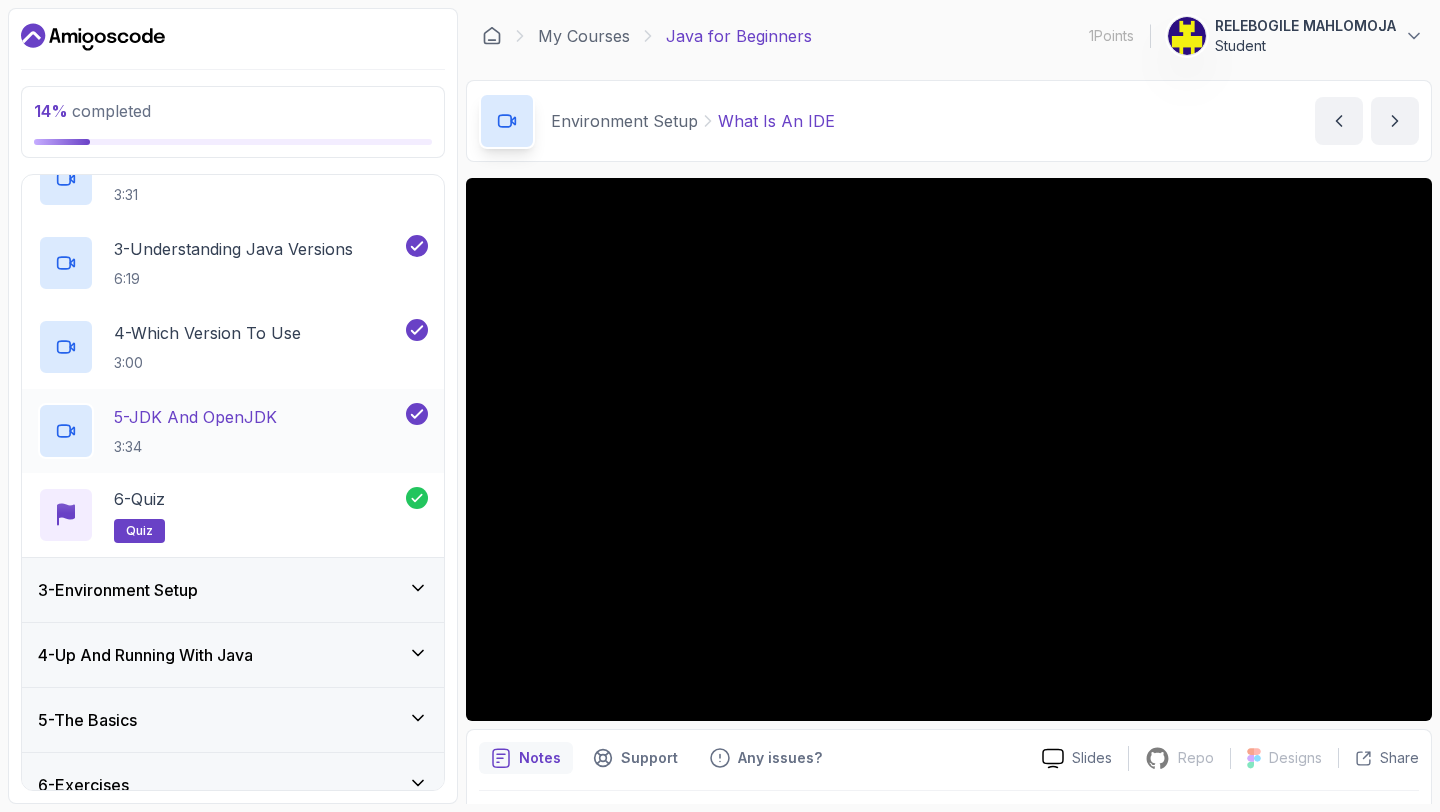 click on "5  -  JDK And OpenJDK 3:34" at bounding box center (220, 431) 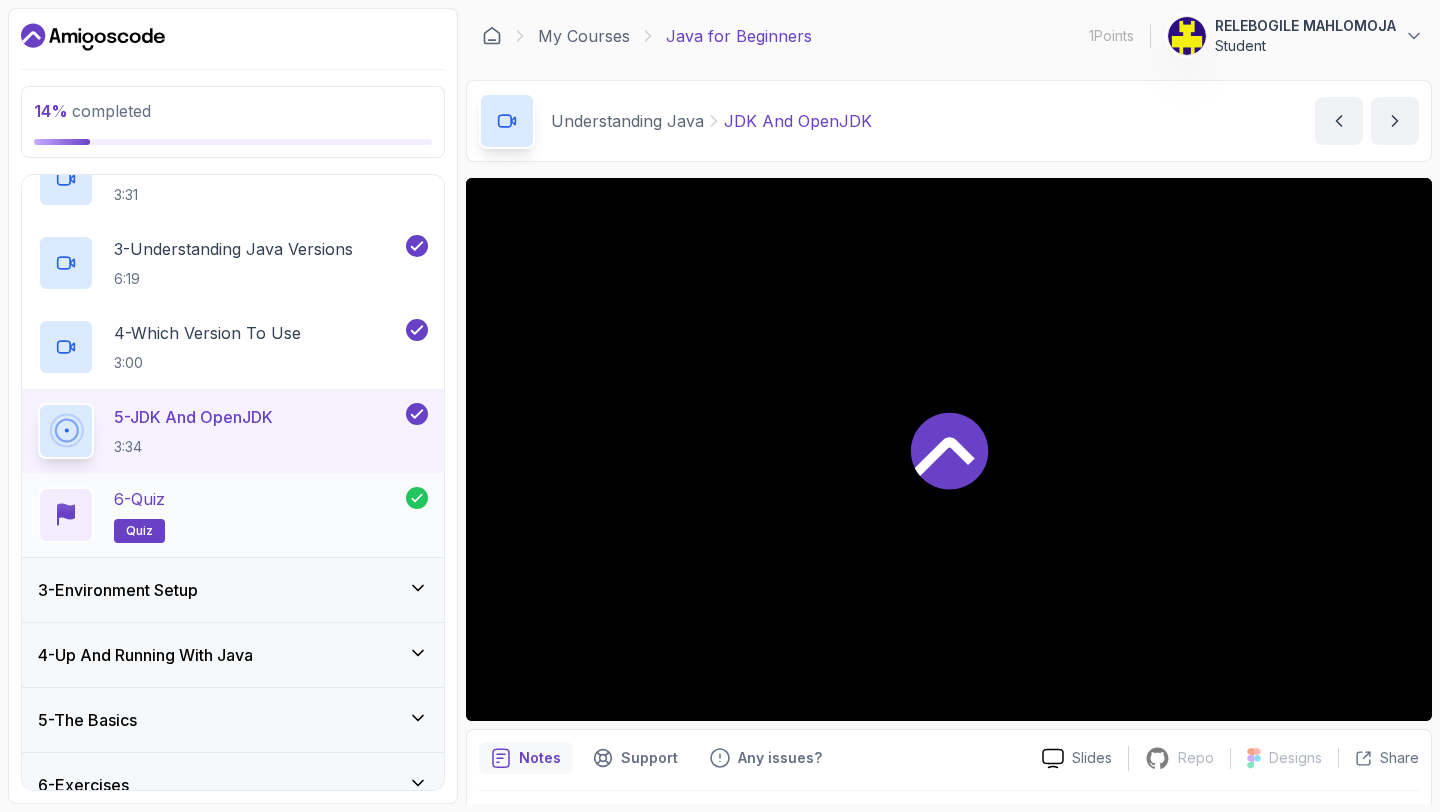 click on "6  -  Quiz quiz" at bounding box center [222, 515] 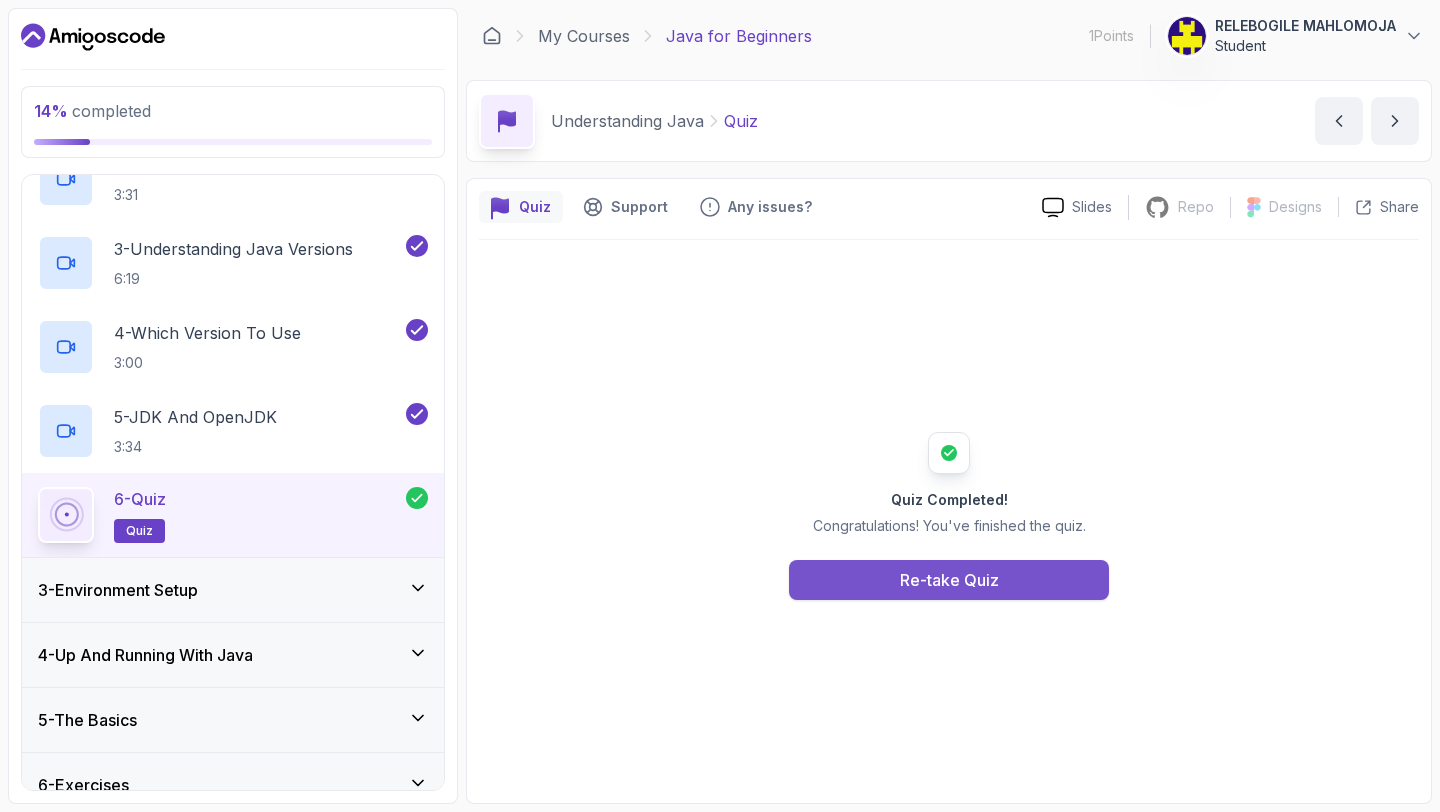 click on "Re-take Quiz" at bounding box center (949, 580) 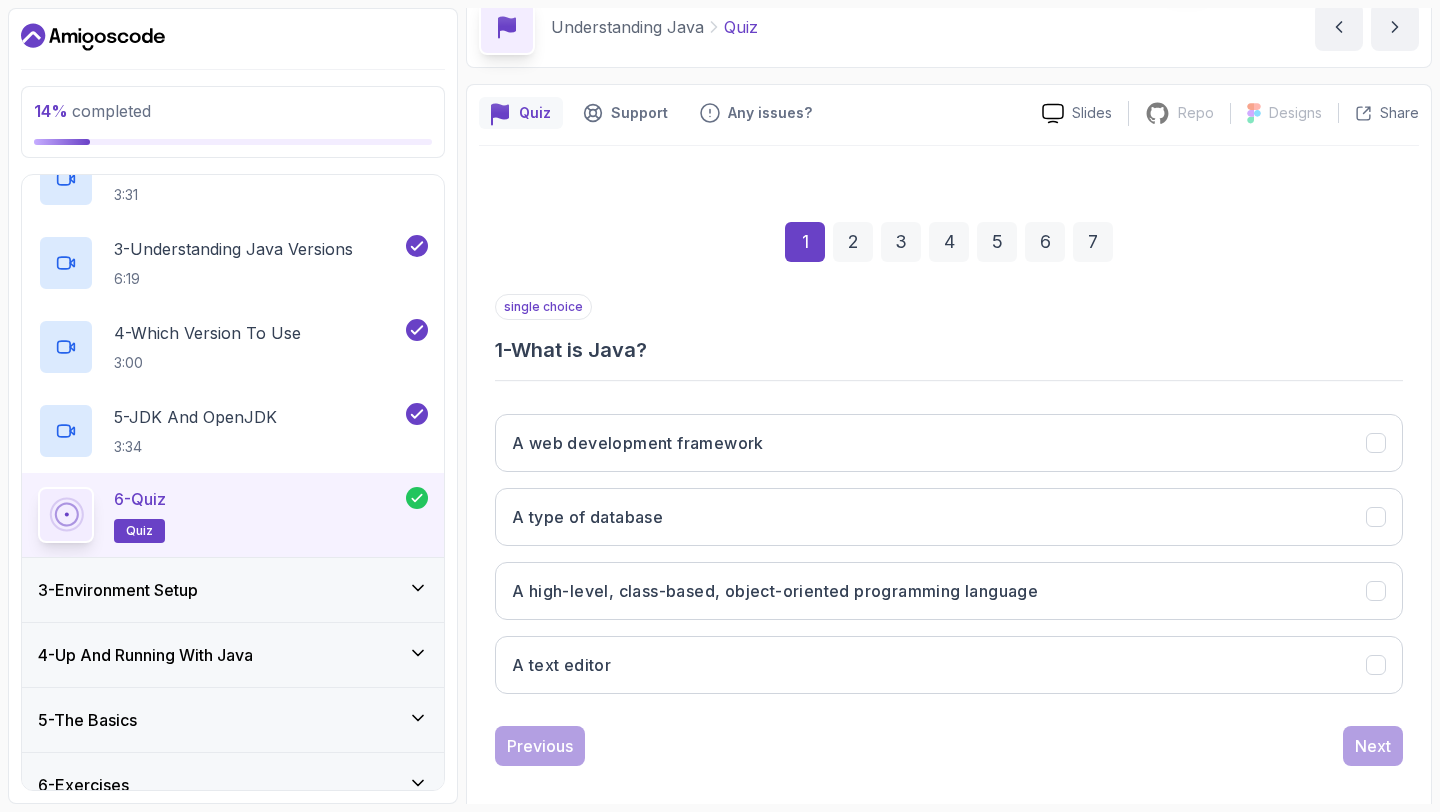 scroll, scrollTop: 113, scrollLeft: 0, axis: vertical 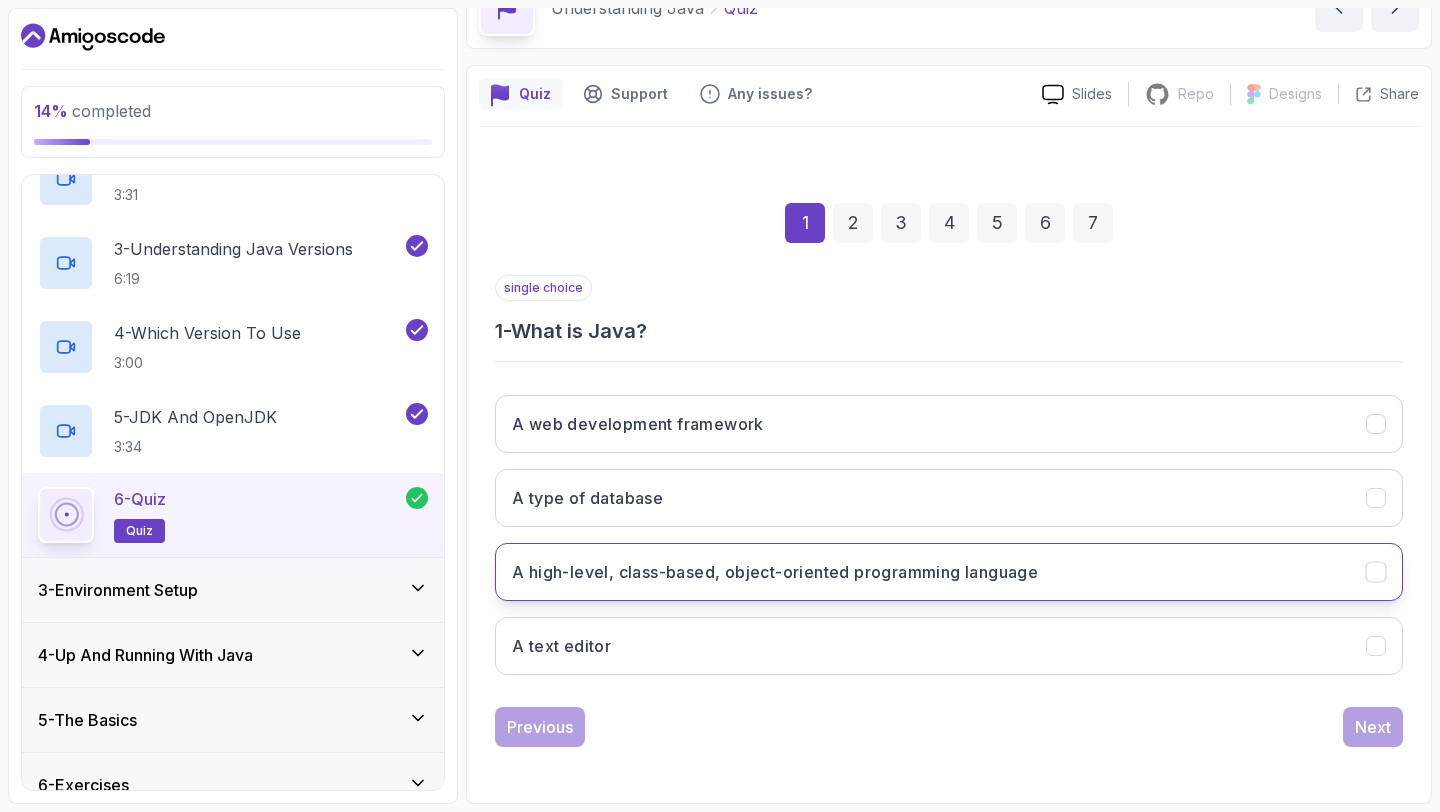 click on "A high-level, class-based, object-oriented programming language" at bounding box center (775, 572) 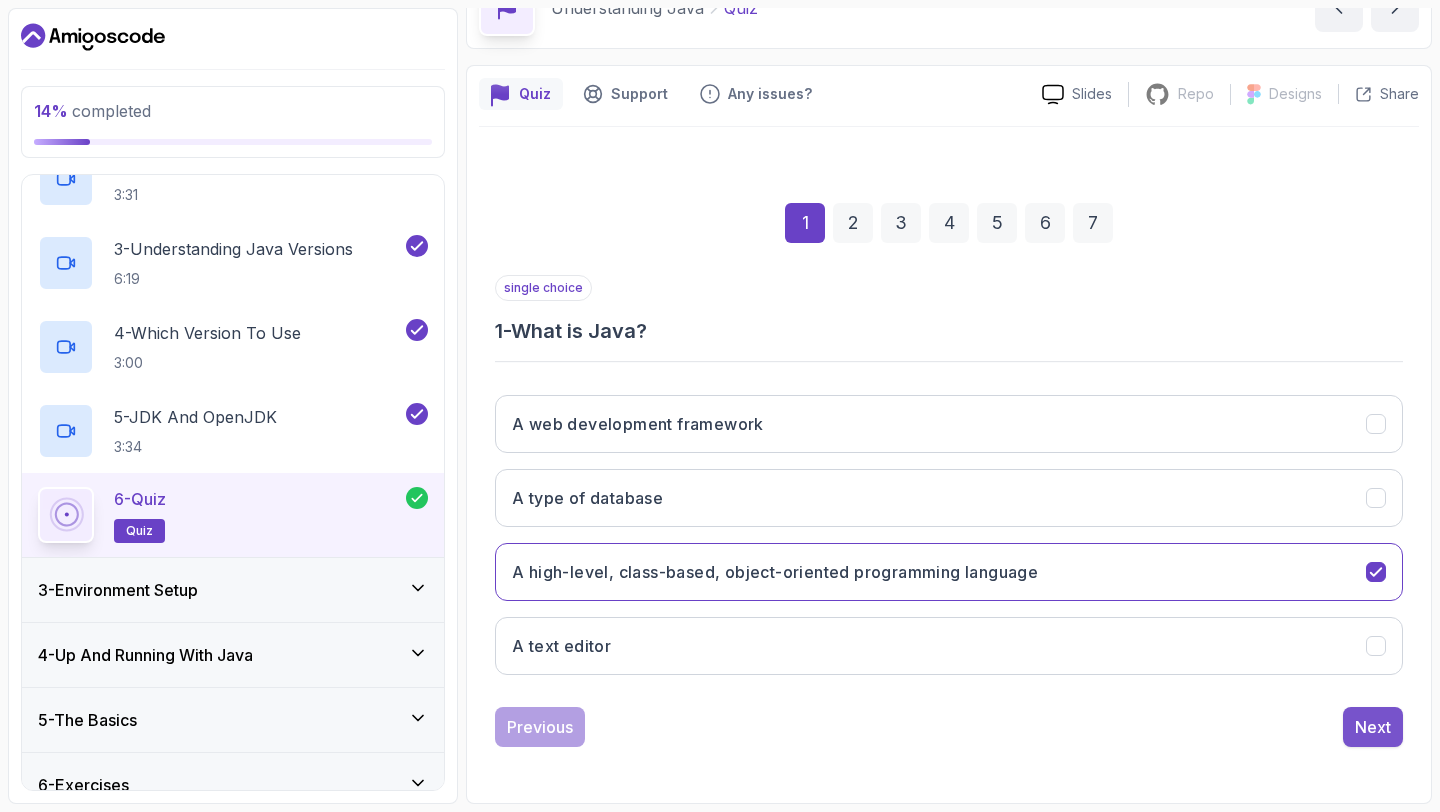 click on "Next" at bounding box center (1373, 727) 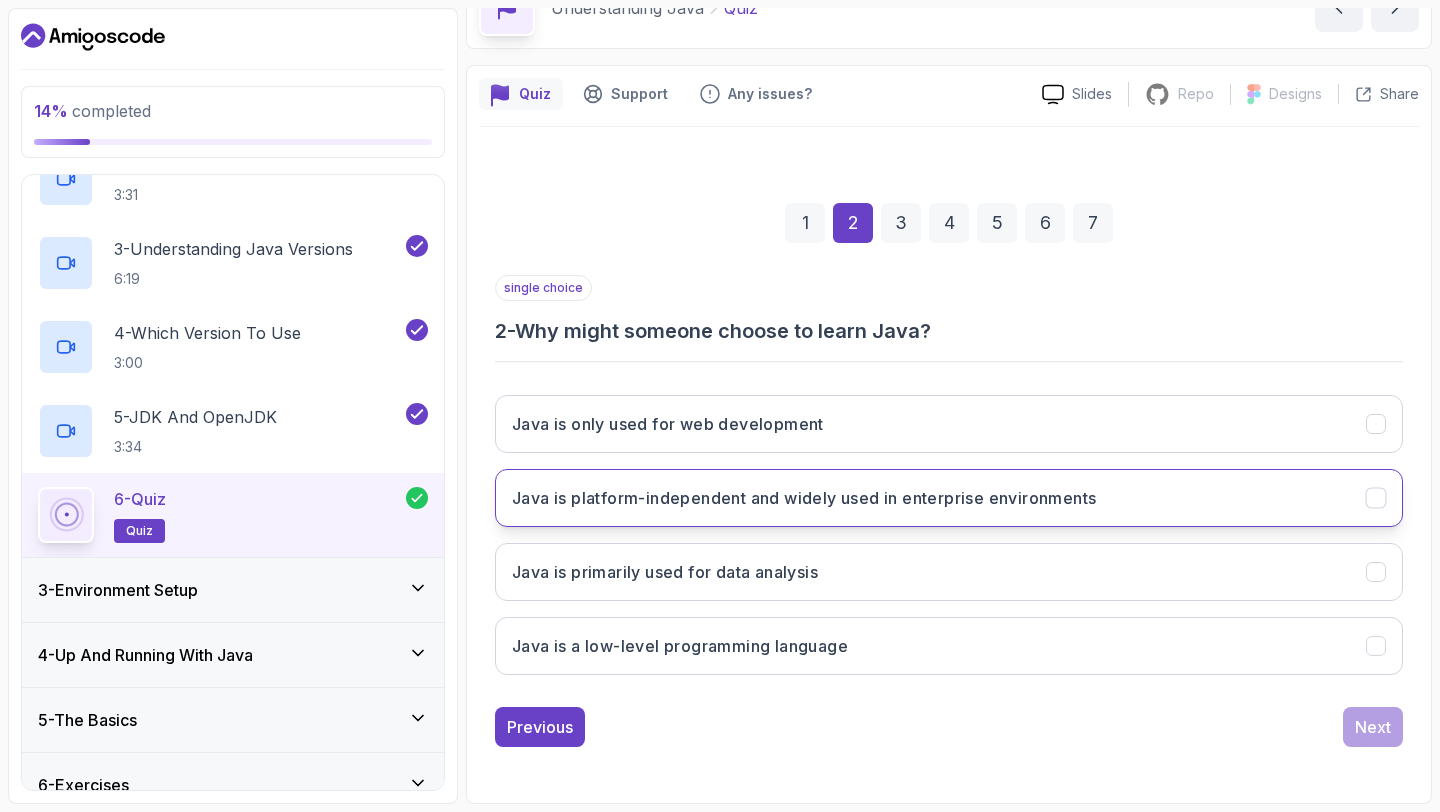click on "Java is platform-independent and widely used in enterprise environments" at bounding box center (804, 498) 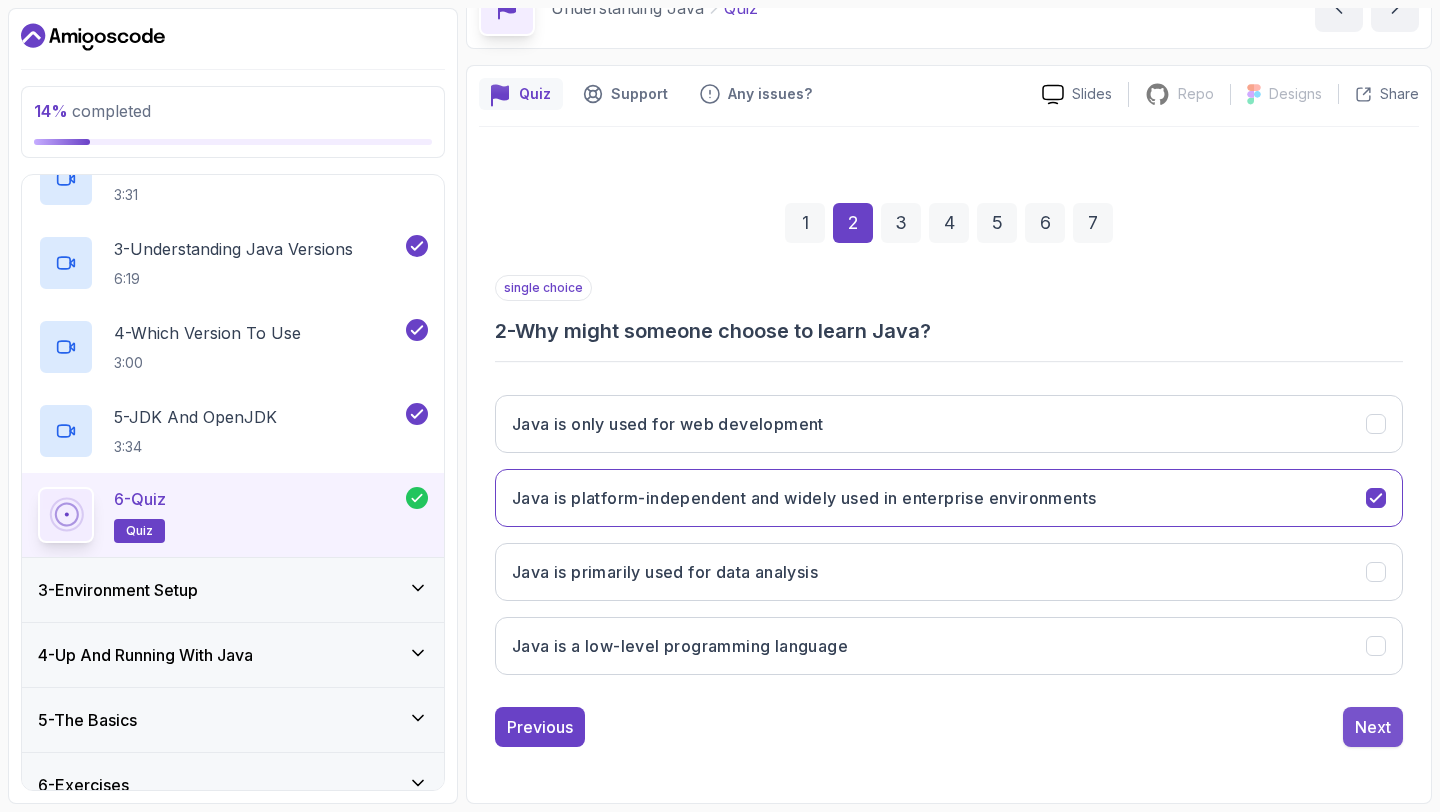 click on "Next" at bounding box center (1373, 727) 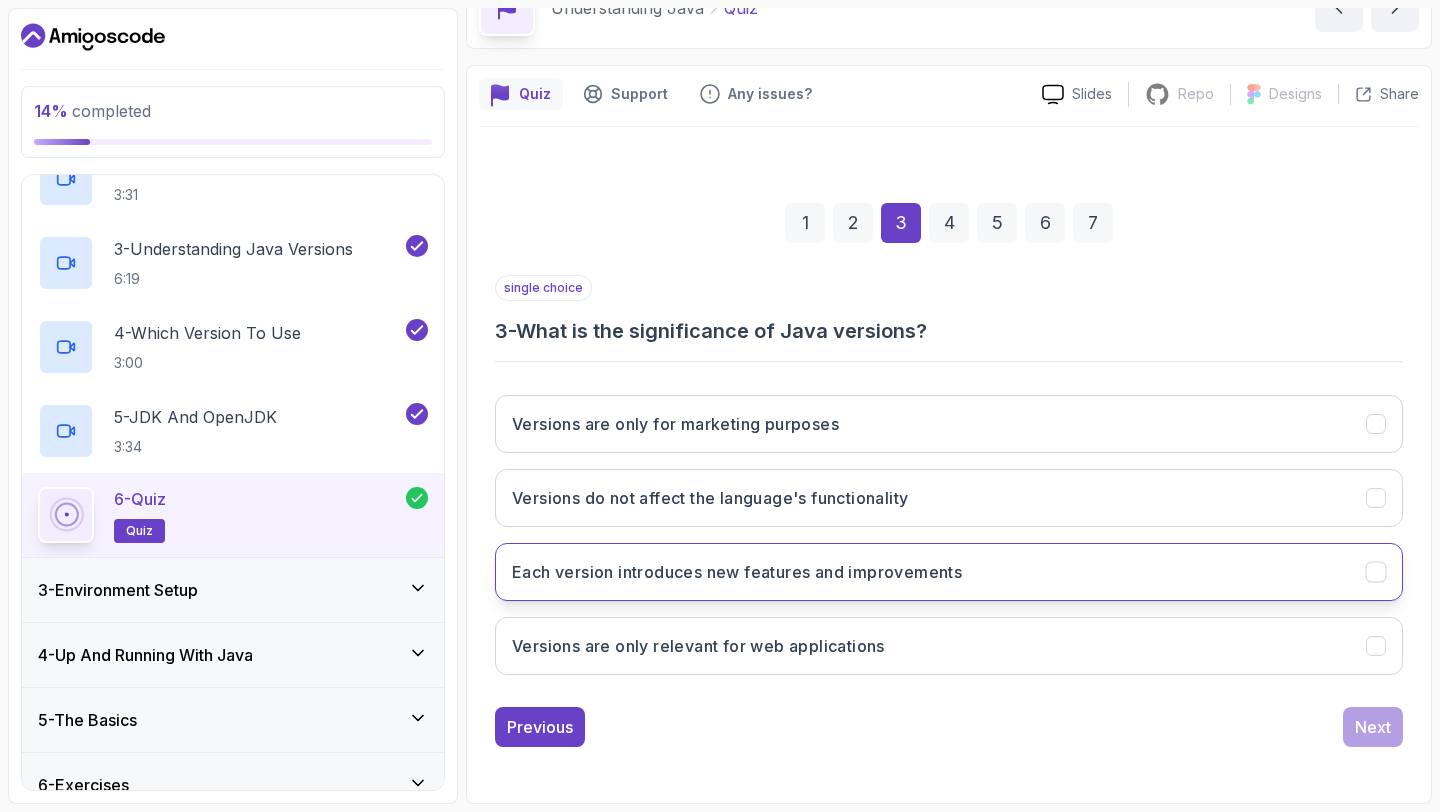 click on "Each version introduces new features and improvements" at bounding box center (737, 572) 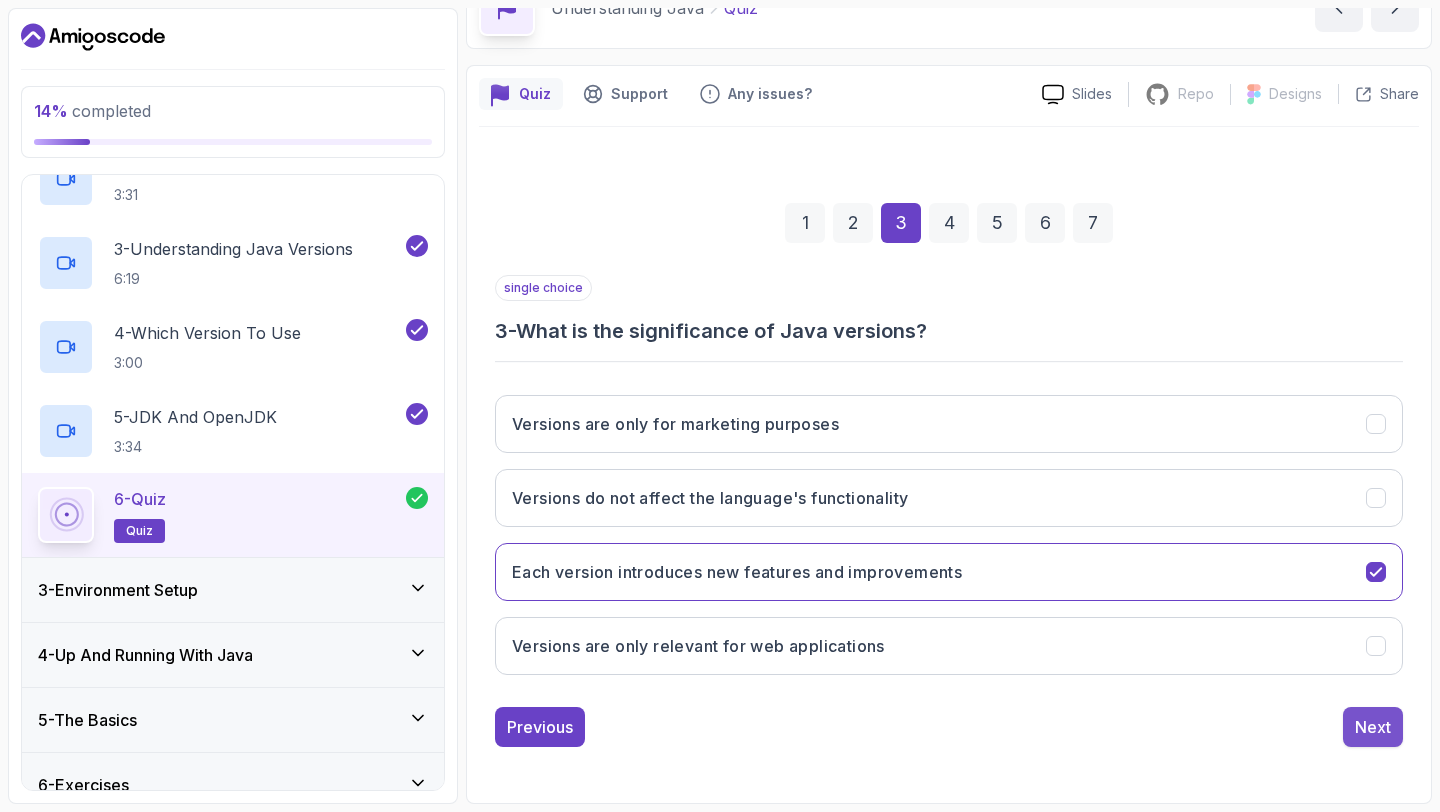 click on "Next" at bounding box center [1373, 727] 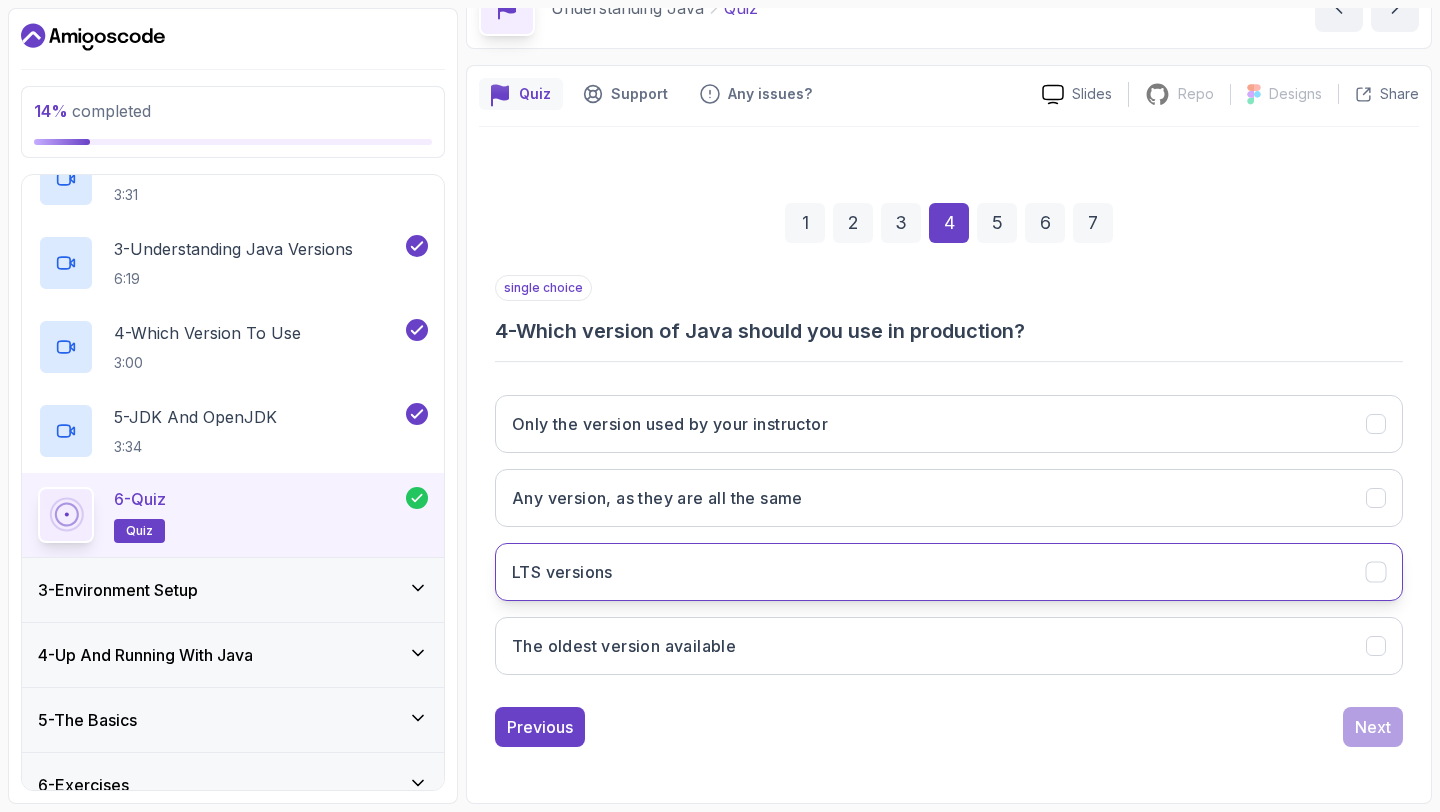 click on "LTS versions" at bounding box center (949, 572) 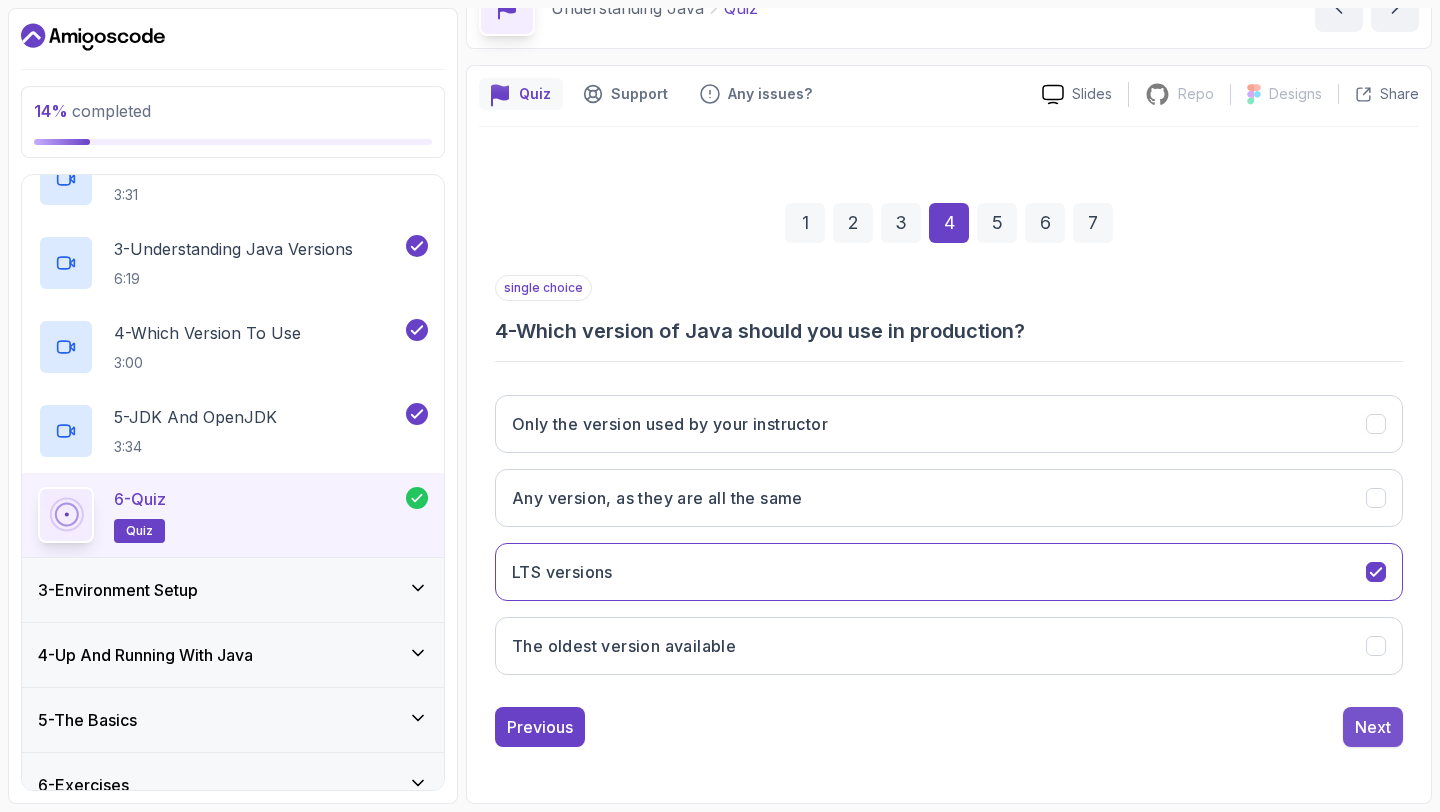 click on "Next" at bounding box center [1373, 727] 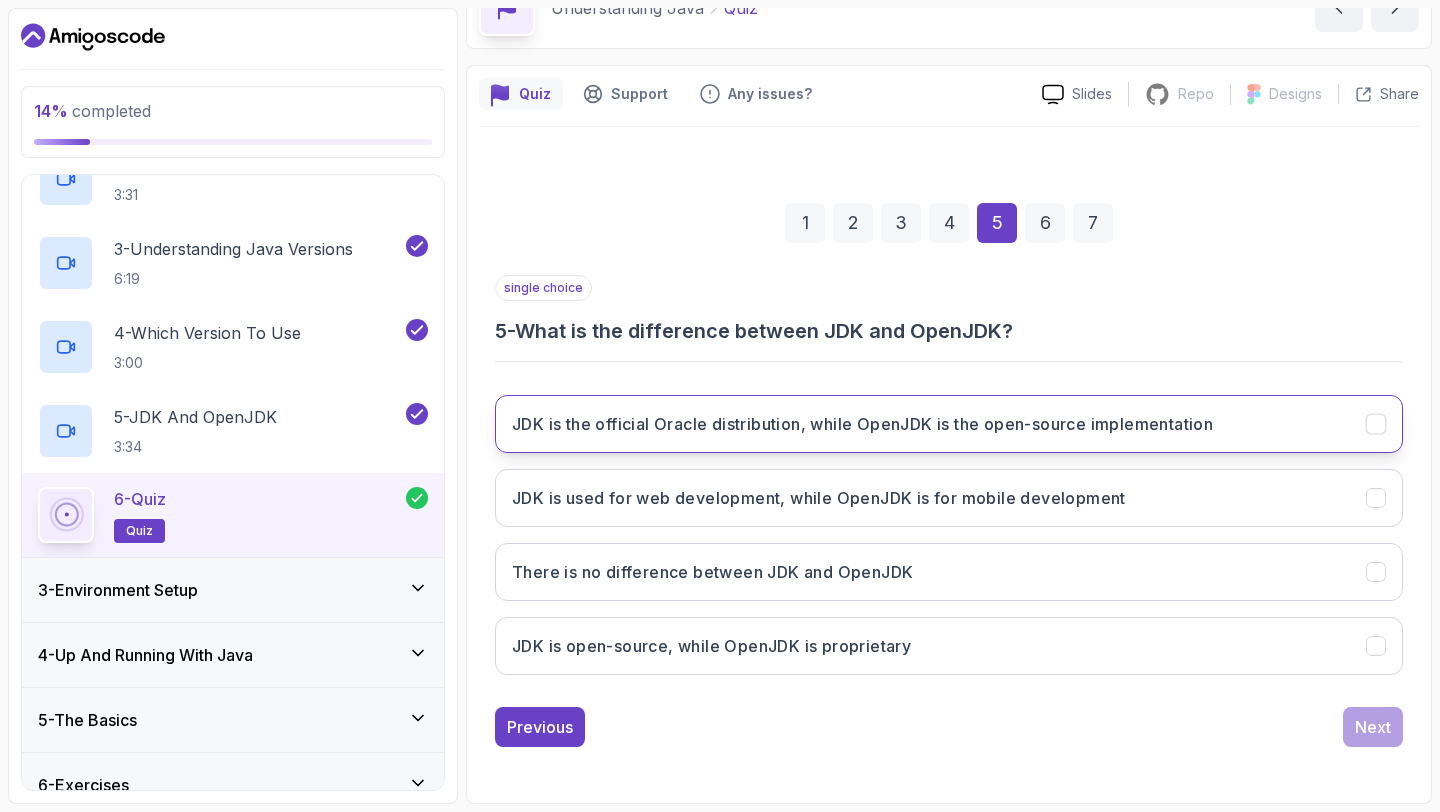 click on "JDK is the official Oracle distribution, while OpenJDK is the open-source implementation" at bounding box center [949, 424] 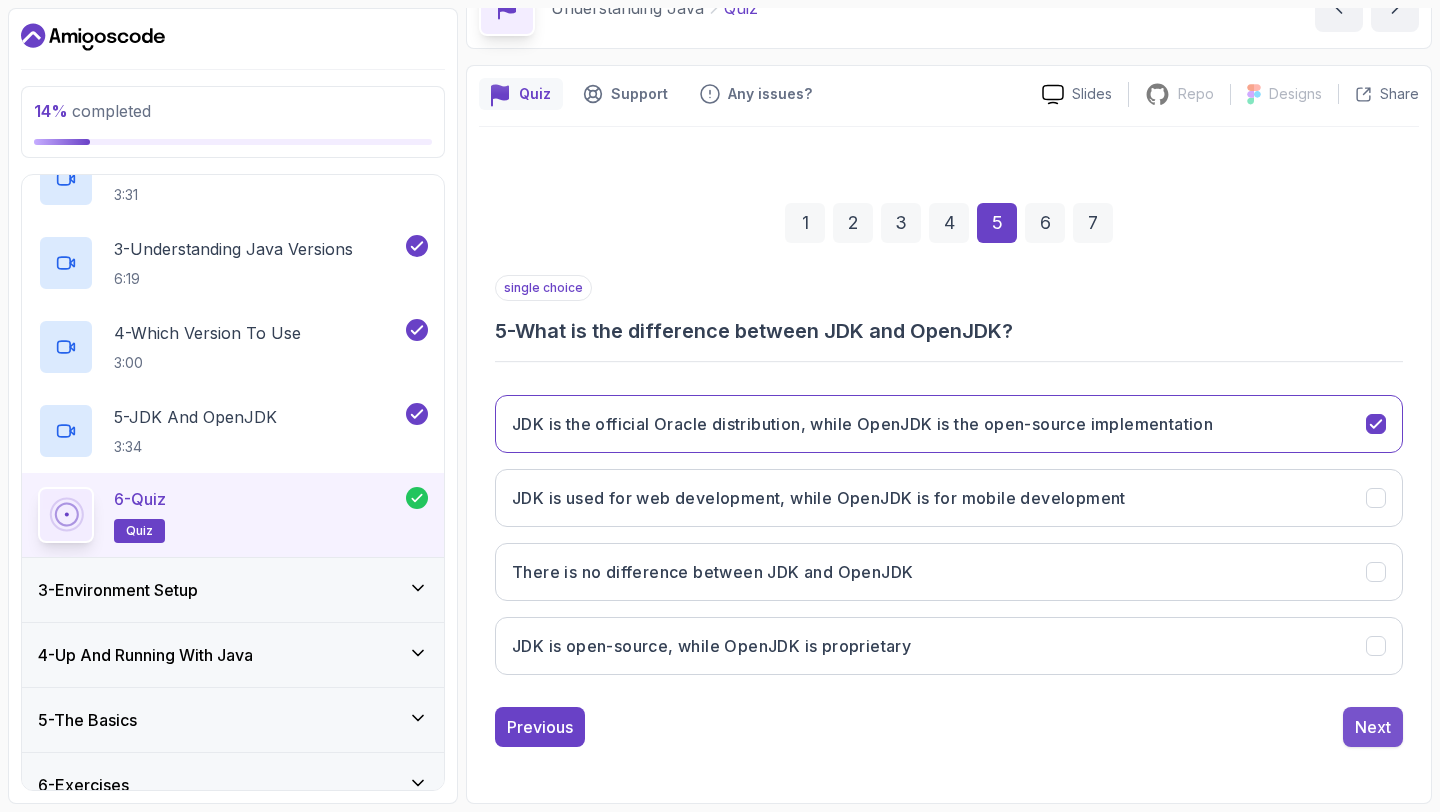 click on "Next" at bounding box center (1373, 727) 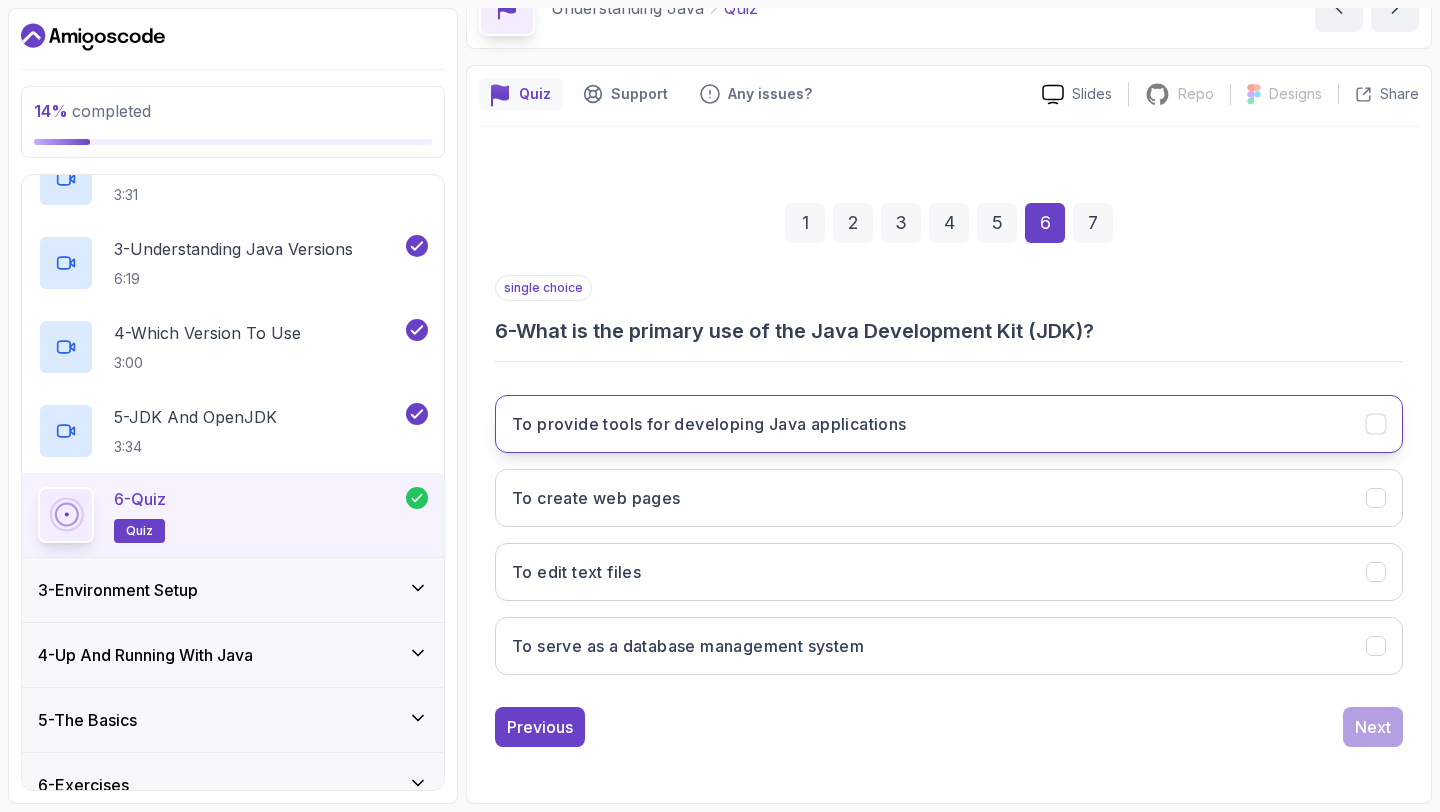 click on "To provide tools for developing Java applications" at bounding box center (949, 424) 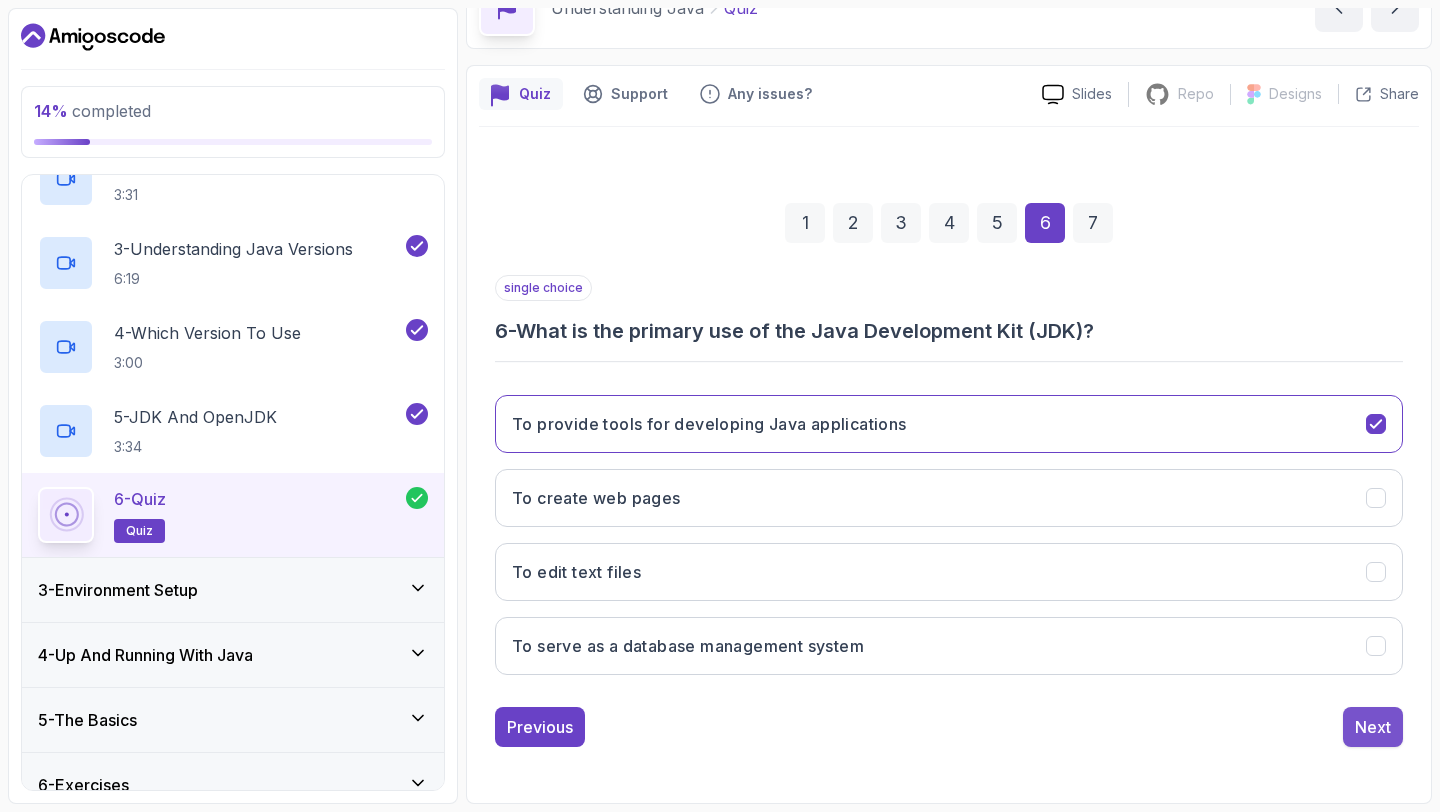 click on "Next" at bounding box center [1373, 727] 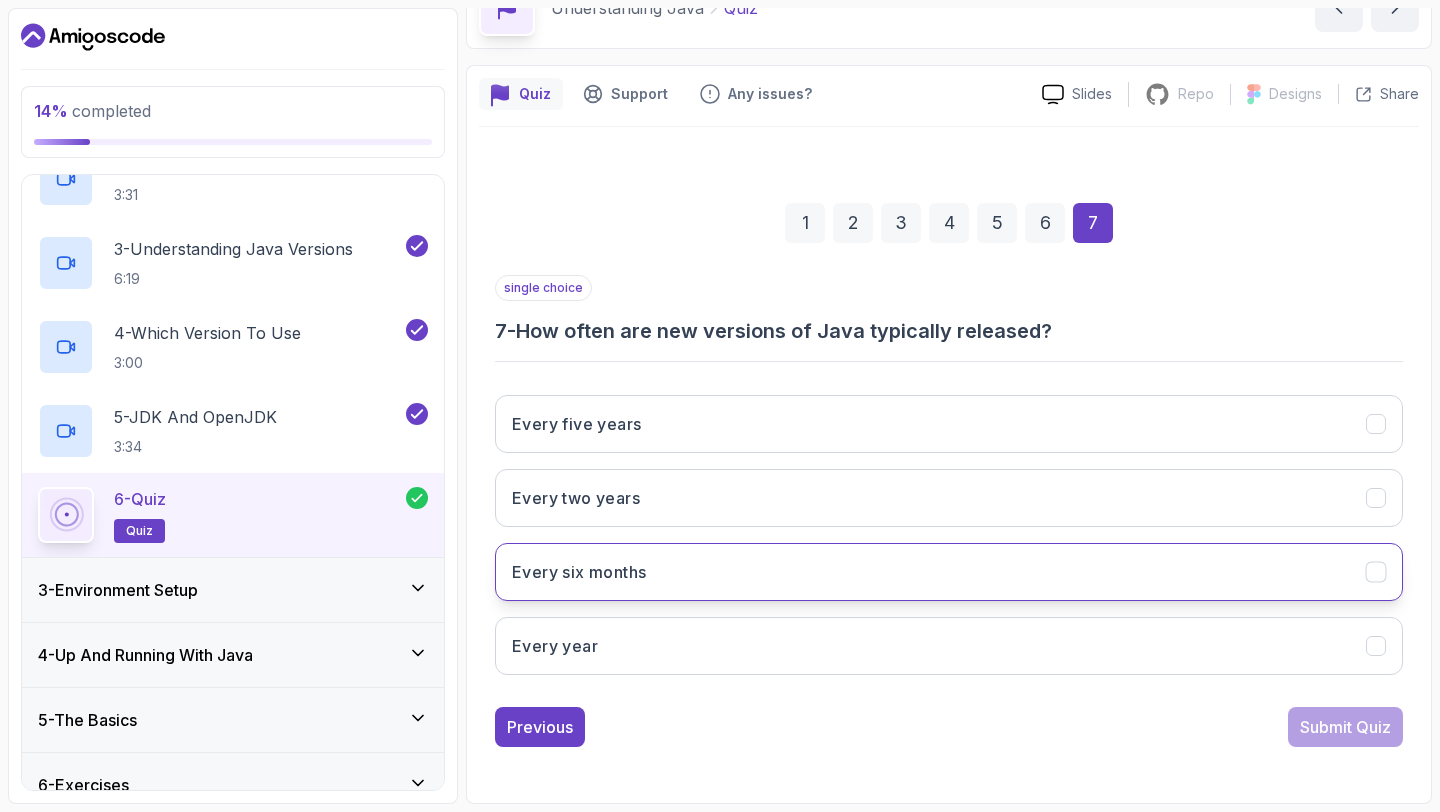 click on "Every six months" at bounding box center [949, 572] 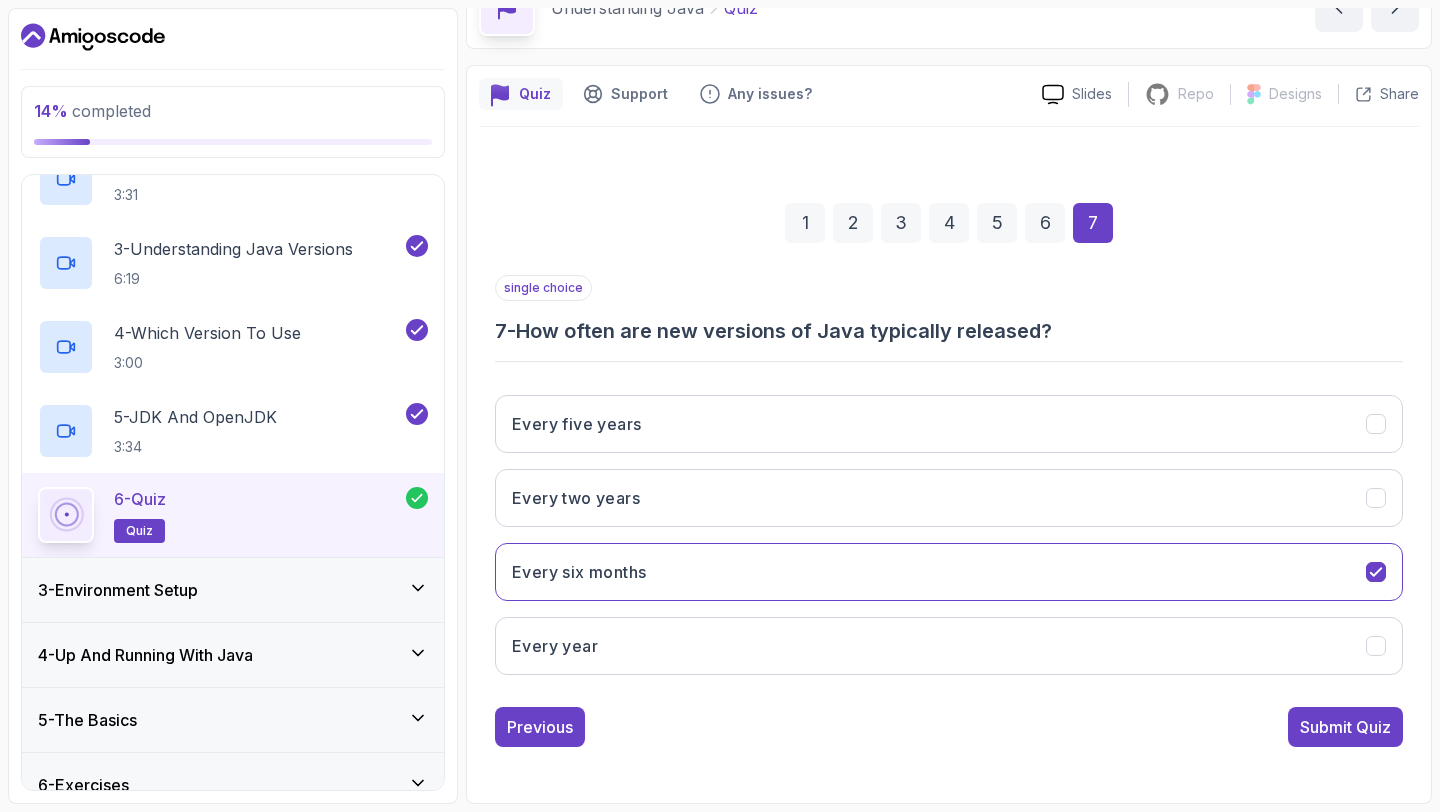 click on "6" at bounding box center (1045, 223) 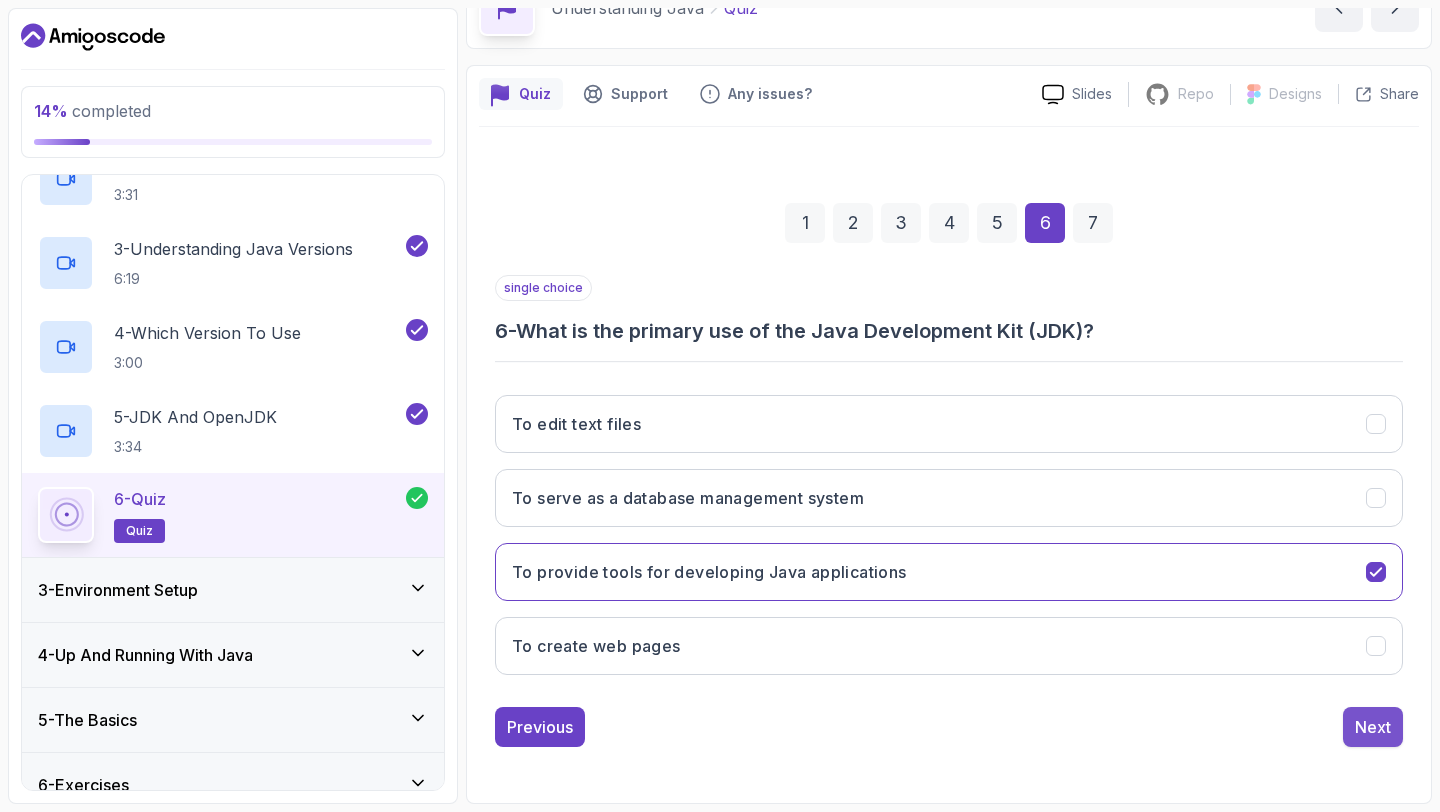click on "Next" at bounding box center [1373, 727] 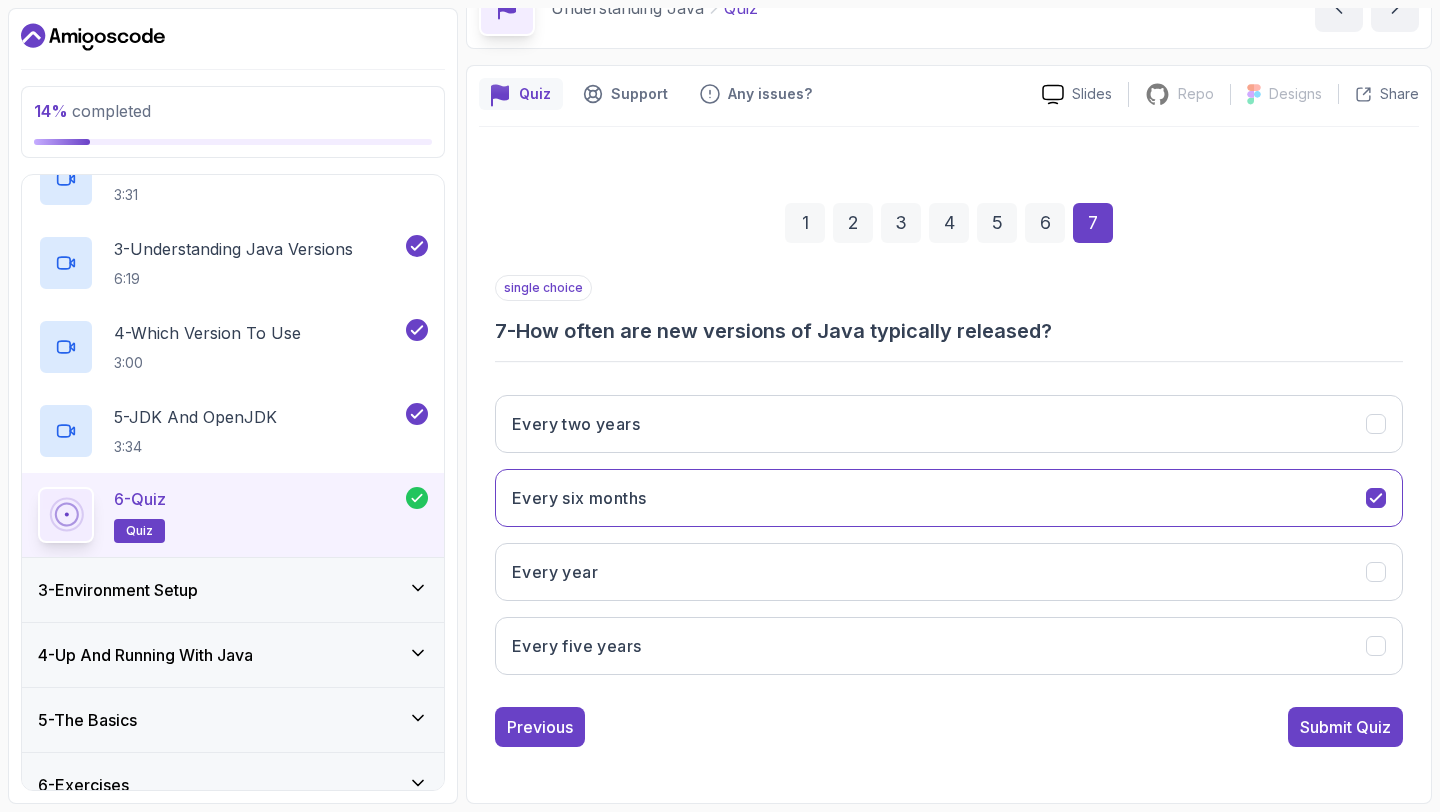 click on "Submit Quiz" at bounding box center (1345, 727) 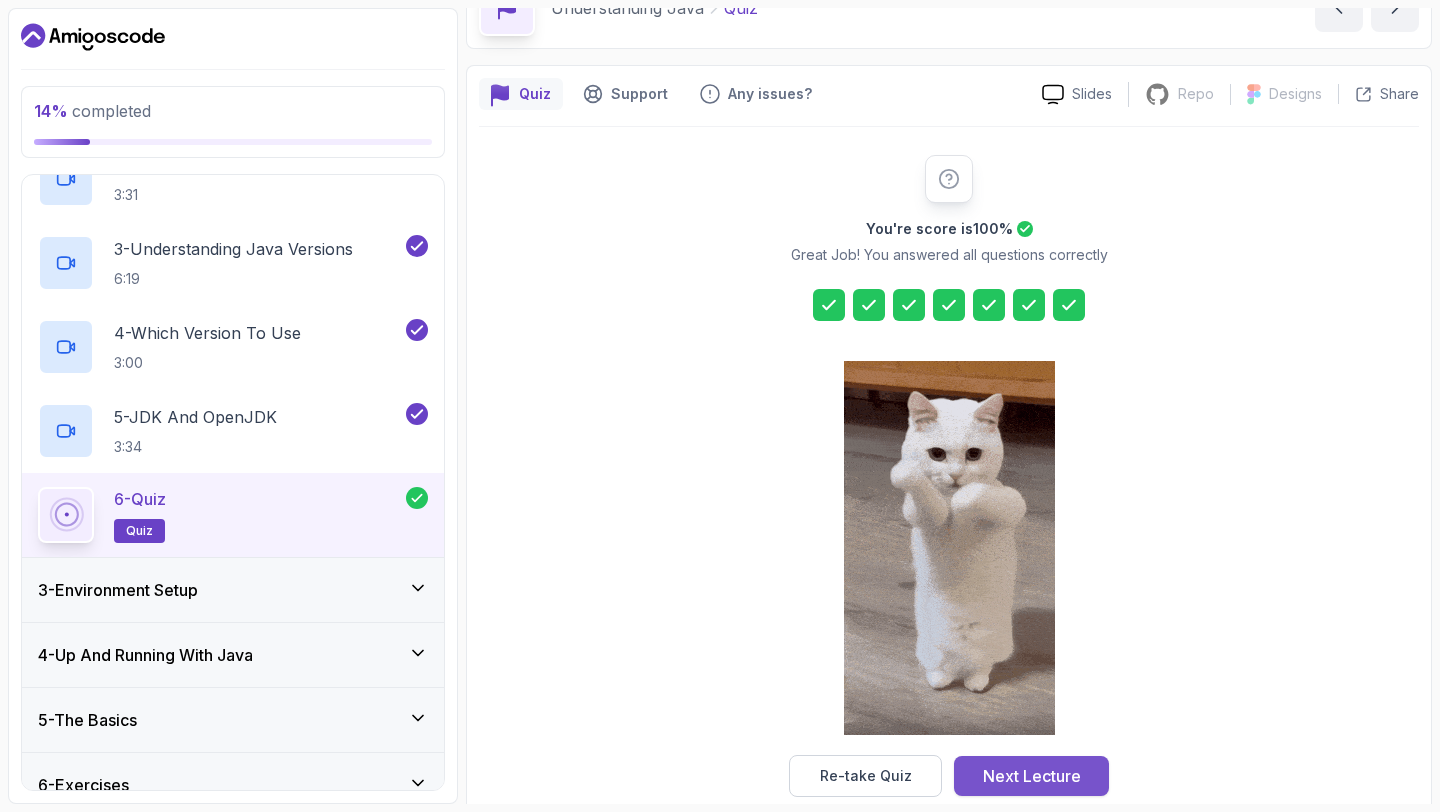 click on "Next Lecture" at bounding box center (1032, 776) 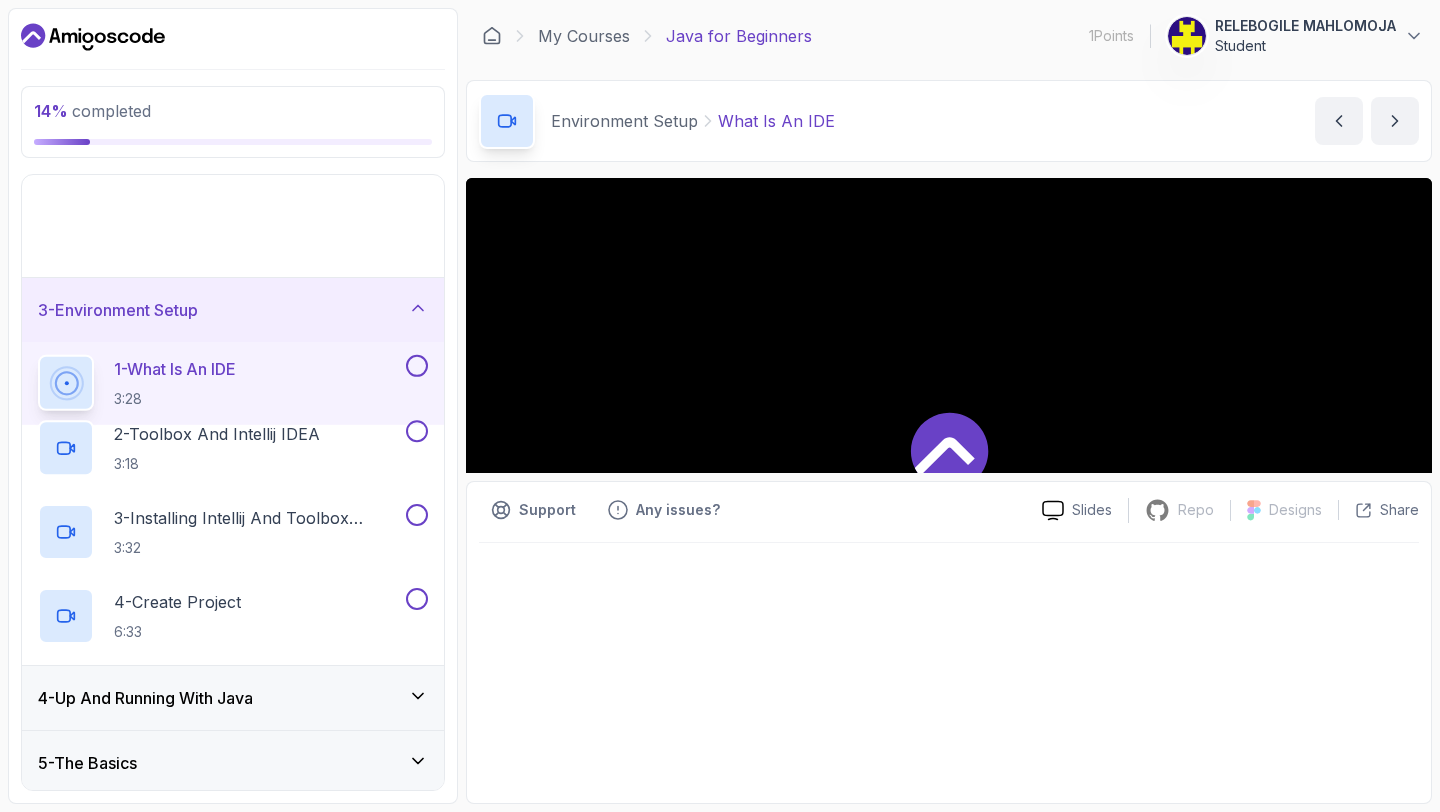 scroll, scrollTop: 0, scrollLeft: 0, axis: both 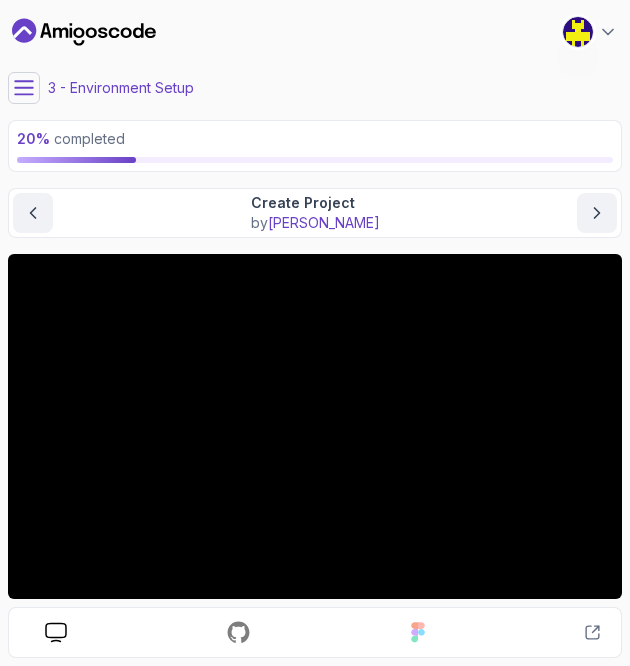 click 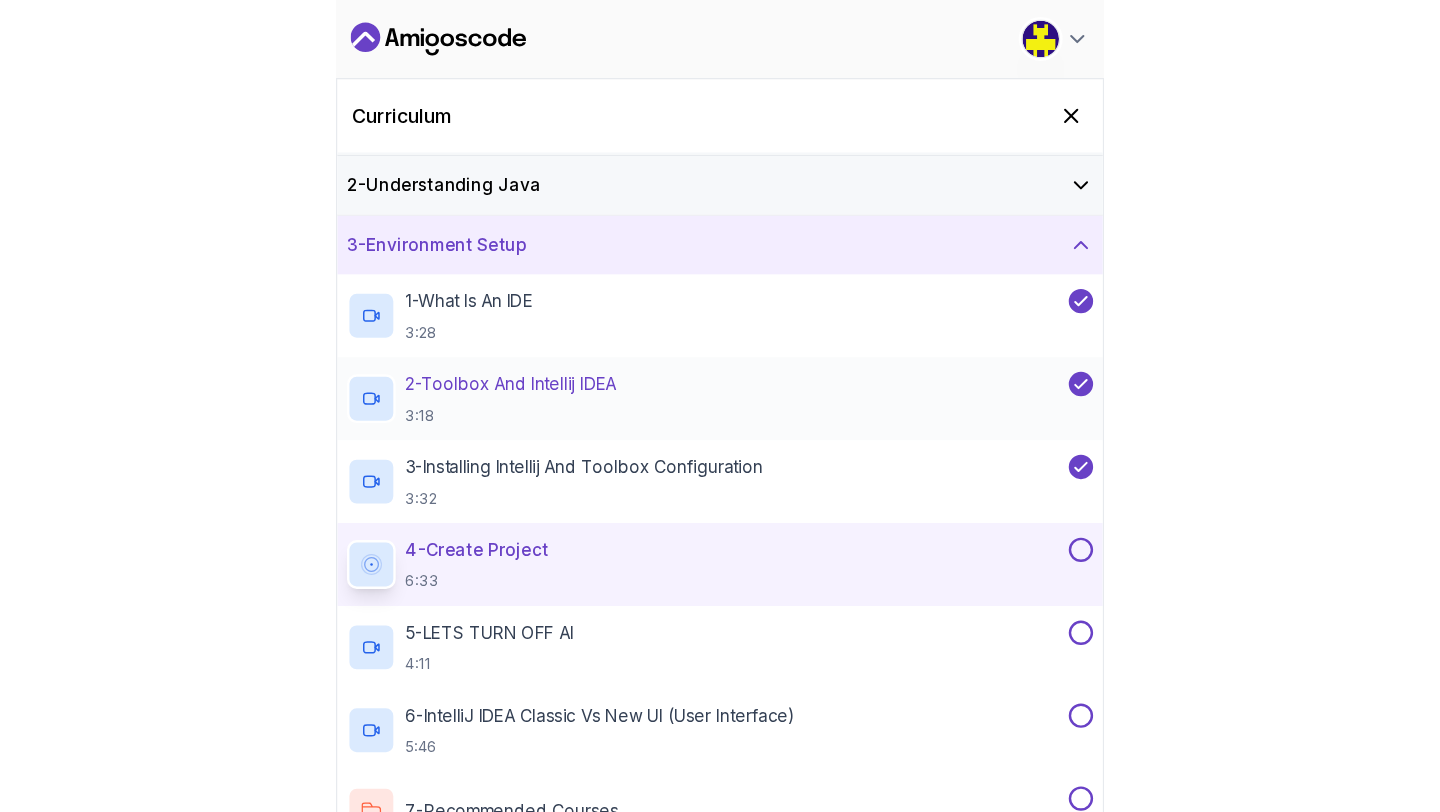 scroll, scrollTop: 49, scrollLeft: 0, axis: vertical 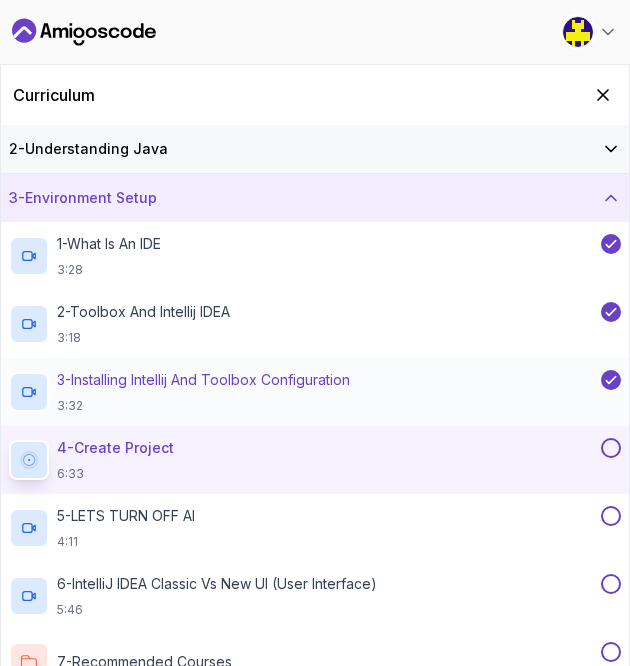 click on "3  -  Installing Intellij And Toolbox Configuration 3:32" at bounding box center (203, 392) 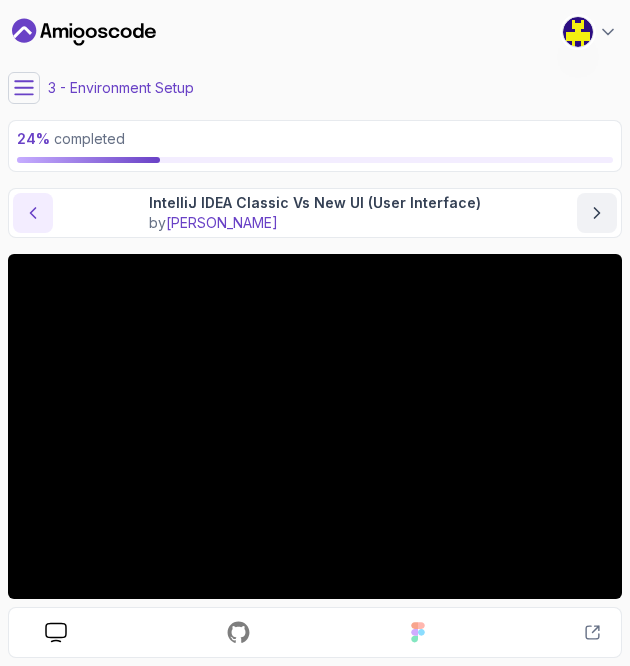 click 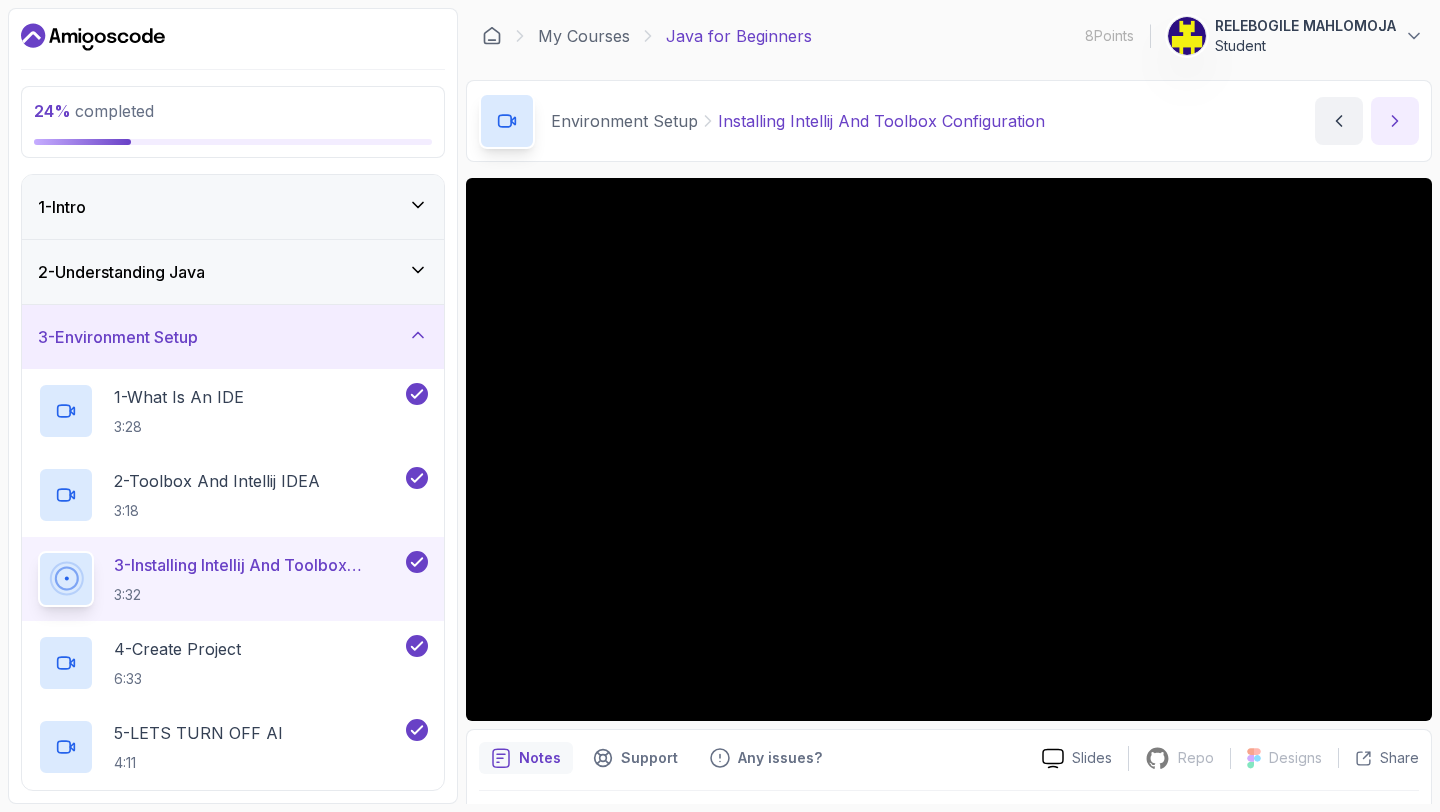click at bounding box center [1395, 121] 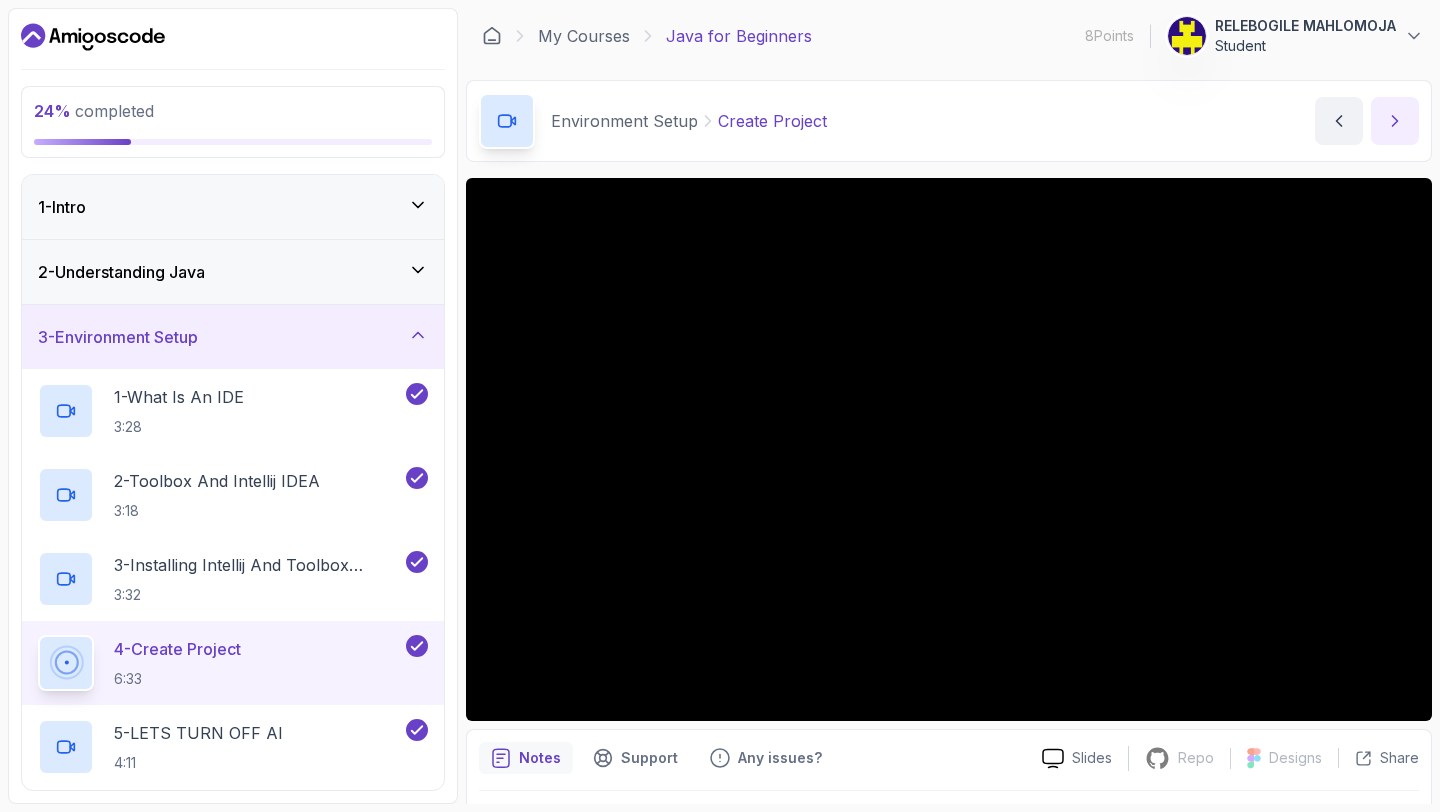 click 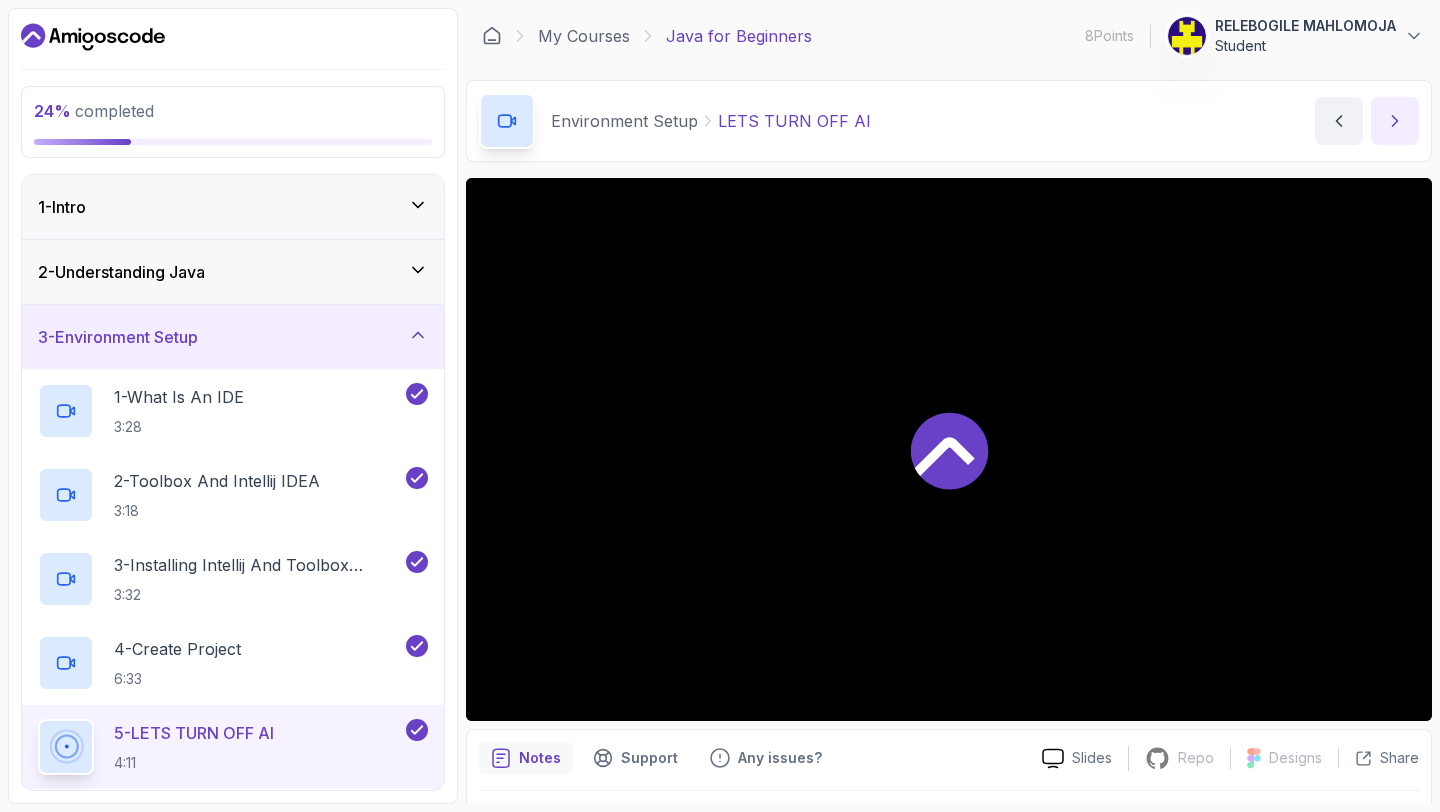 click 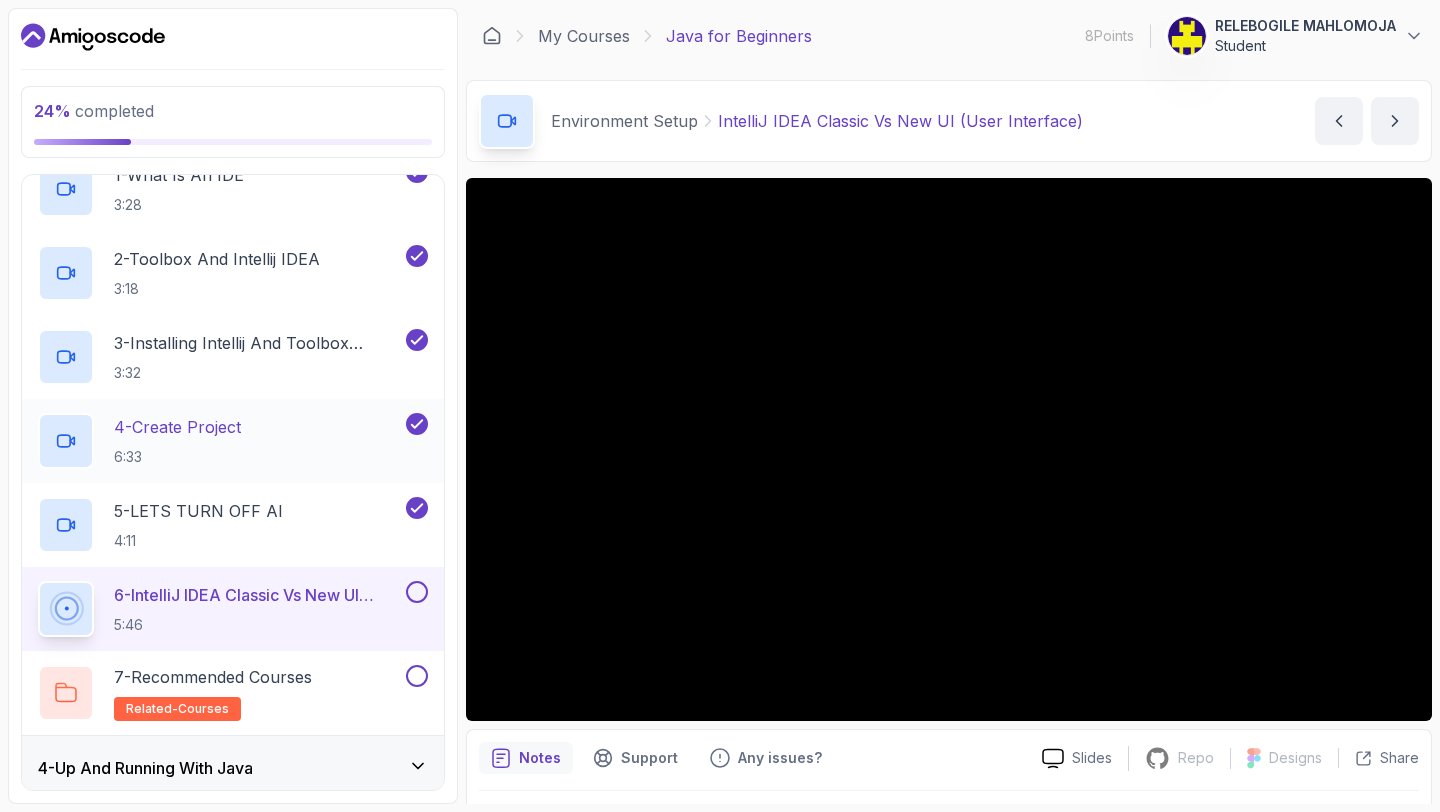 scroll, scrollTop: 223, scrollLeft: 0, axis: vertical 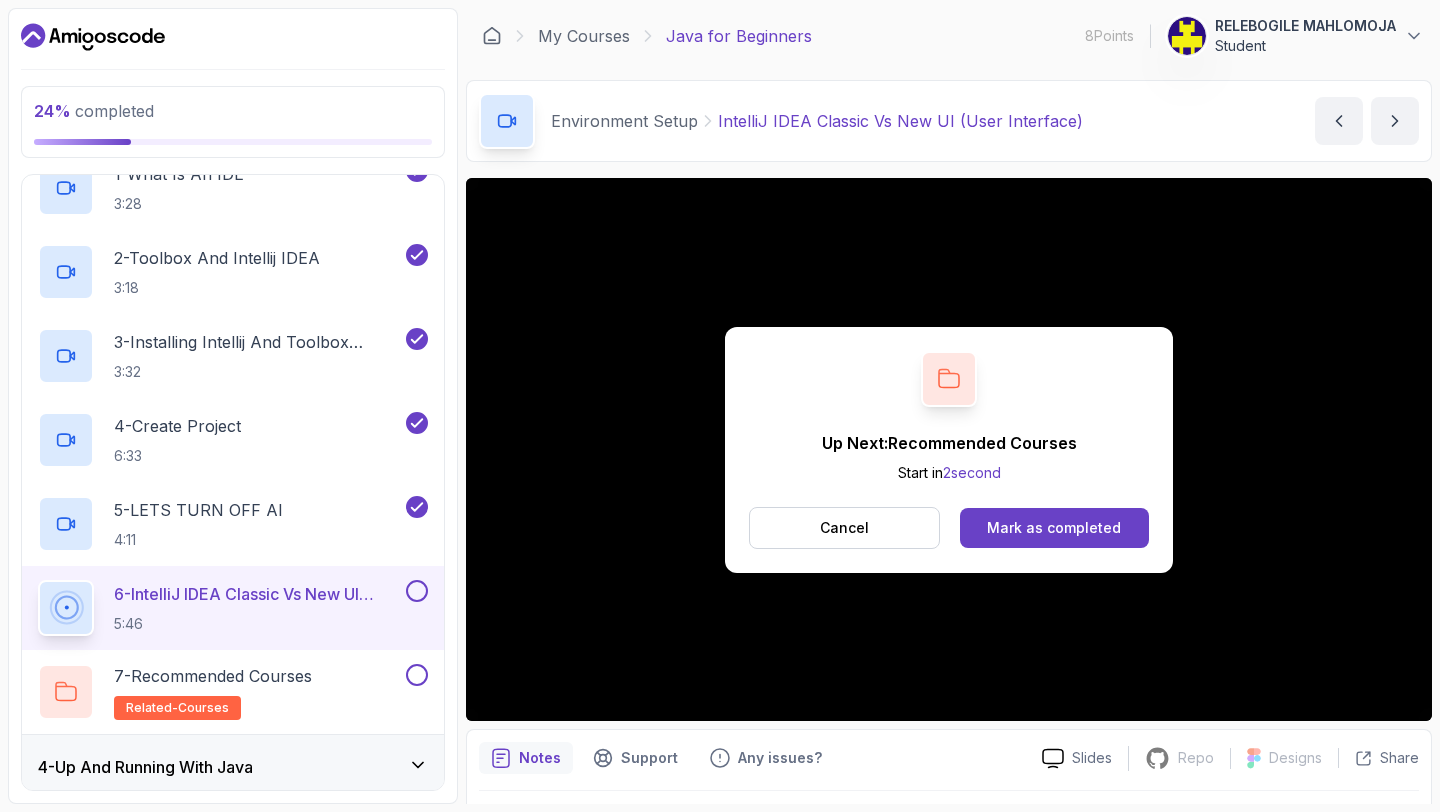 click on "RELEBOGILE MAHLOMOJA" at bounding box center (1305, 26) 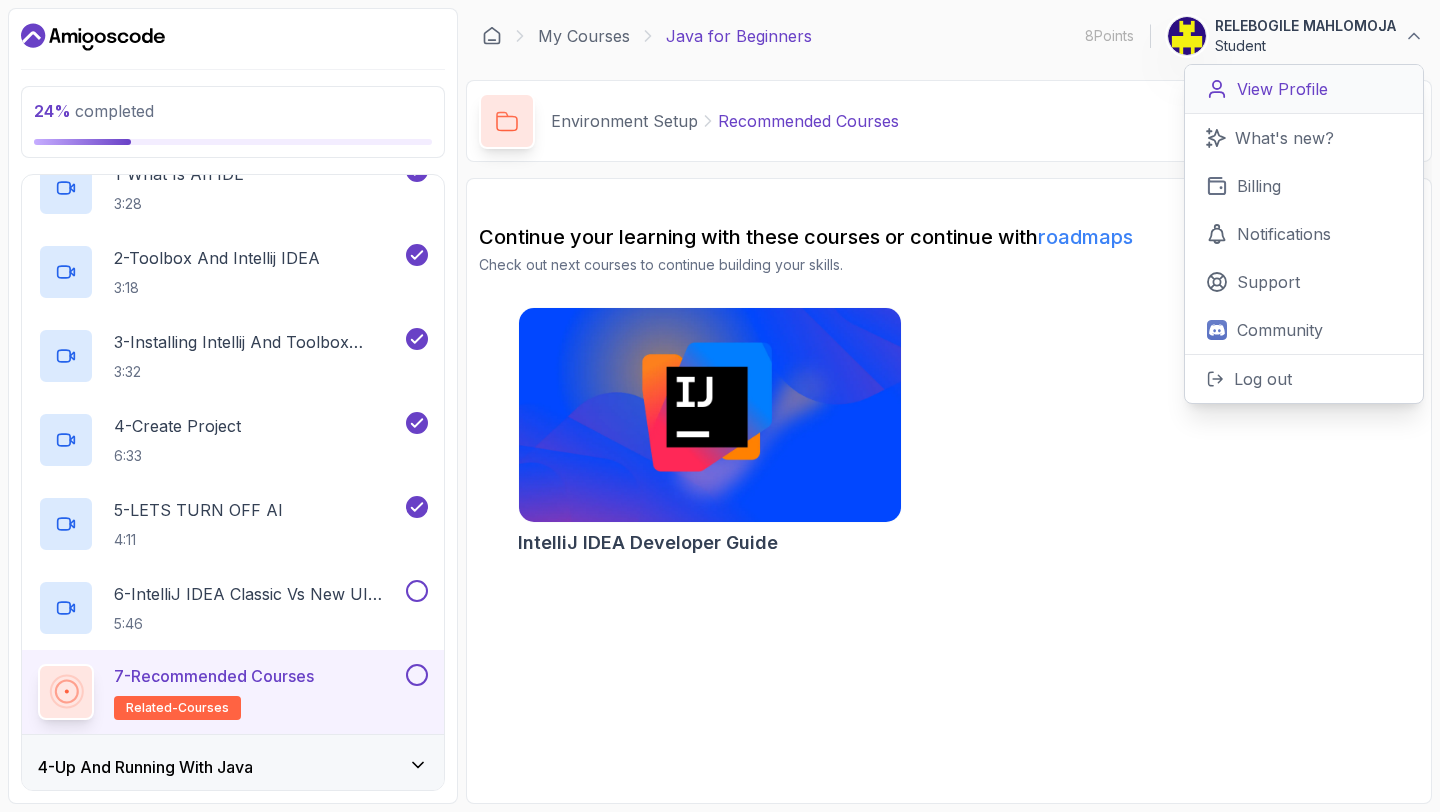 click on "View Profile" at bounding box center (1282, 89) 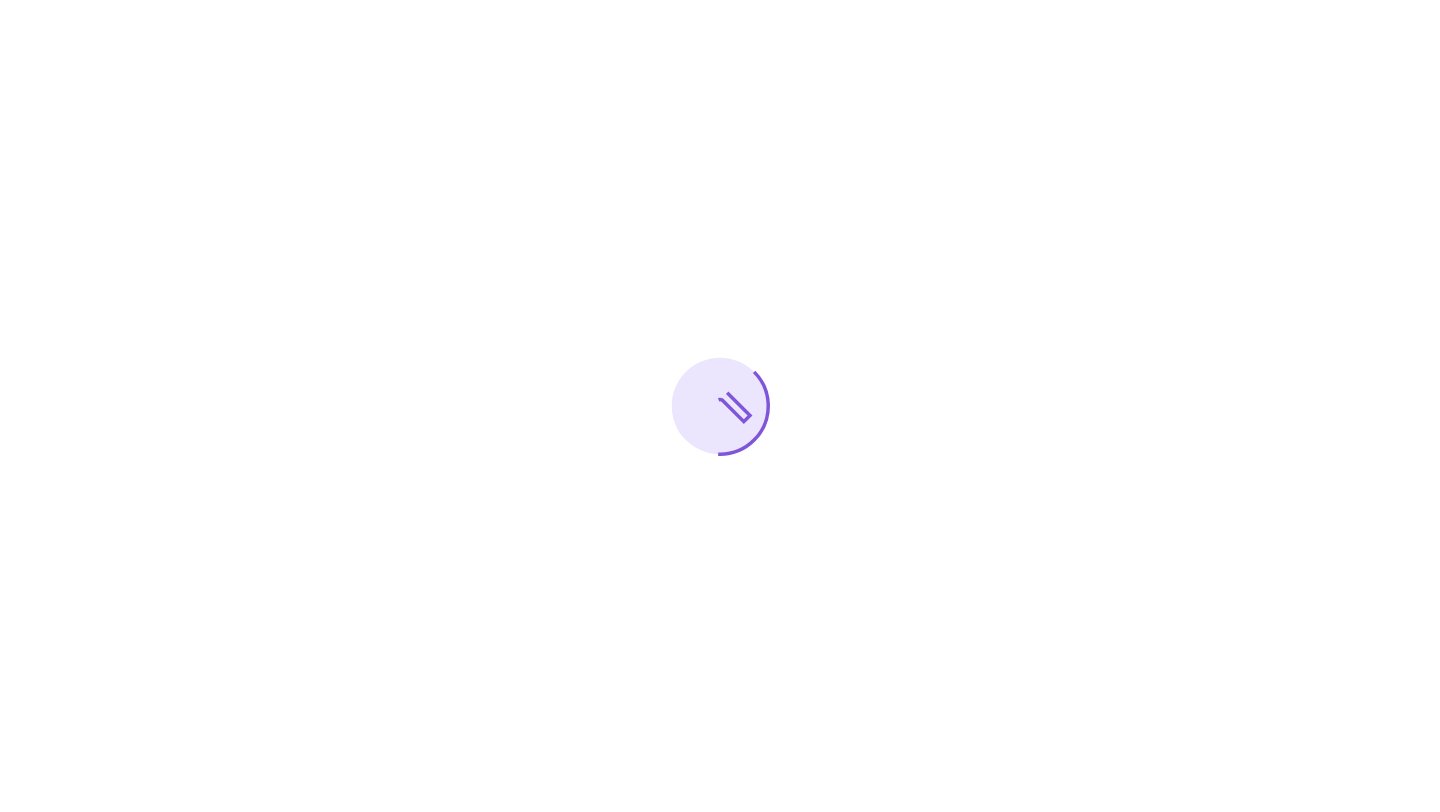 scroll, scrollTop: 0, scrollLeft: 0, axis: both 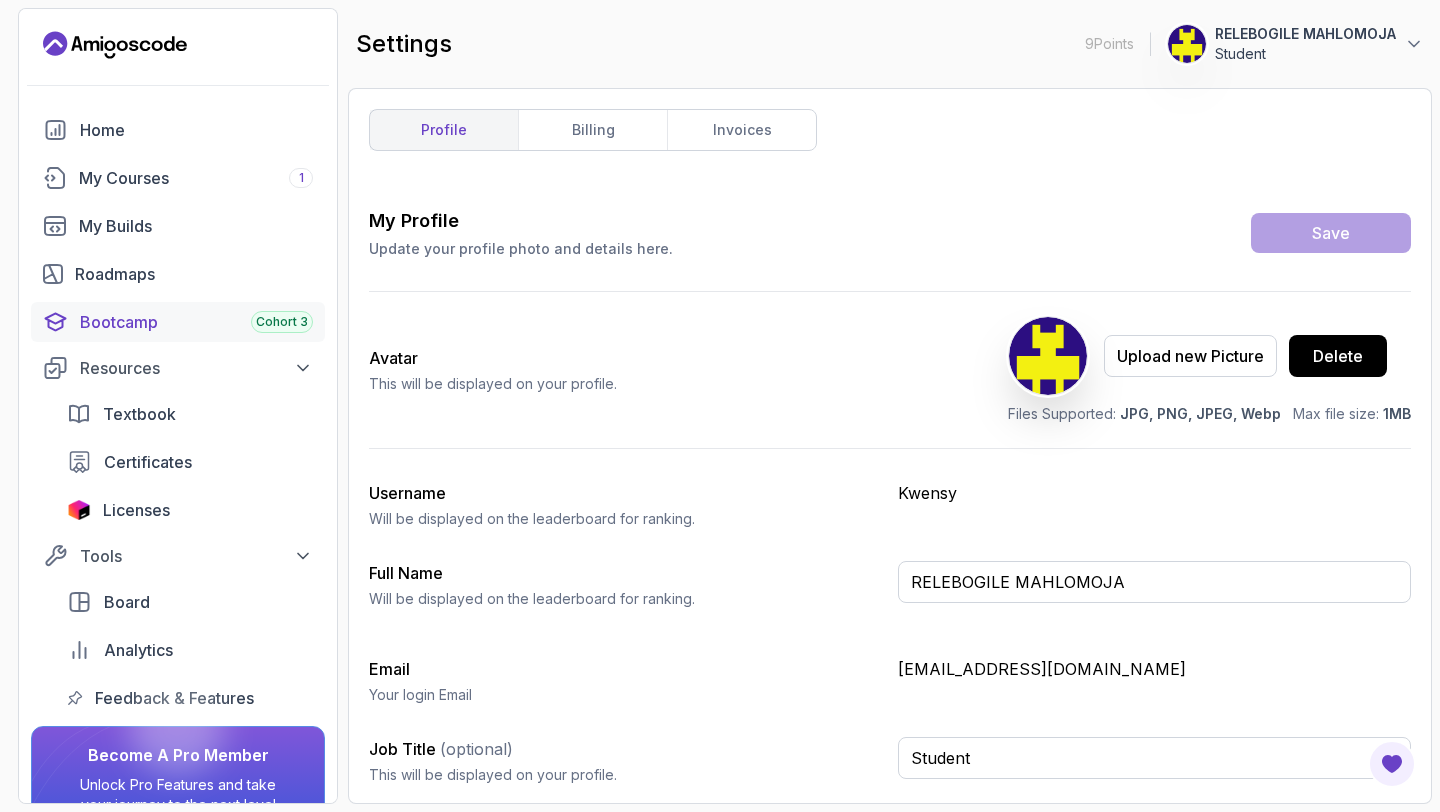 click on "Bootcamp Cohort 3" at bounding box center [196, 322] 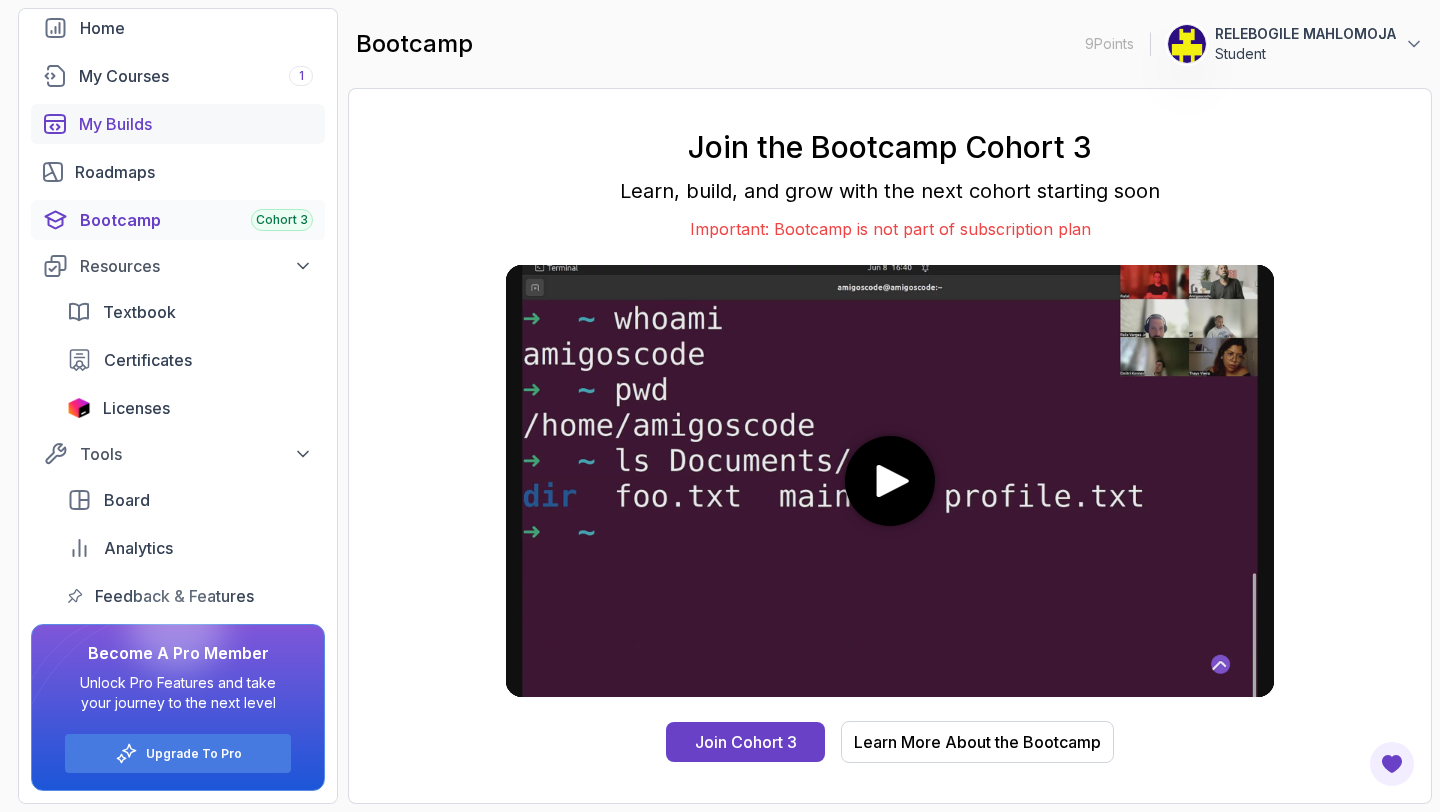 scroll, scrollTop: 0, scrollLeft: 0, axis: both 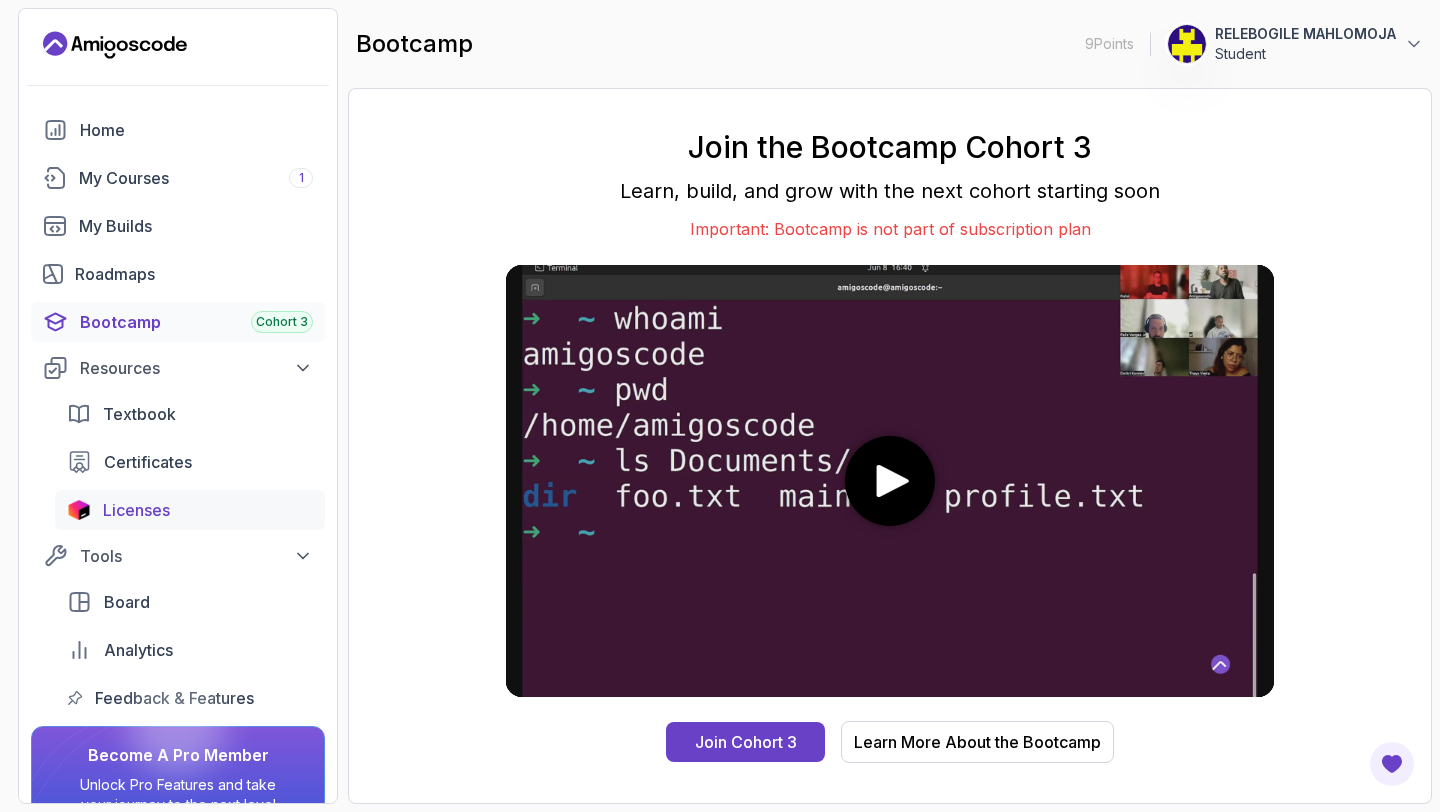 click on "Licenses" at bounding box center (208, 510) 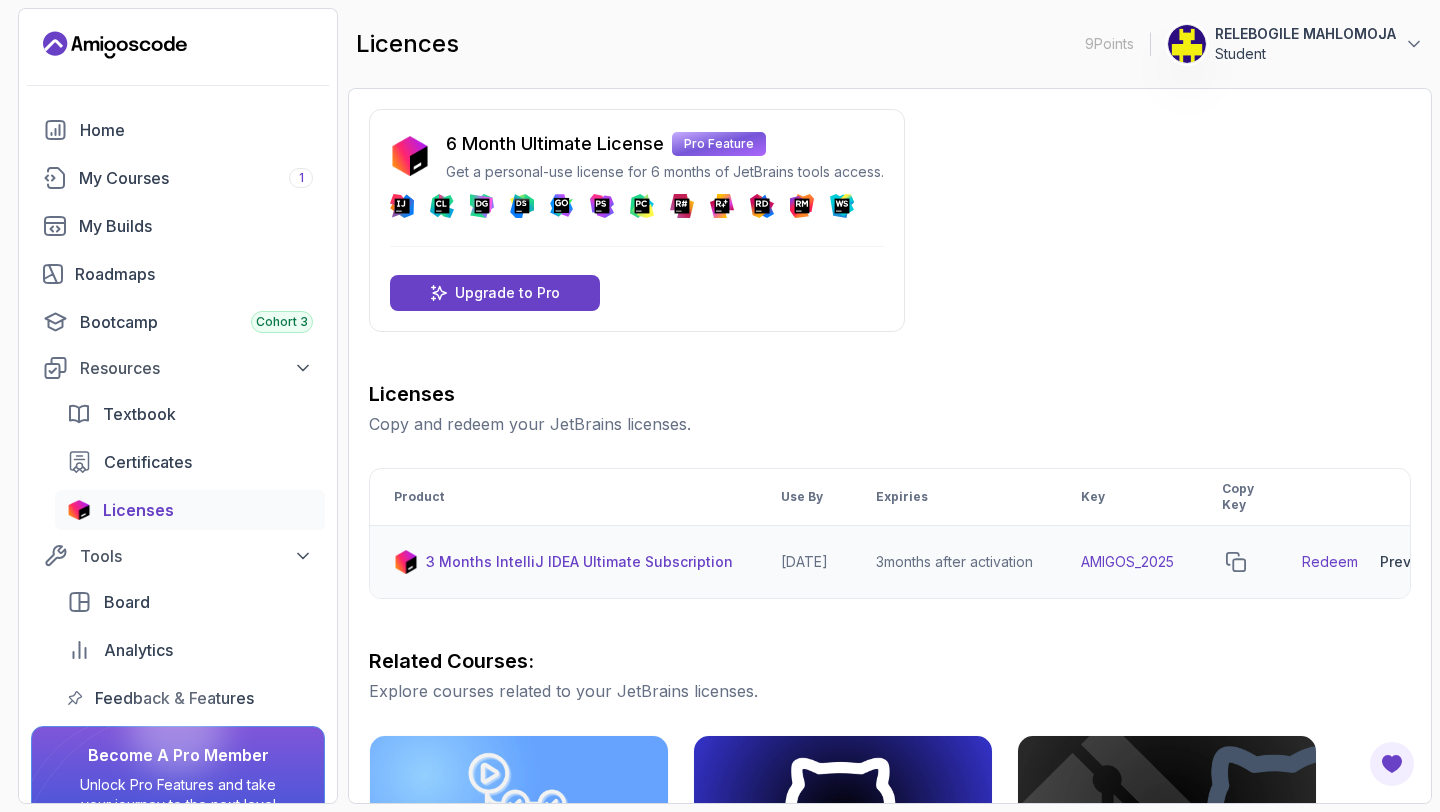 click on "3 Months IntelliJ IDEA Ultimate Subscription" at bounding box center [579, 562] 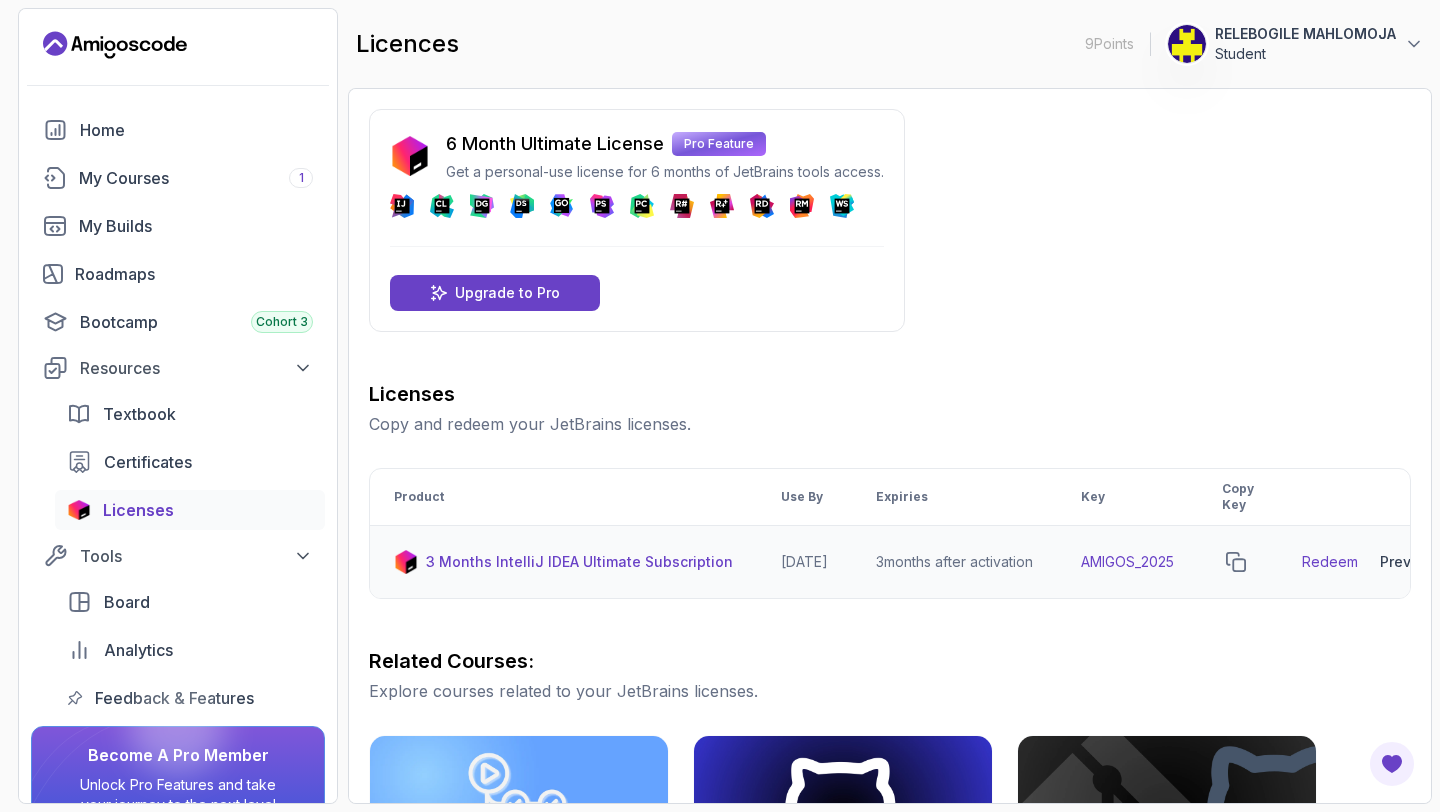 click on "Redeem" at bounding box center (1330, 562) 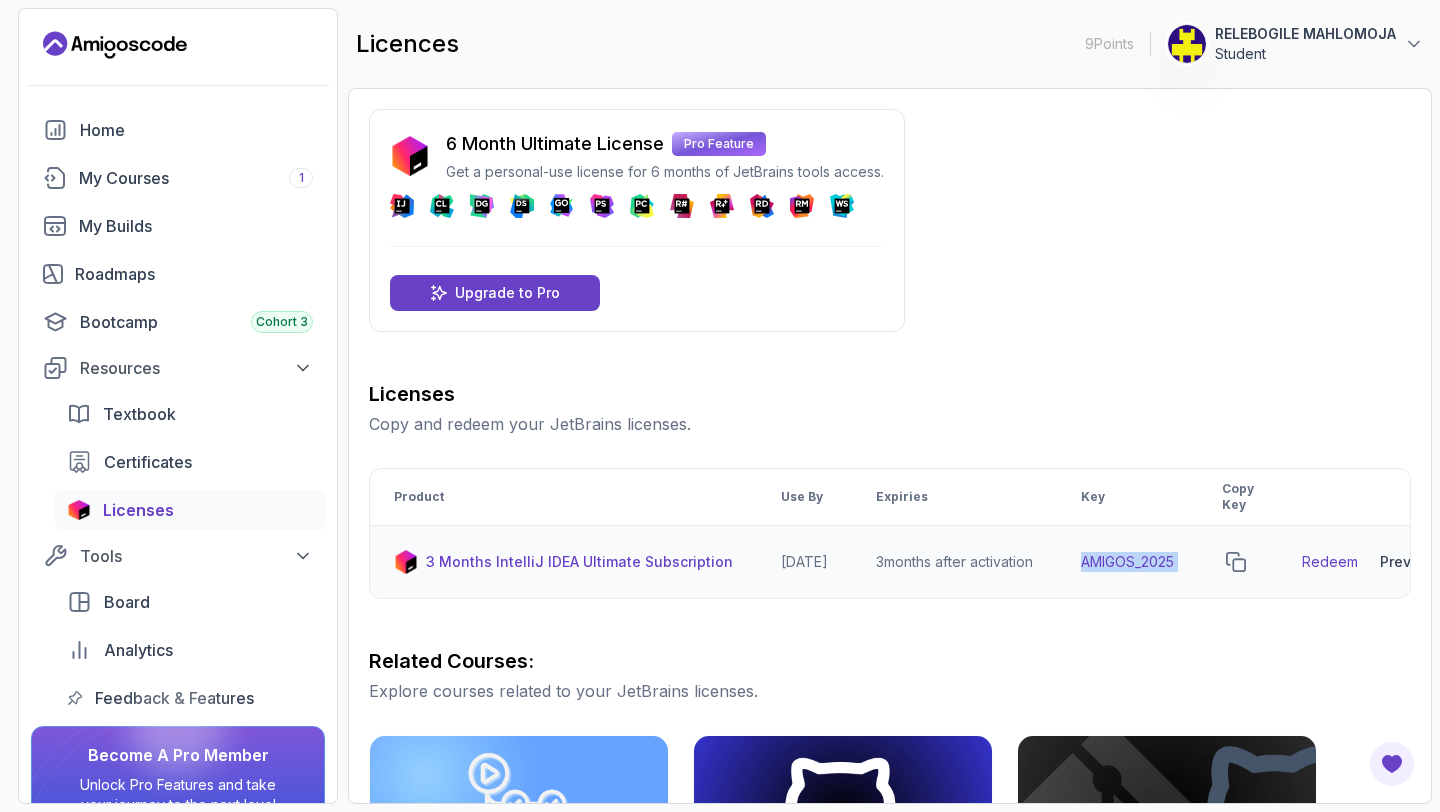 drag, startPoint x: 1107, startPoint y: 560, endPoint x: 1223, endPoint y: 555, distance: 116.10771 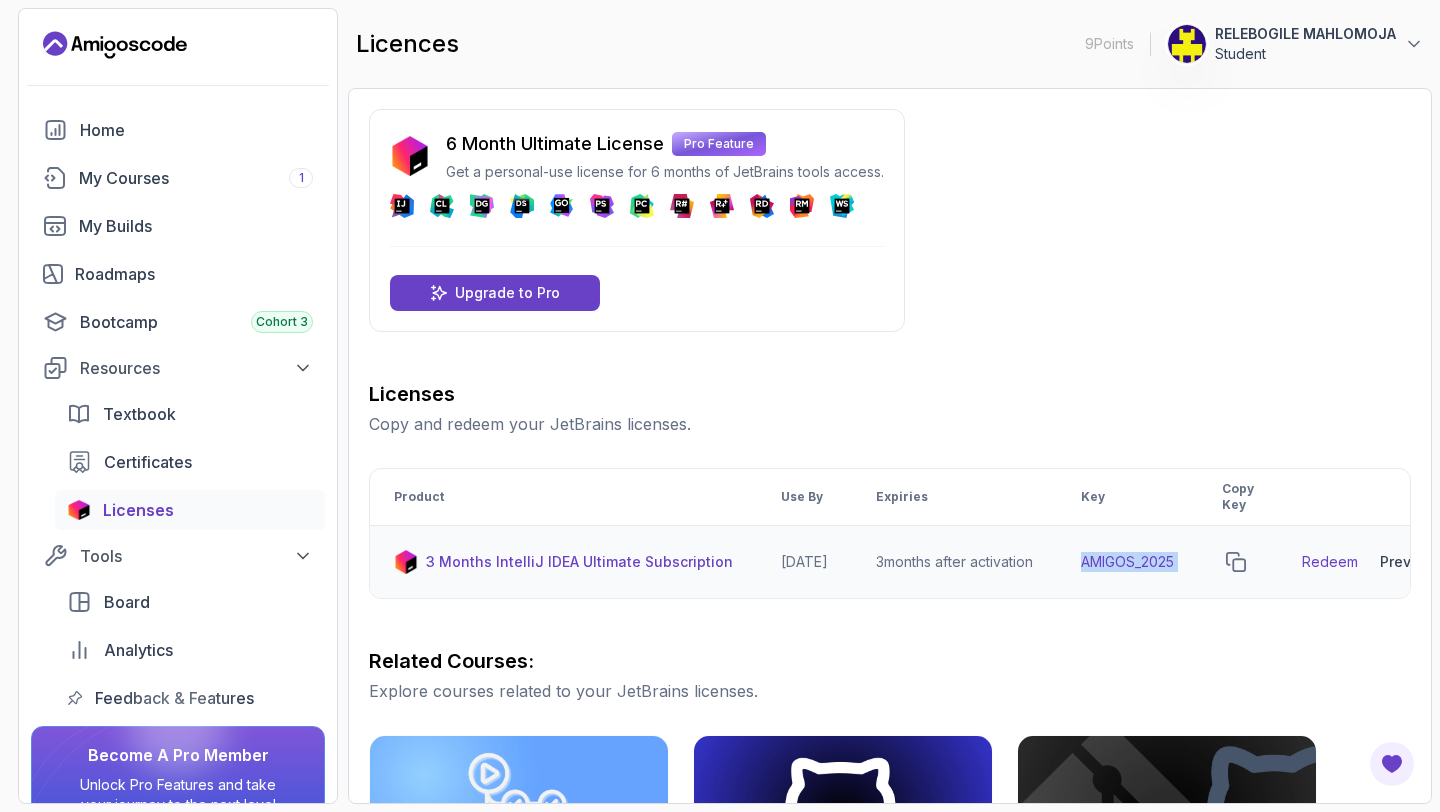 click on "3 Months IntelliJ IDEA Ultimate Subscription 2026-06-12 3  months after activation AMIGOS_2025 Redeem Preview Download" at bounding box center [920, 562] 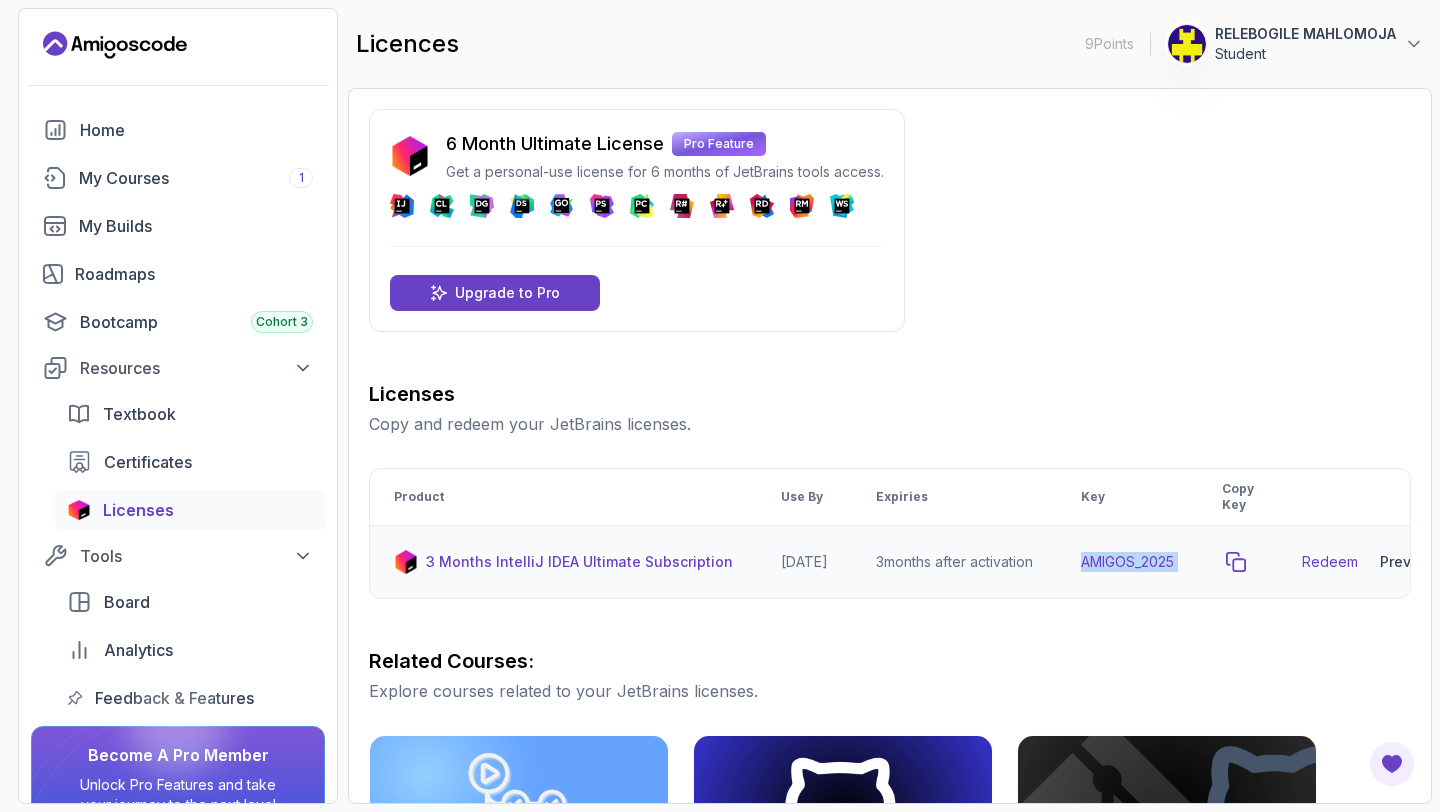 click 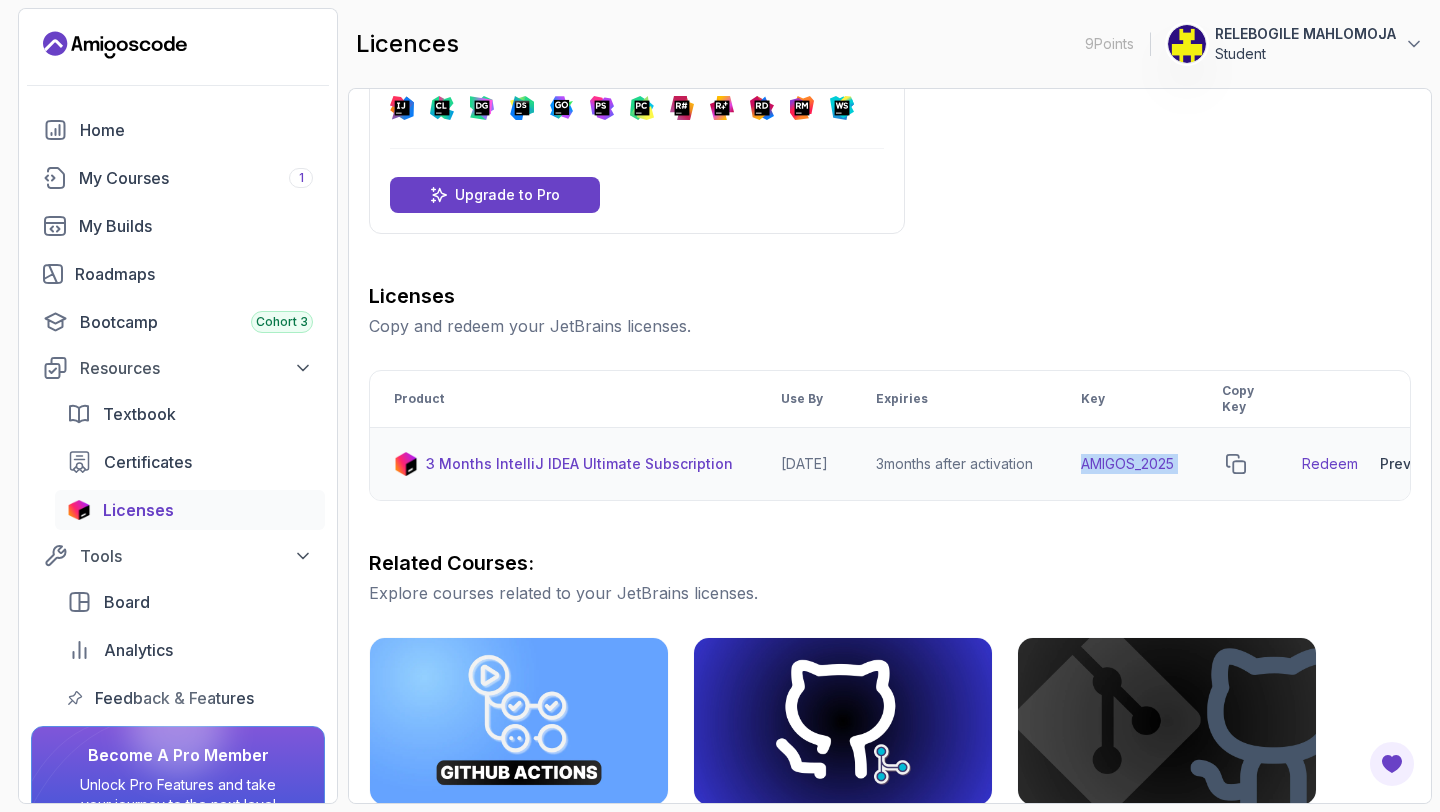 scroll, scrollTop: 102, scrollLeft: 0, axis: vertical 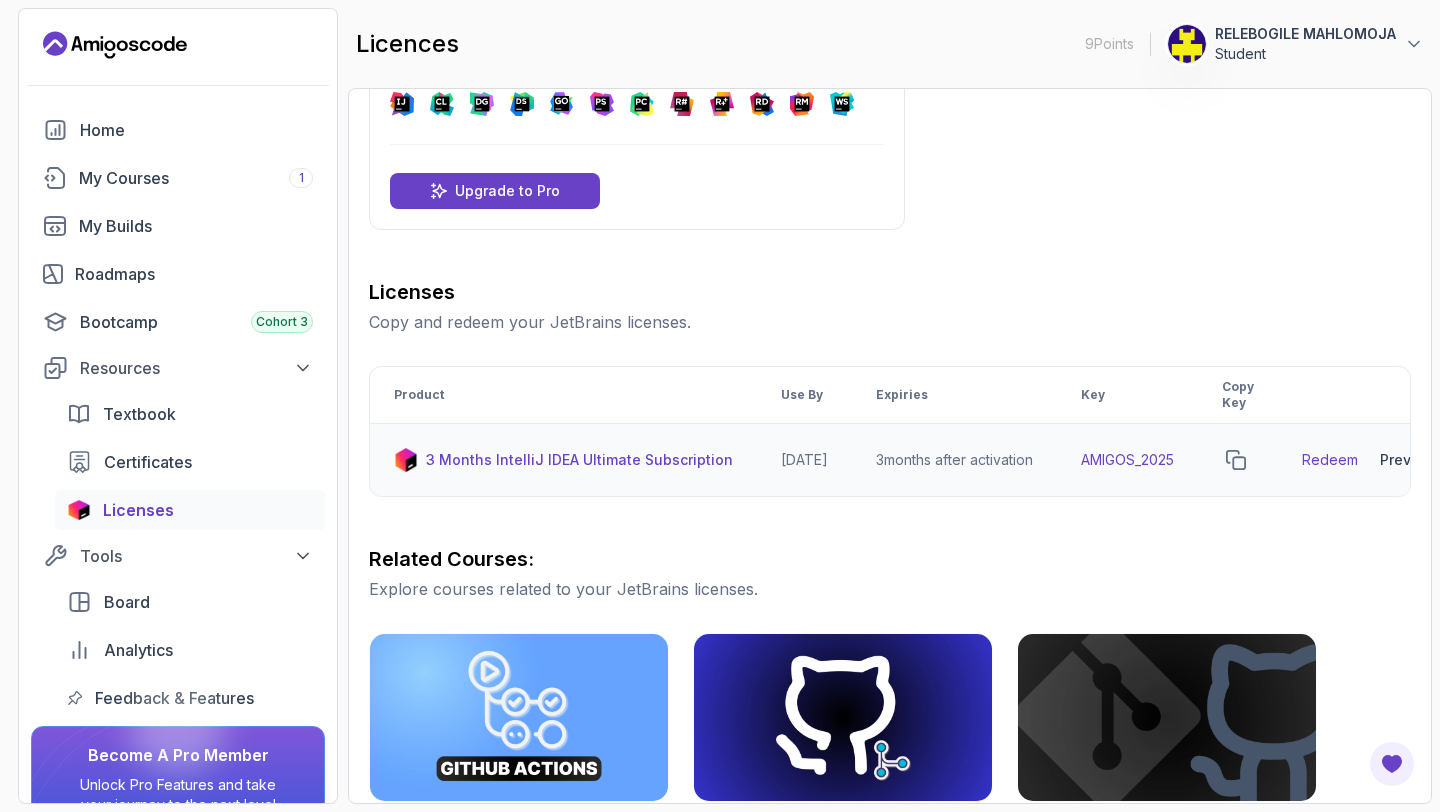 click on "Licenses Copy and redeem your JetBrains licenses. Product Use By Expiries Key Copy Key 3 Months IntelliJ IDEA Ultimate Subscription 2026-06-12 3  months after activation AMIGOS_2025 Redeem Preview Download Related Courses: Explore courses related to your JetBrains licenses. CI/CD with GitHub Actions Pro Master CI/CD pipelines with GitHub Actions, automate deployments, and implement DevOps best practices Git for Professionals Pro Master advanced Git and GitHub techniques to optimize your development workflow and collaboration efficiency. Git & GitHub Fundamentals Learn the fundamentals of Git and GitHub. GitHub Toolkit Pro Master GitHub Toolkit to enhance your development workflow and collaboration efficiency. IntelliJ IDEA Developer Guide Pro Maximize IDE efficiency with IntelliJ IDEA and boost your productivity." at bounding box center (890, 736) 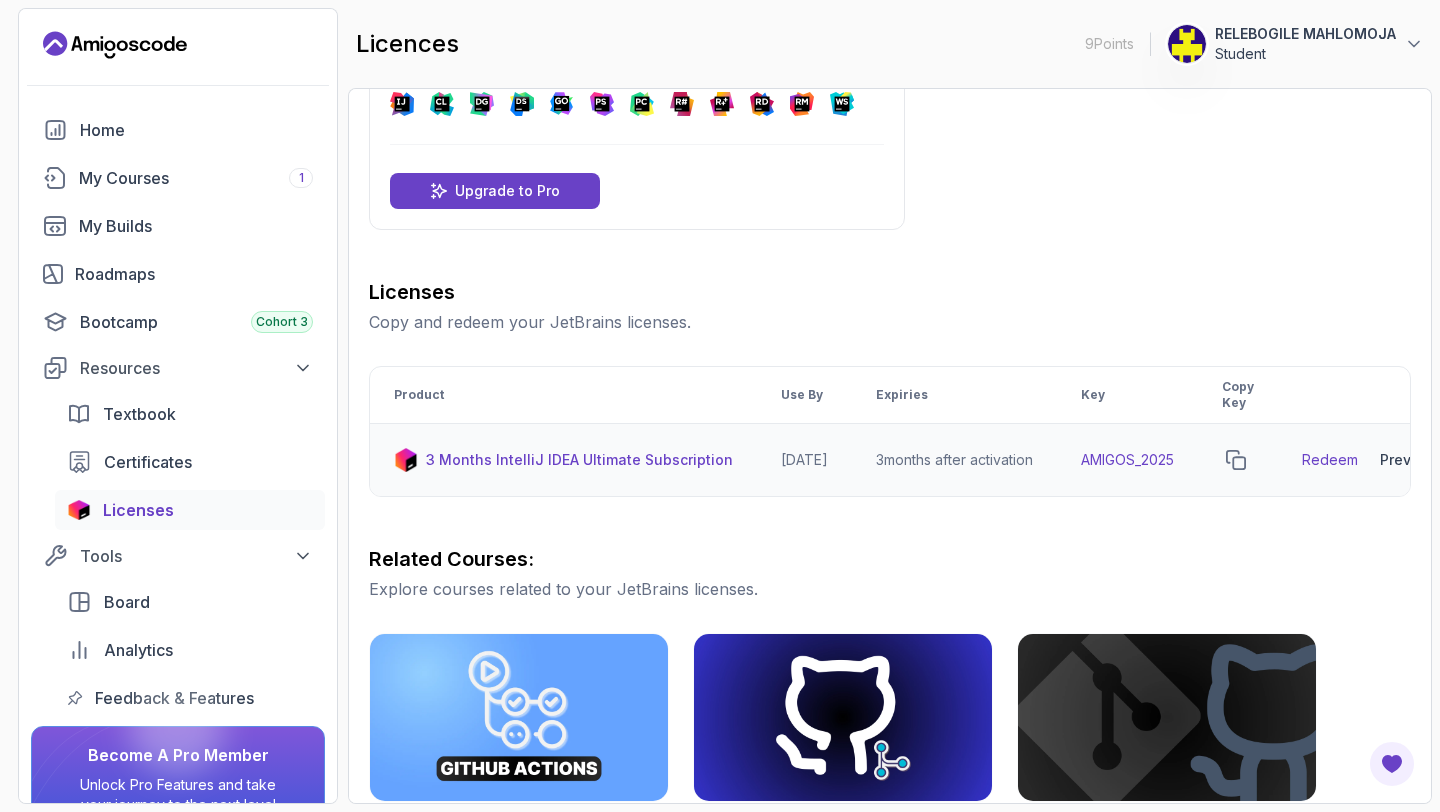 click on "3 Months IntelliJ IDEA Ultimate Subscription" at bounding box center (579, 460) 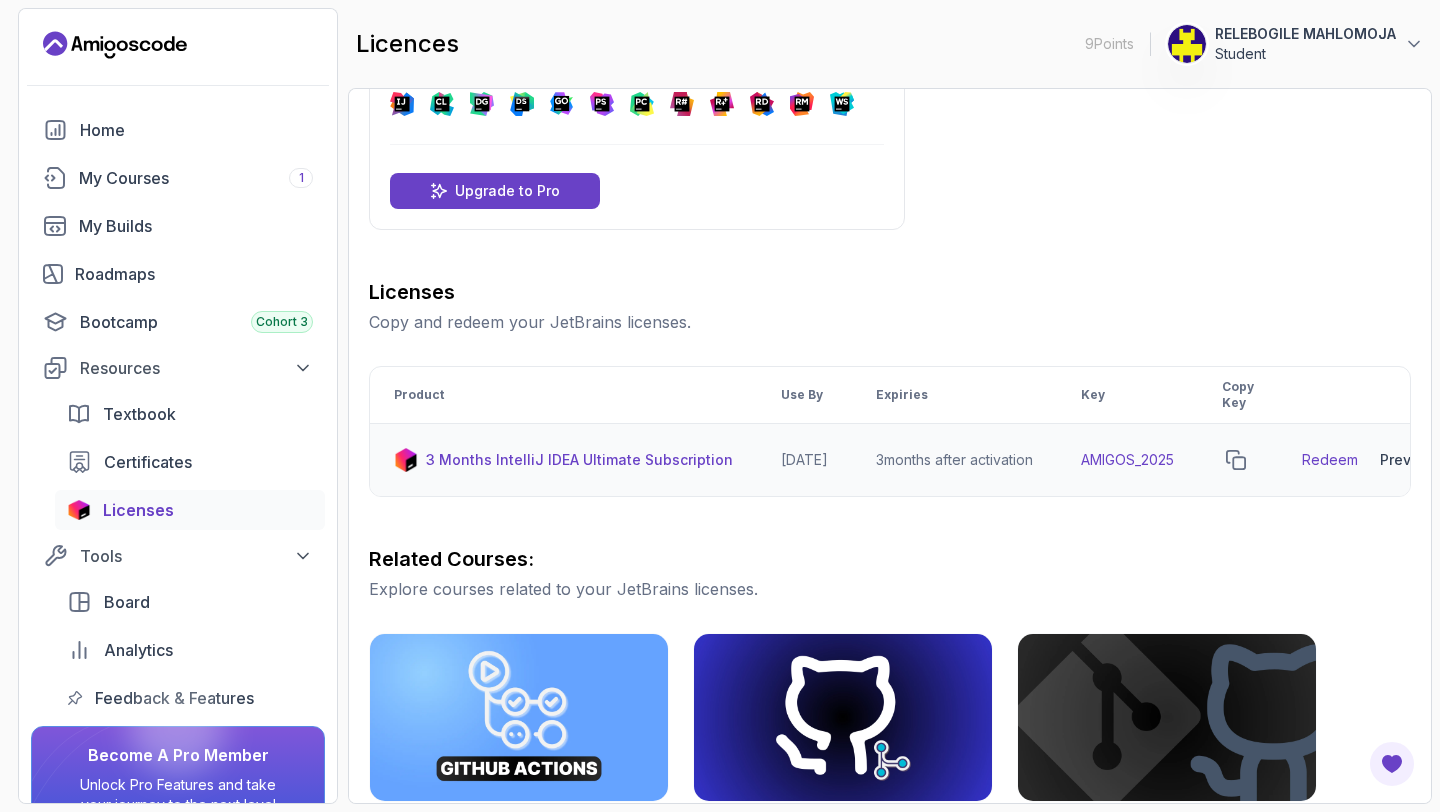 click on "Redeem" at bounding box center [1330, 460] 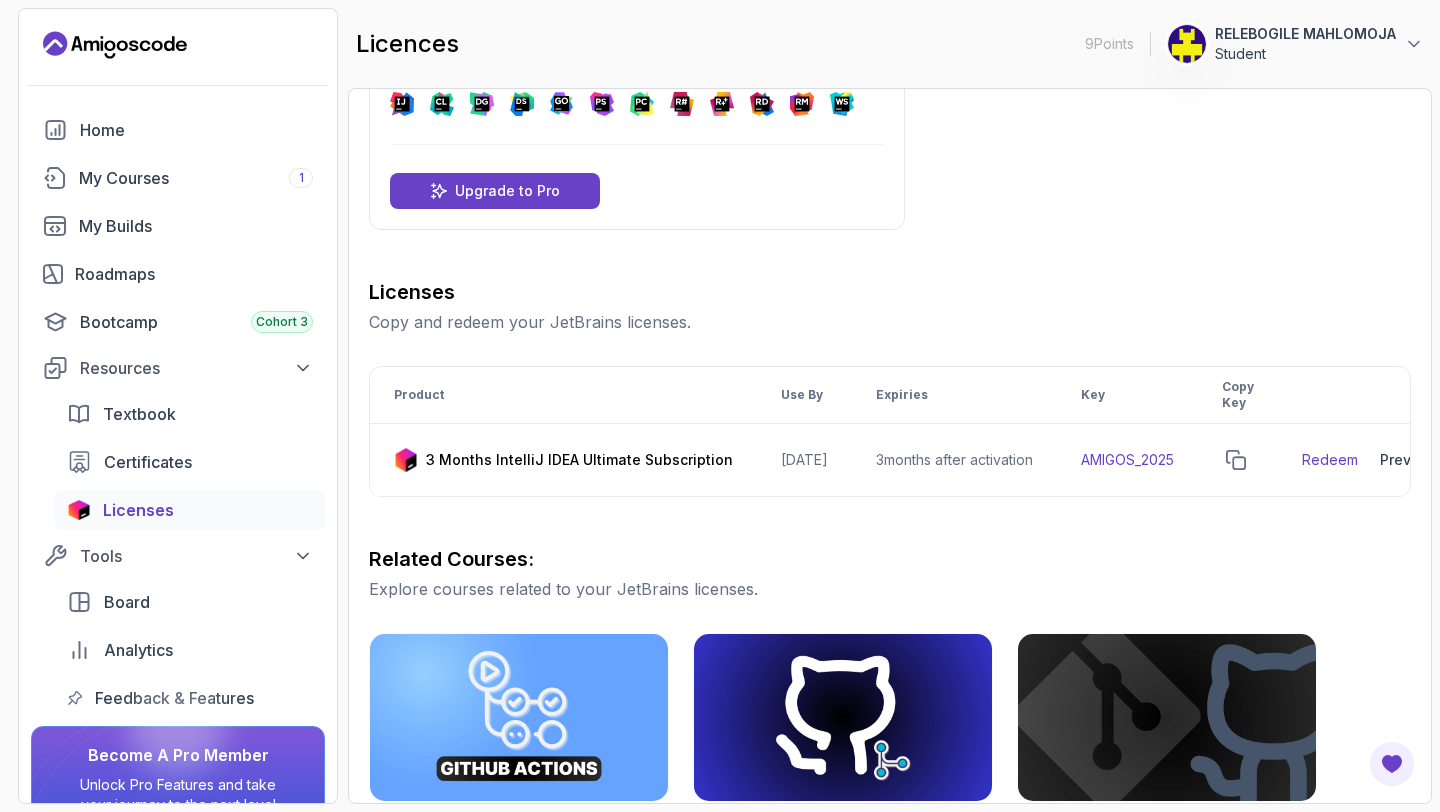 scroll, scrollTop: 0, scrollLeft: 0, axis: both 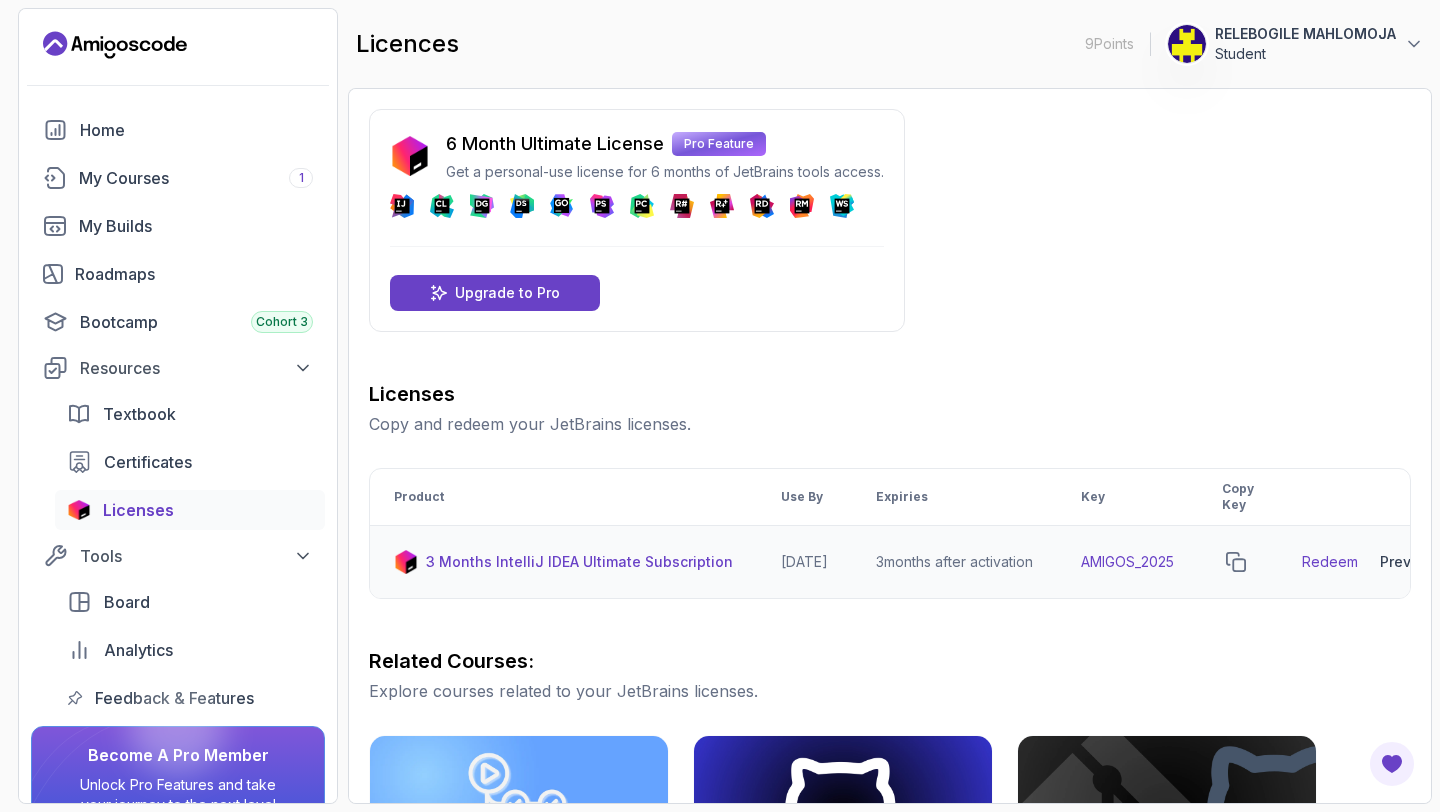click on "3 Months IntelliJ IDEA Ultimate Subscription" at bounding box center (579, 562) 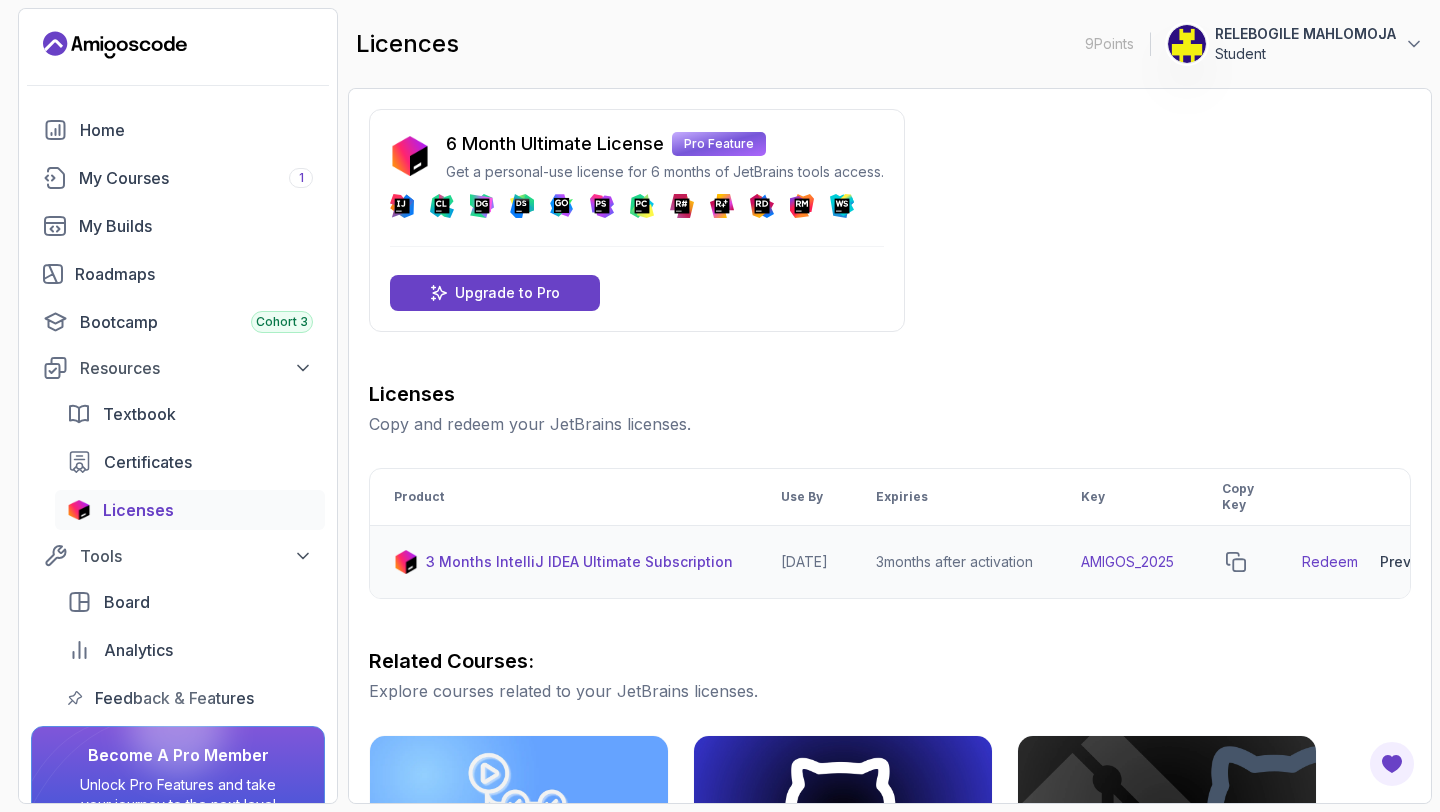 click on "Redeem" at bounding box center (1330, 562) 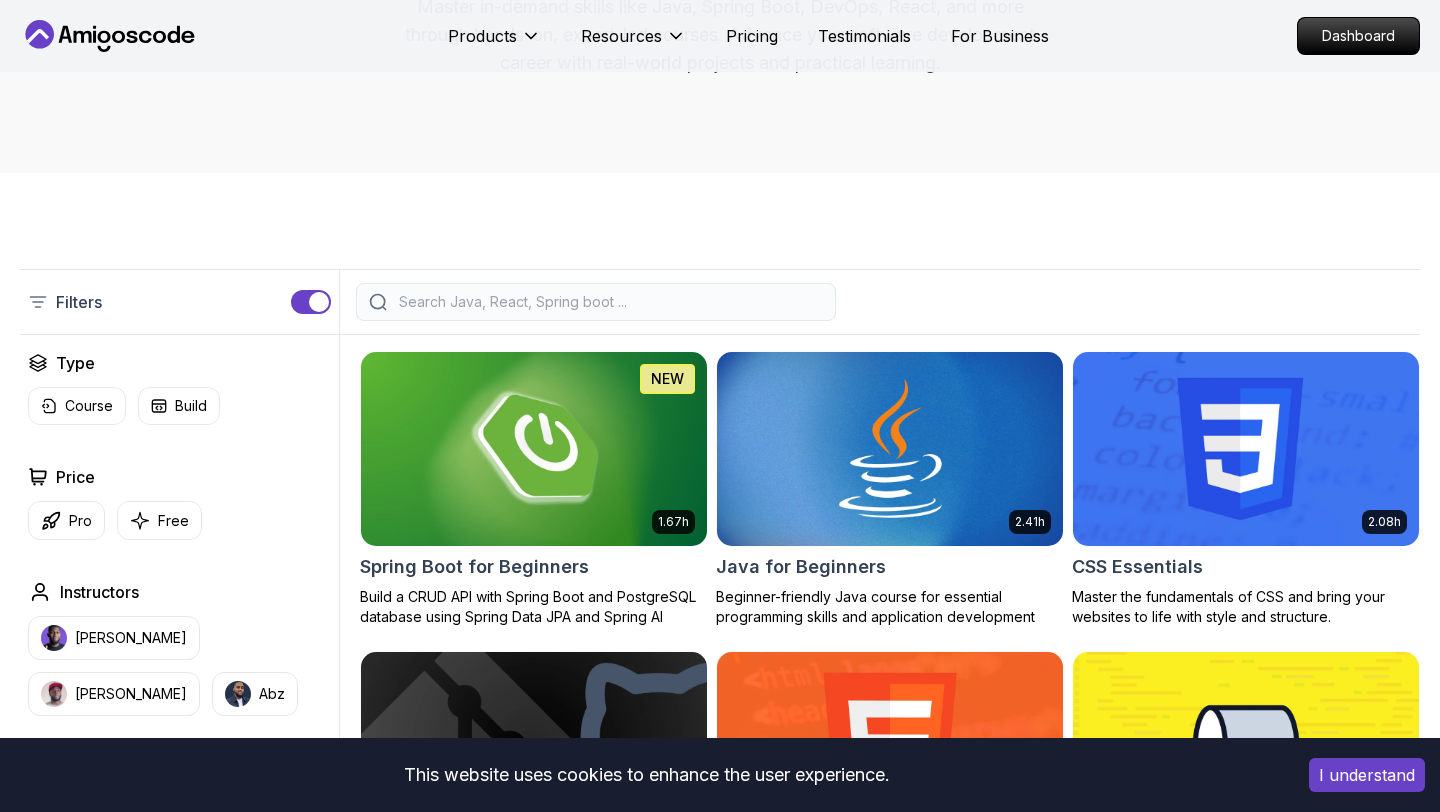 scroll, scrollTop: 9, scrollLeft: 0, axis: vertical 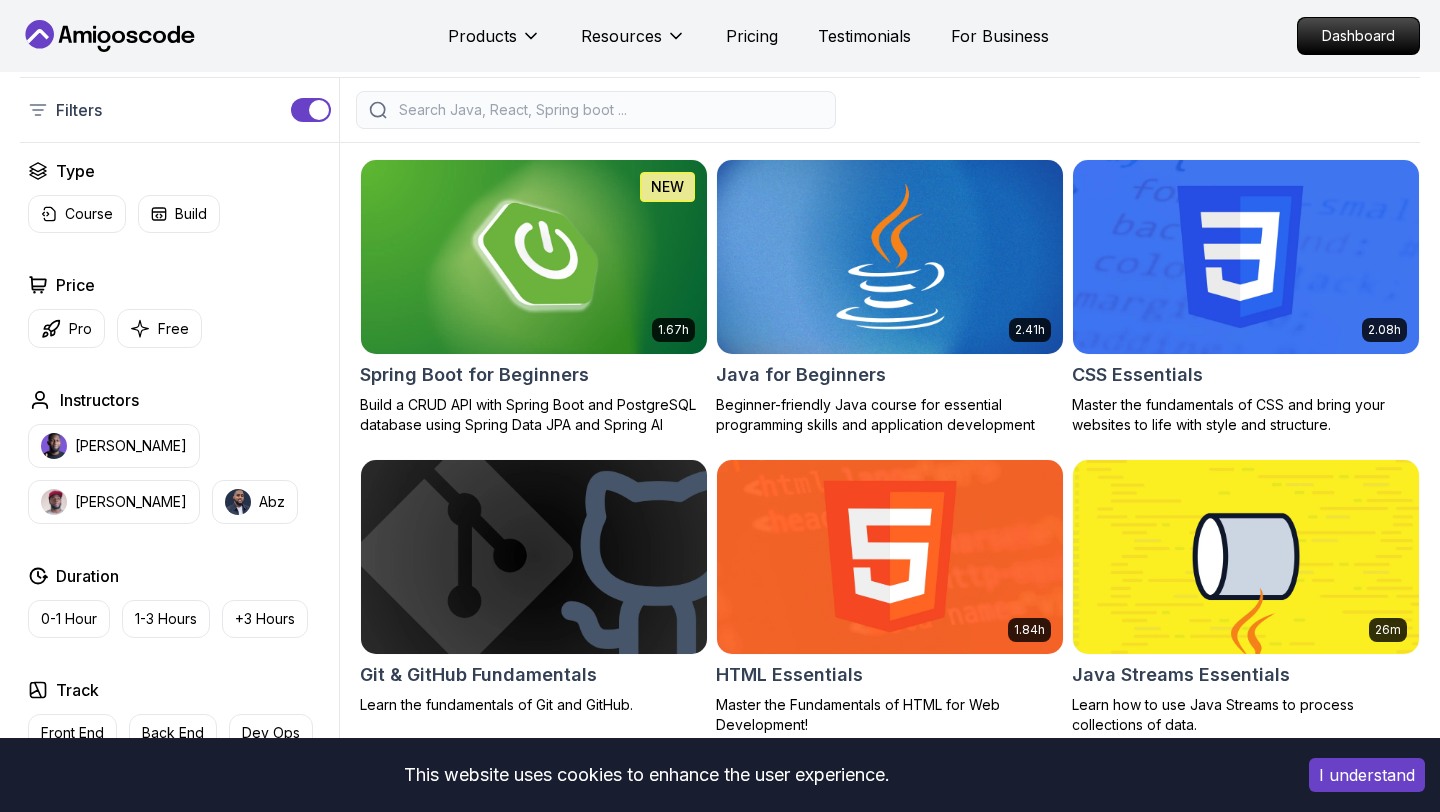 click at bounding box center [889, 256] 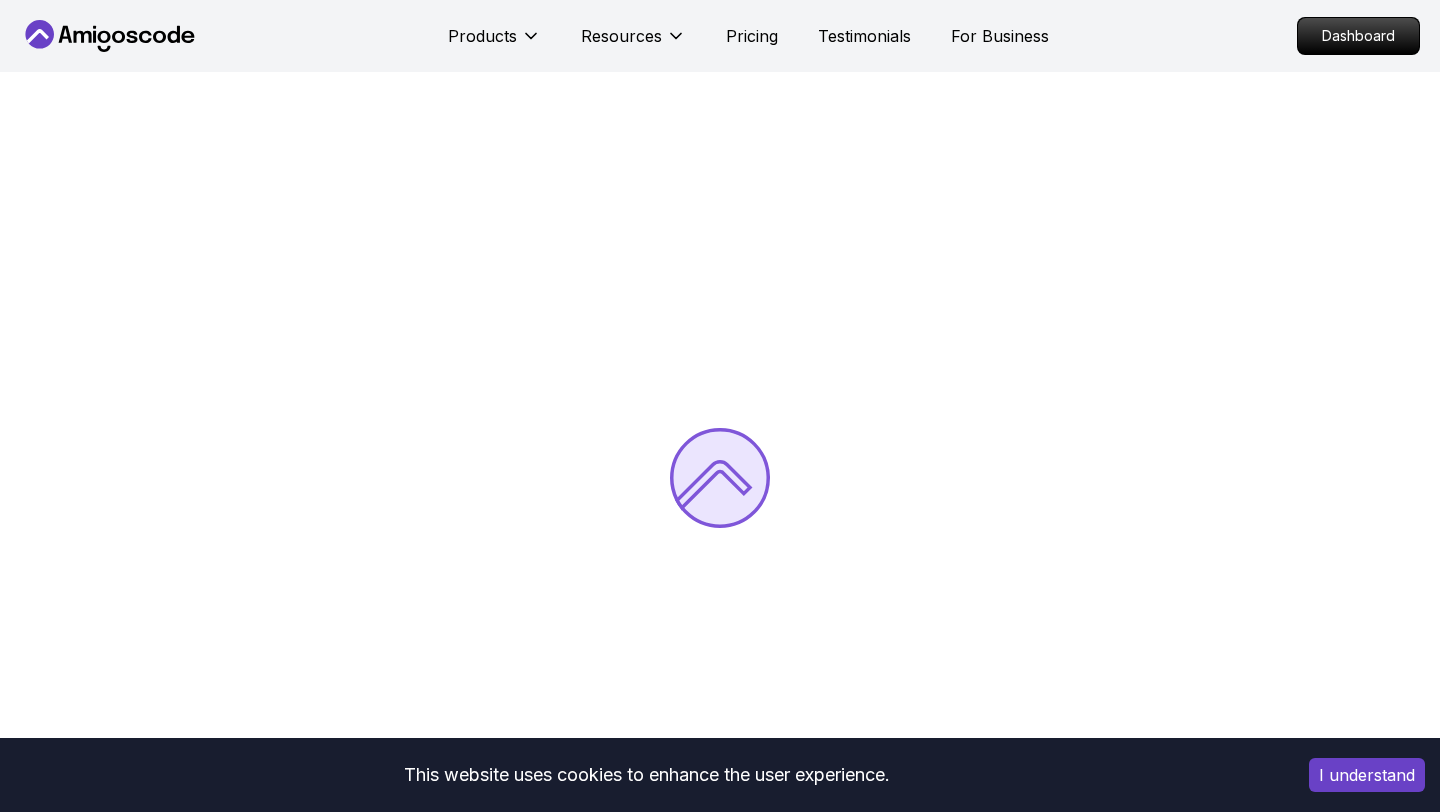 scroll, scrollTop: 0, scrollLeft: 0, axis: both 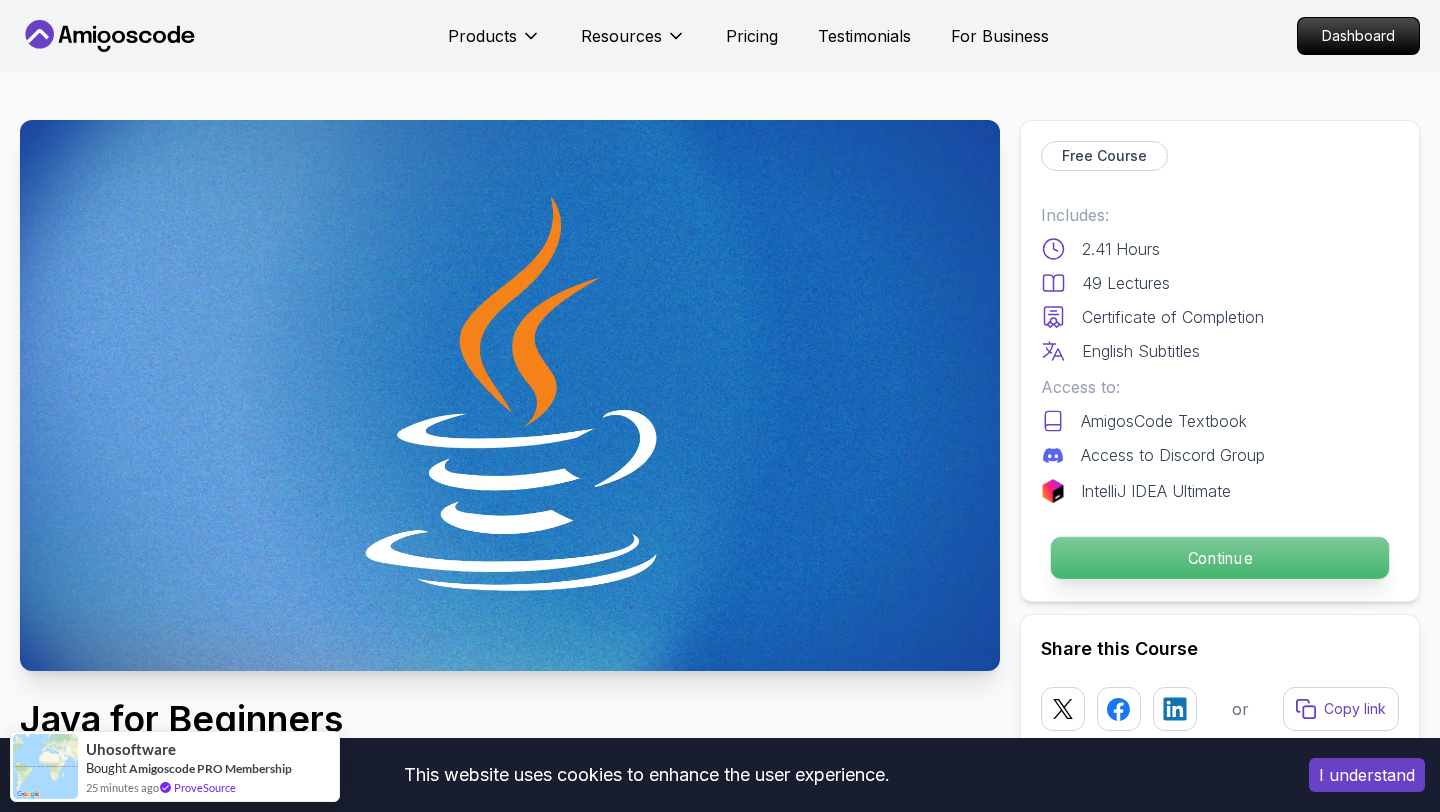 click on "Continue" at bounding box center (1220, 558) 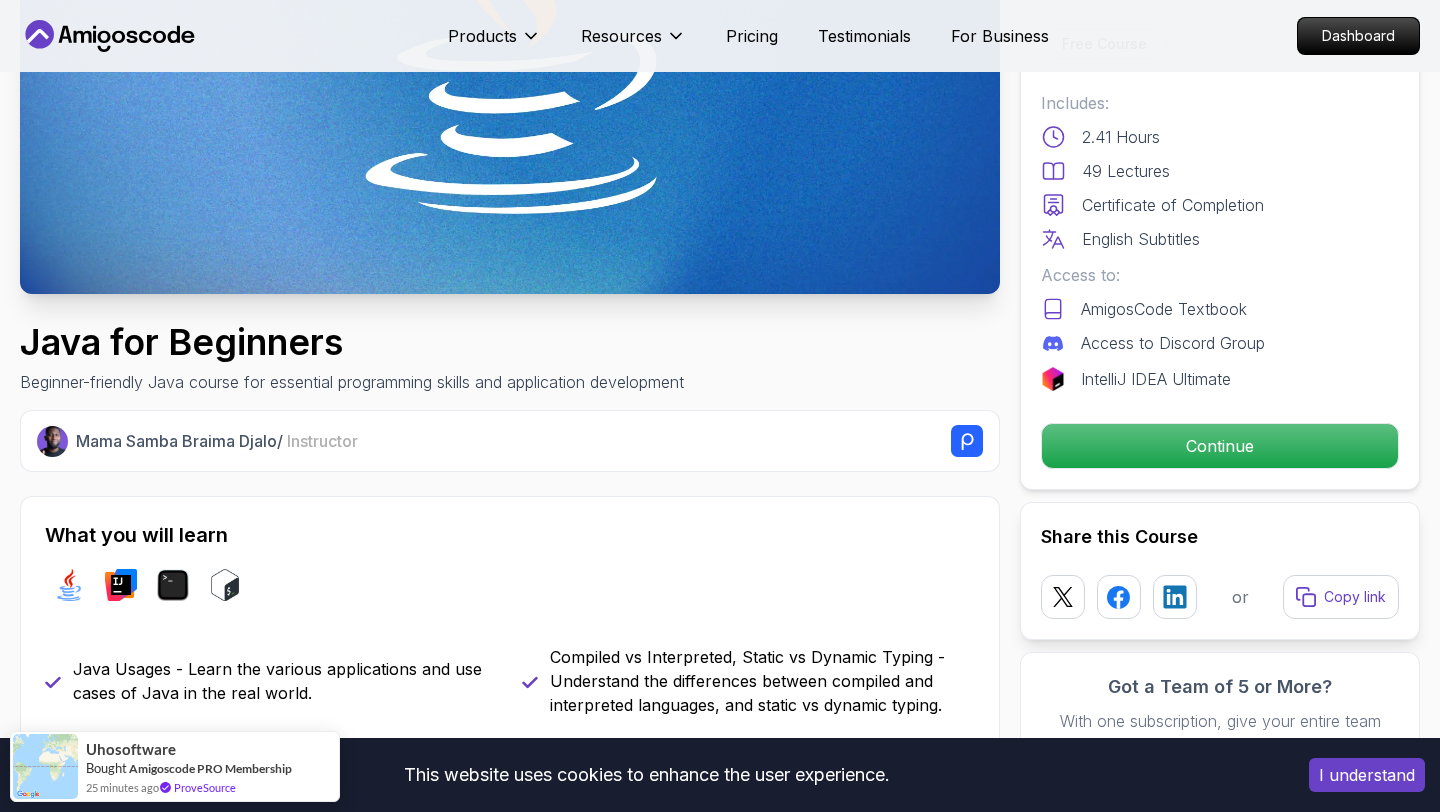 scroll, scrollTop: 380, scrollLeft: 0, axis: vertical 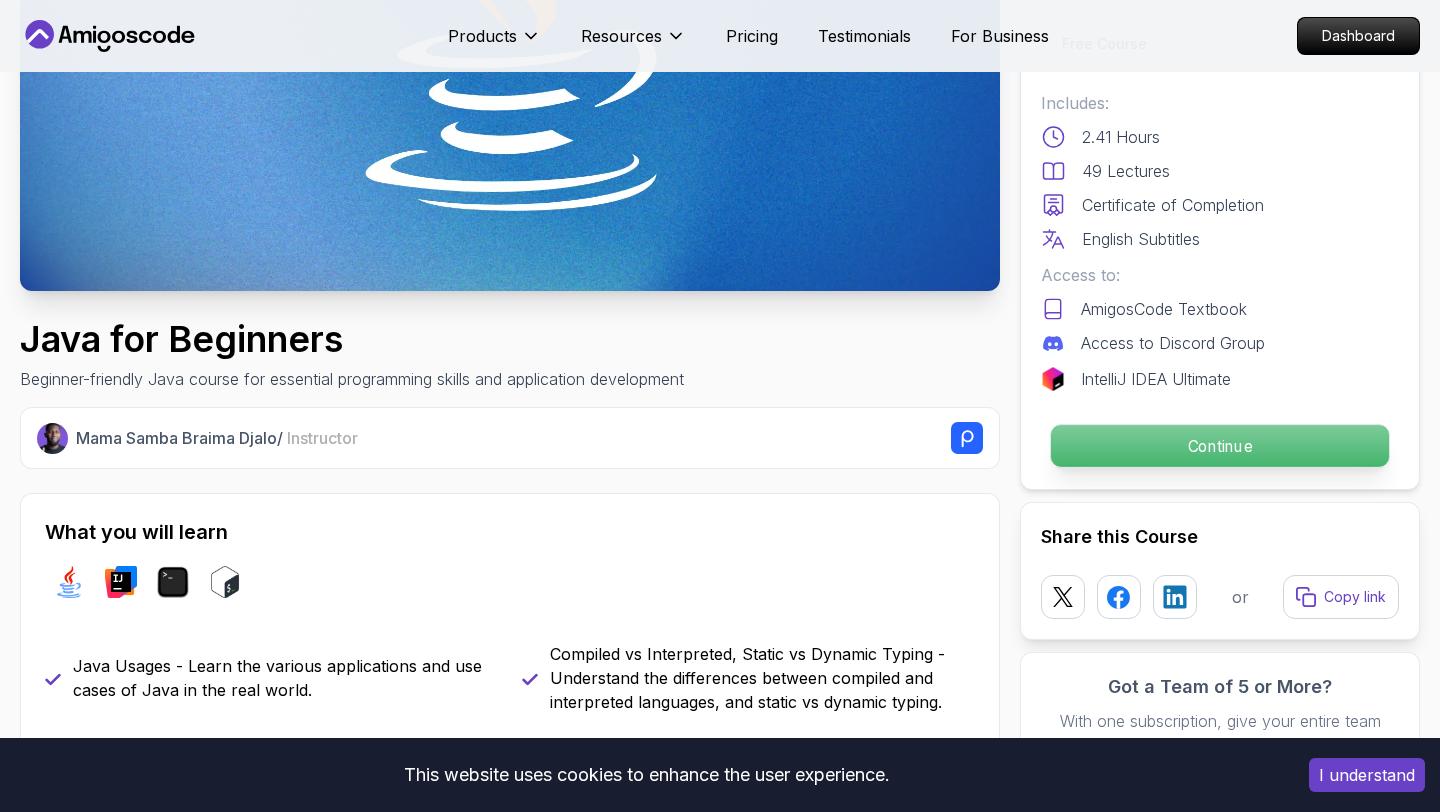 click on "Continue" at bounding box center [1220, 446] 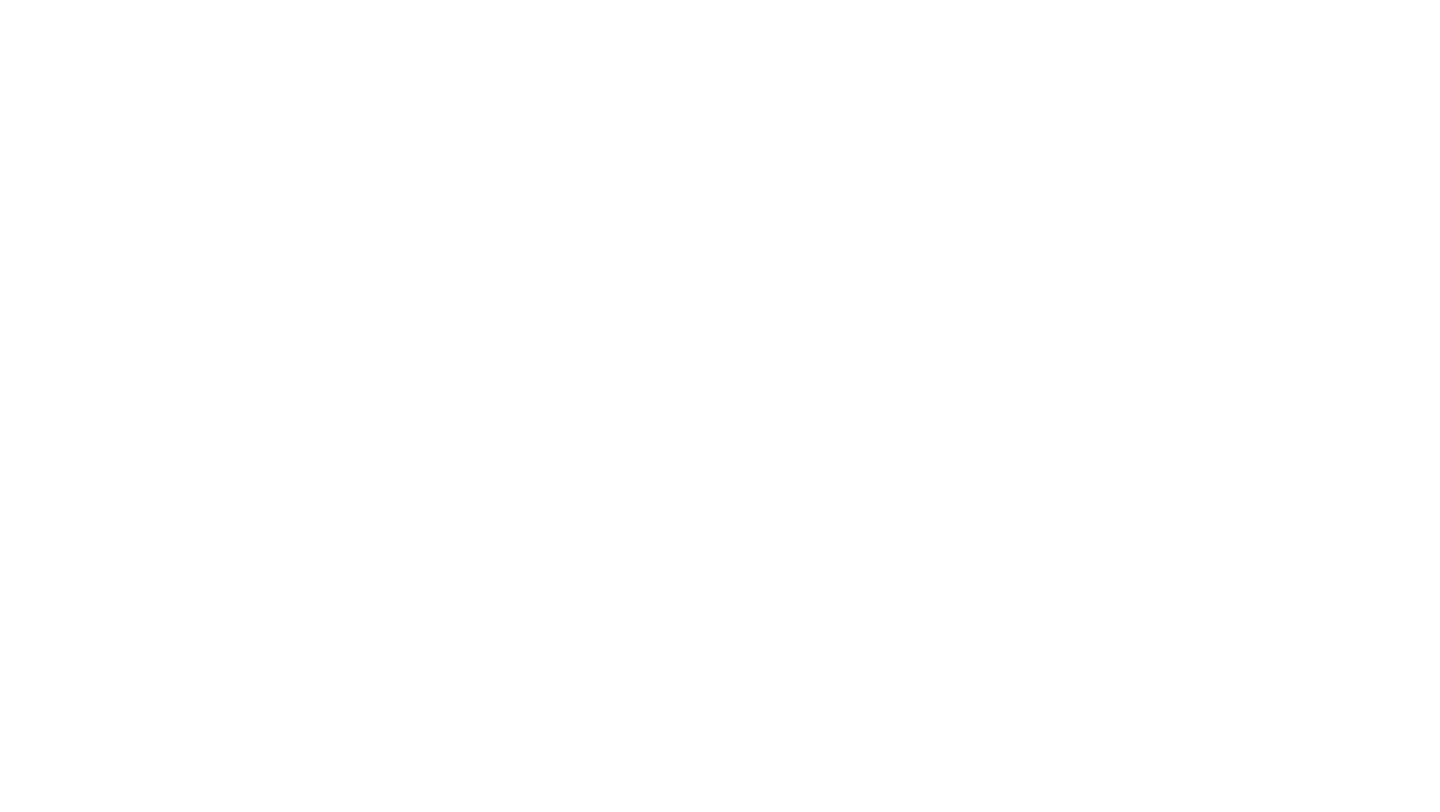 scroll, scrollTop: 0, scrollLeft: 0, axis: both 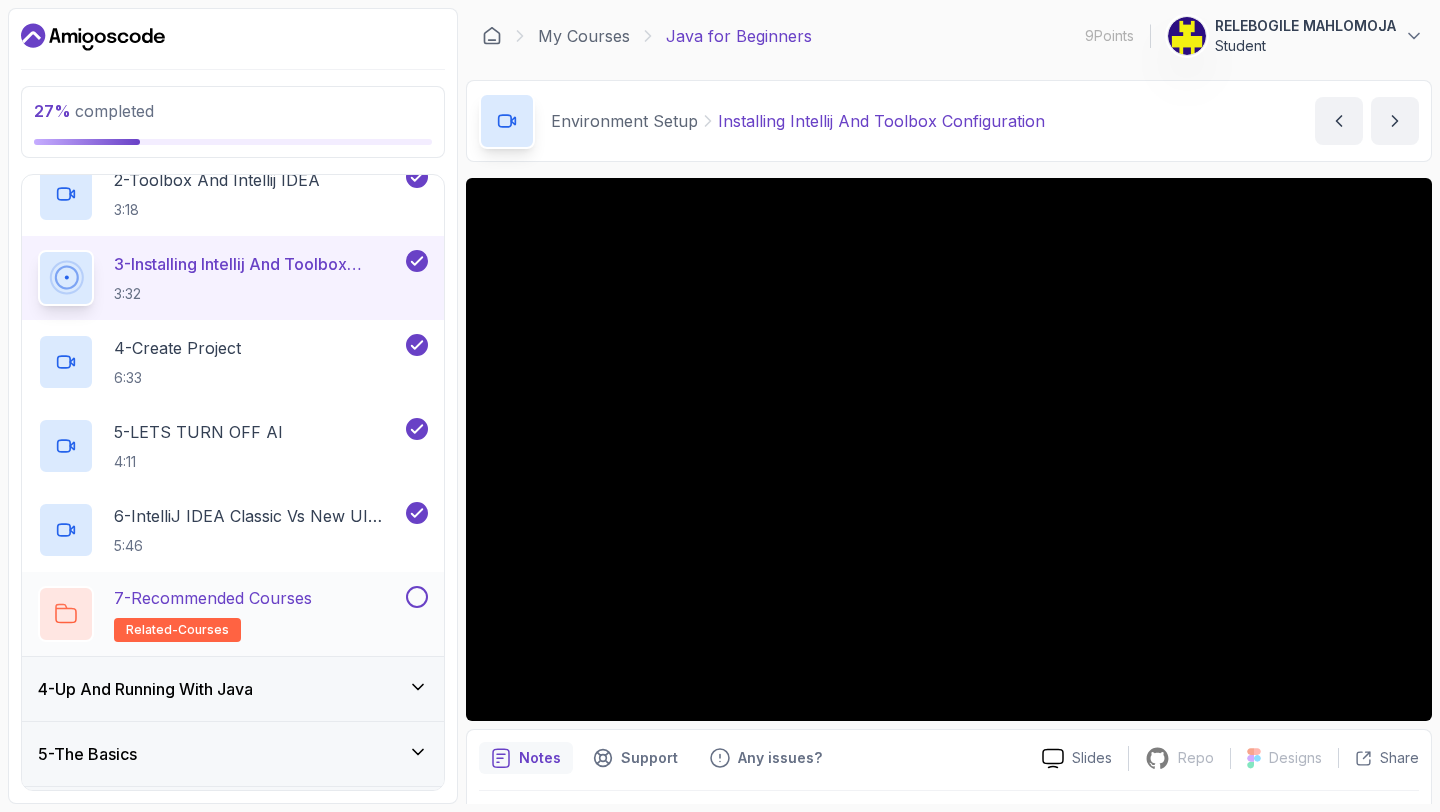 click on "7  -  Recommended Courses related-courses" at bounding box center [220, 614] 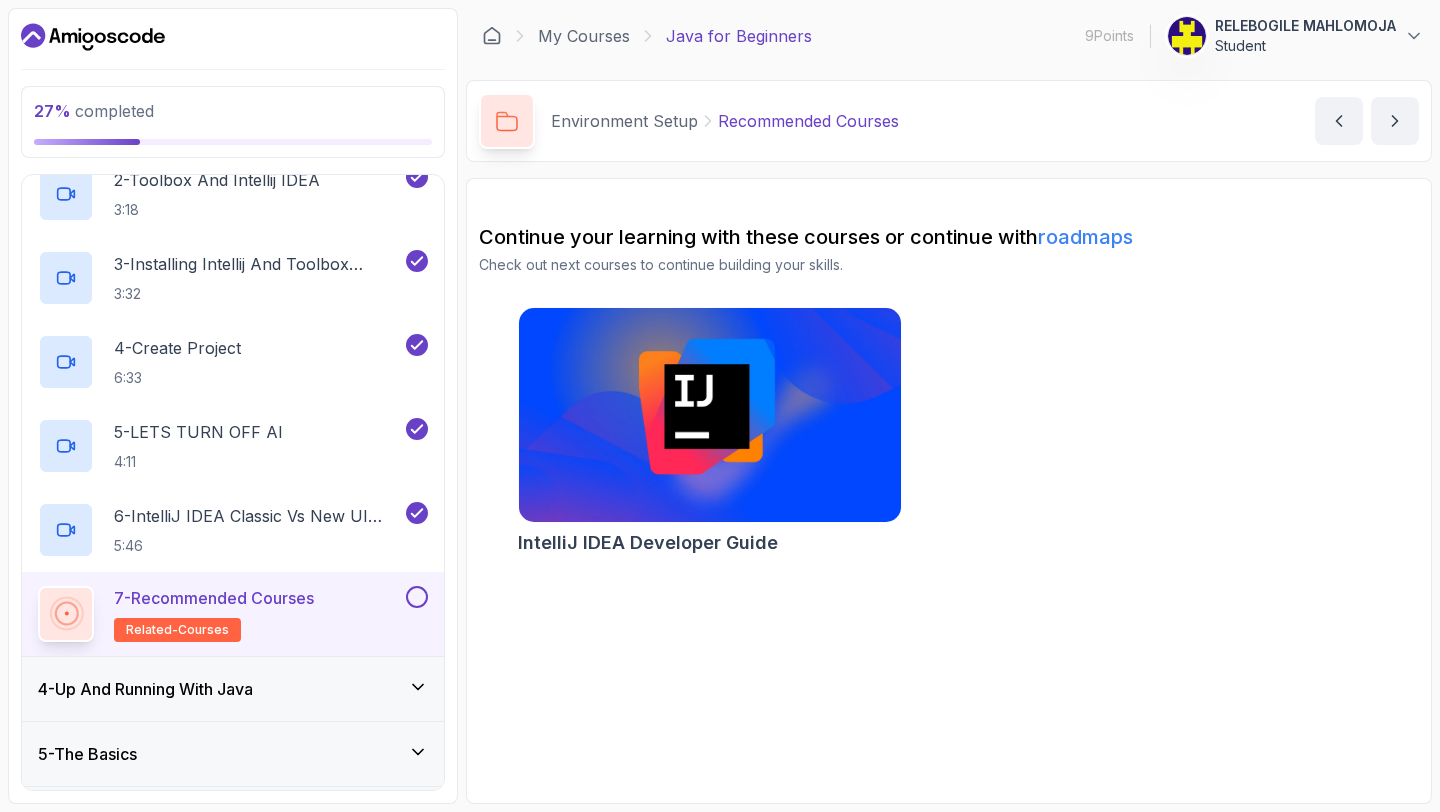 click at bounding box center (709, 415) 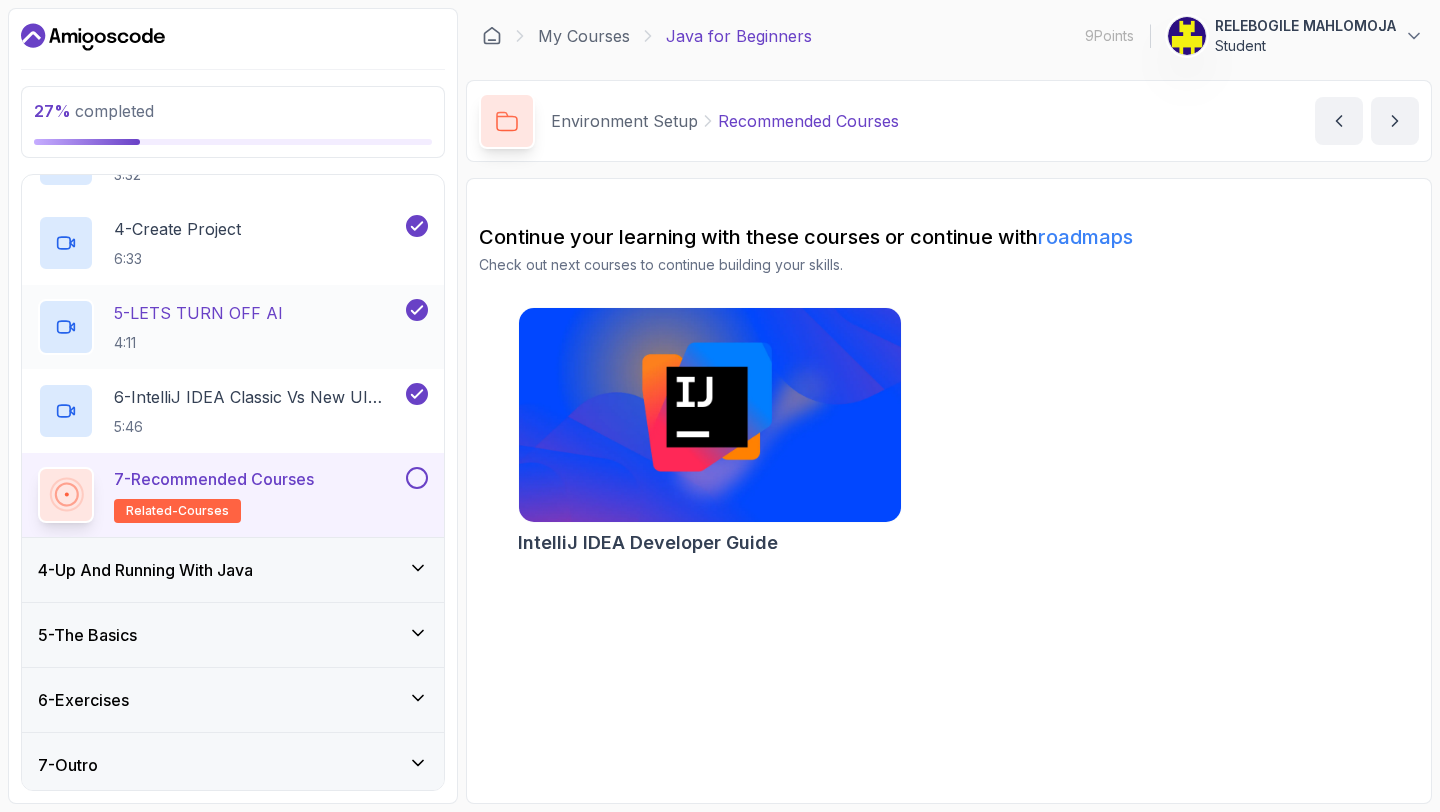 scroll, scrollTop: 426, scrollLeft: 0, axis: vertical 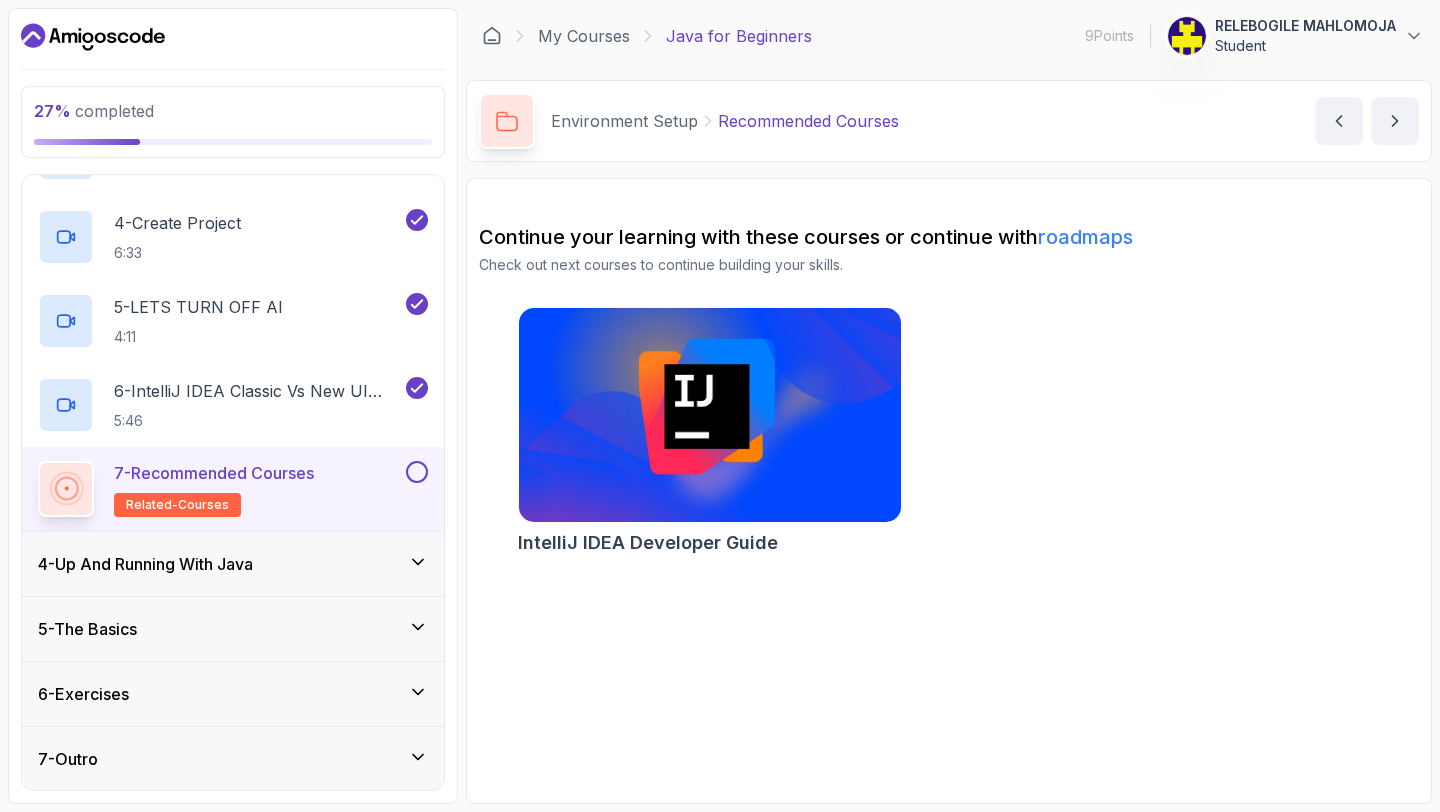 click at bounding box center (709, 415) 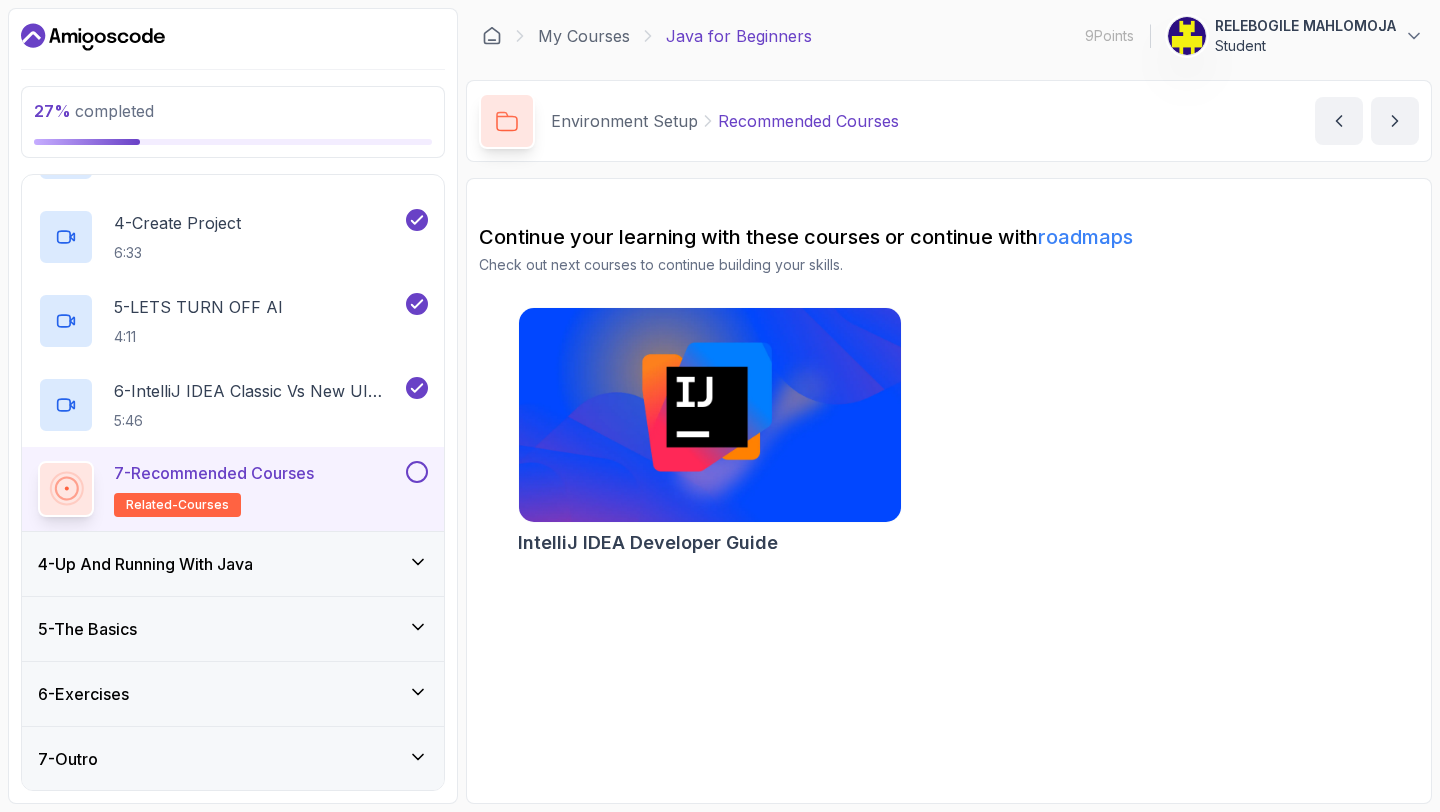 click on "4  -  Up And Running With Java" at bounding box center [145, 564] 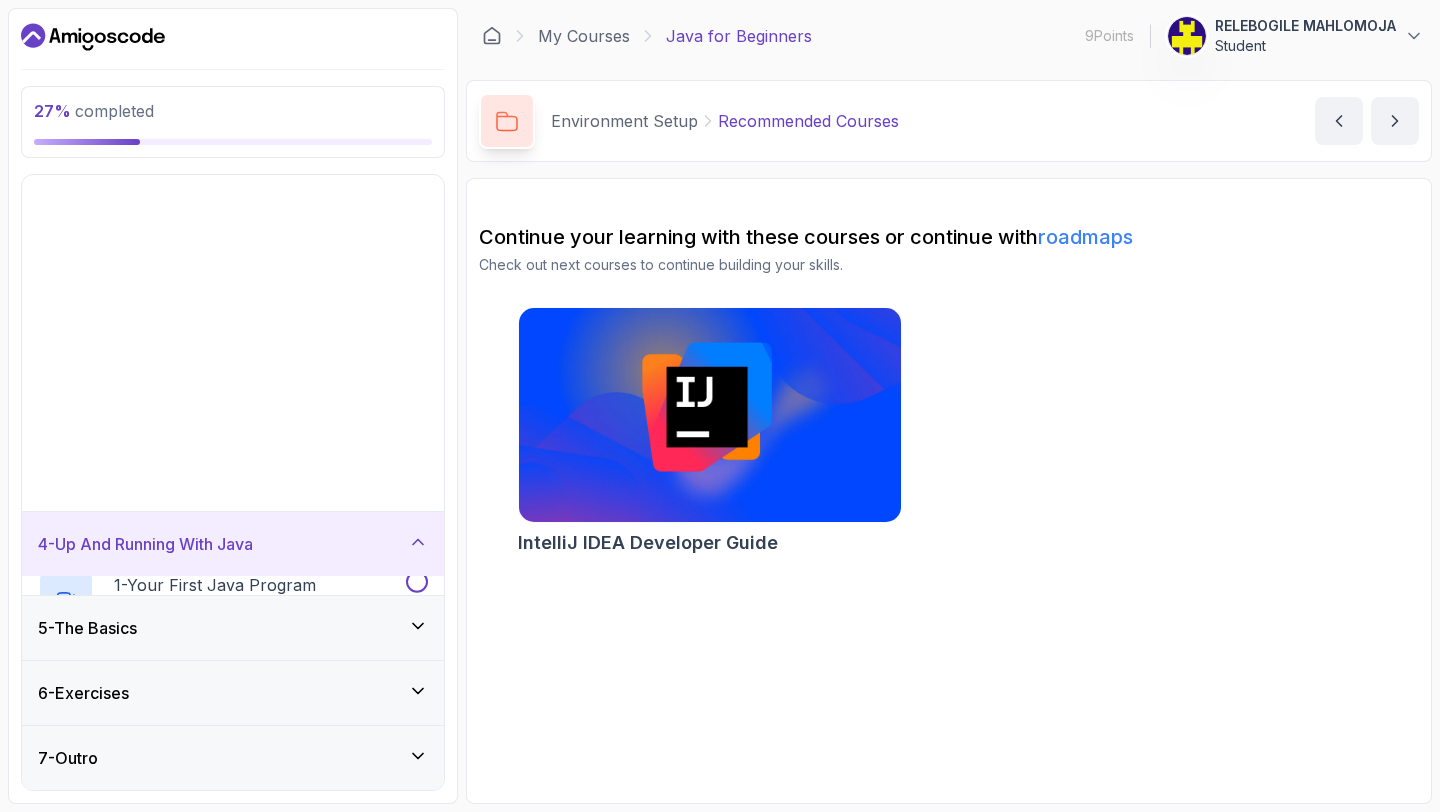 scroll, scrollTop: 0, scrollLeft: 0, axis: both 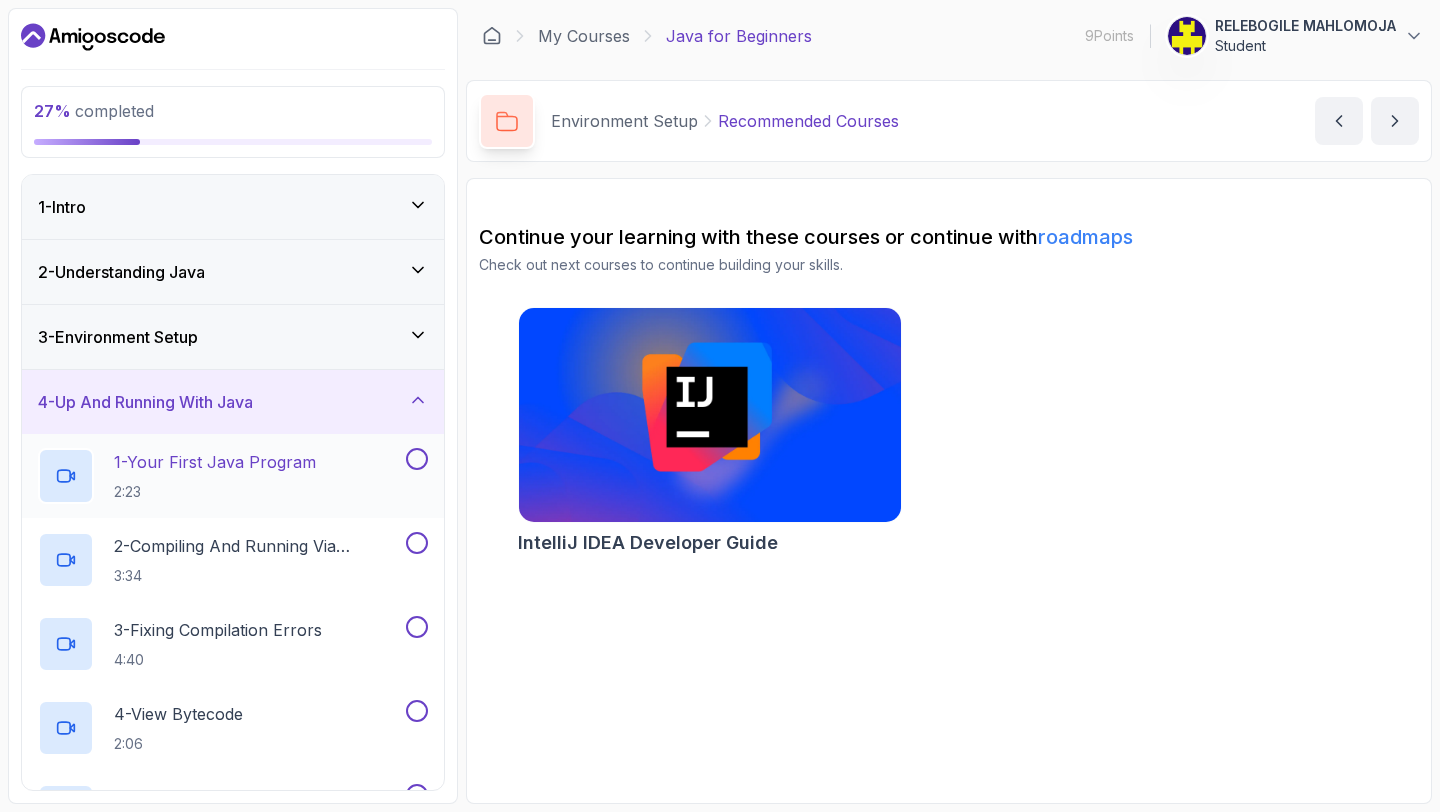 click on "1  -  Your First Java Program 2:23" at bounding box center (215, 476) 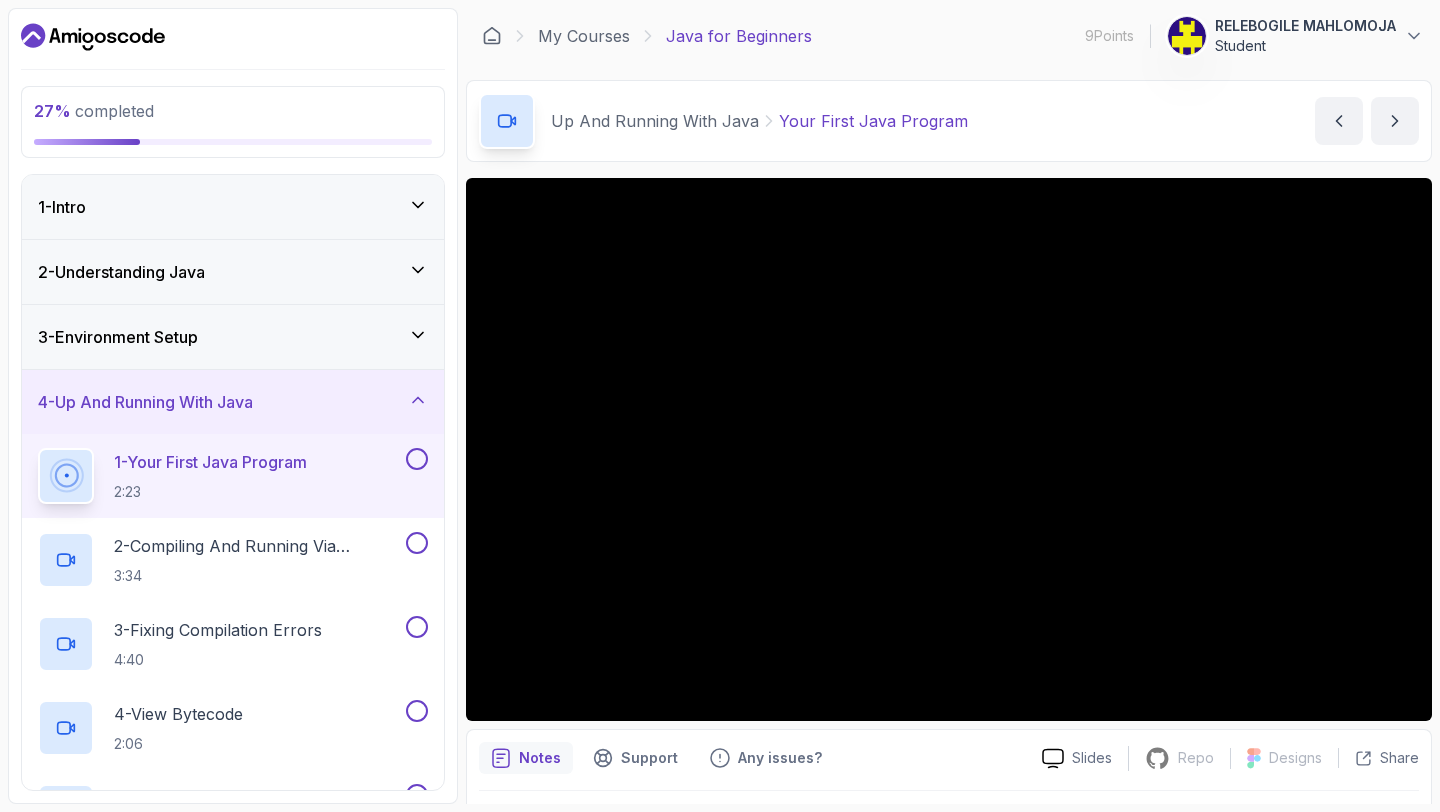 click 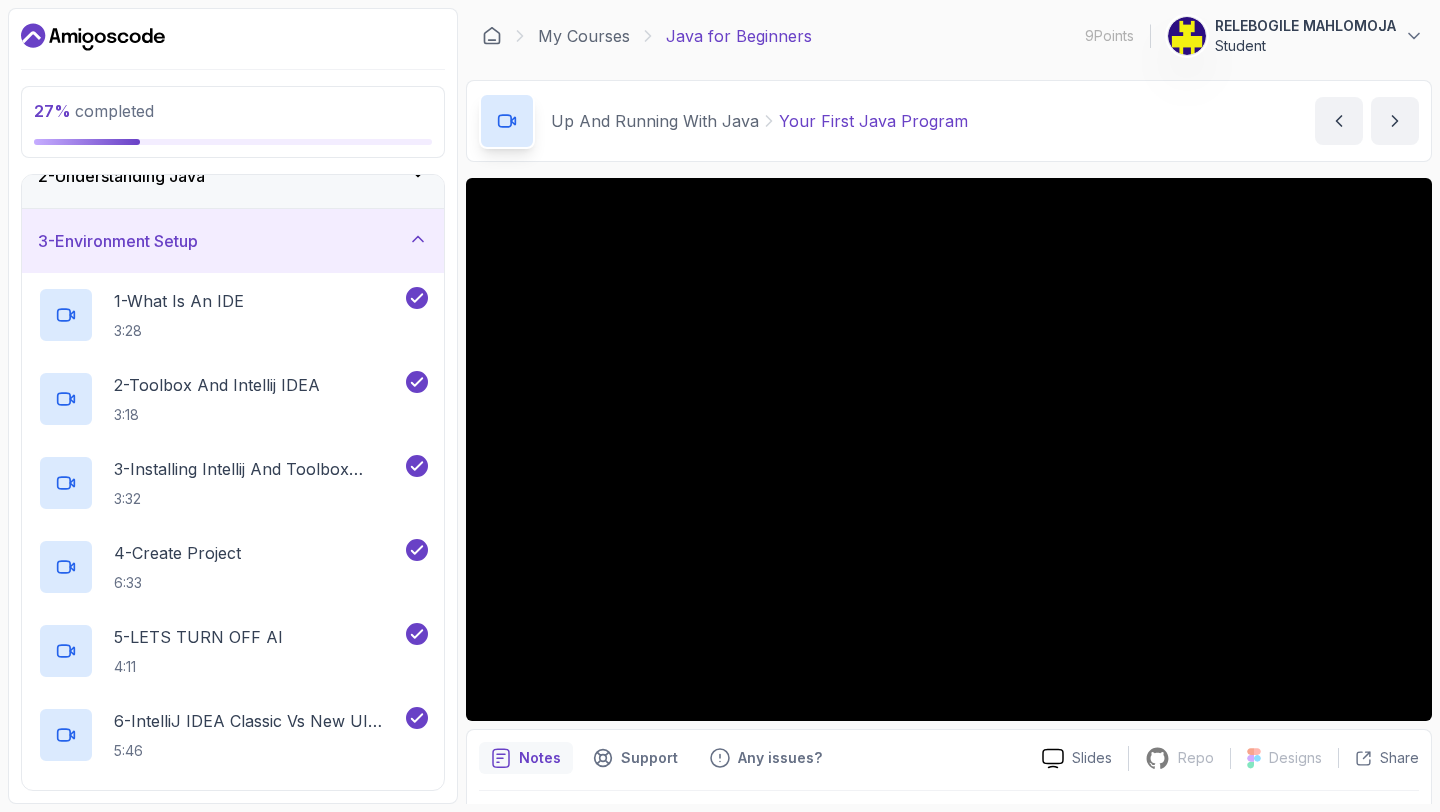 scroll, scrollTop: 0, scrollLeft: 0, axis: both 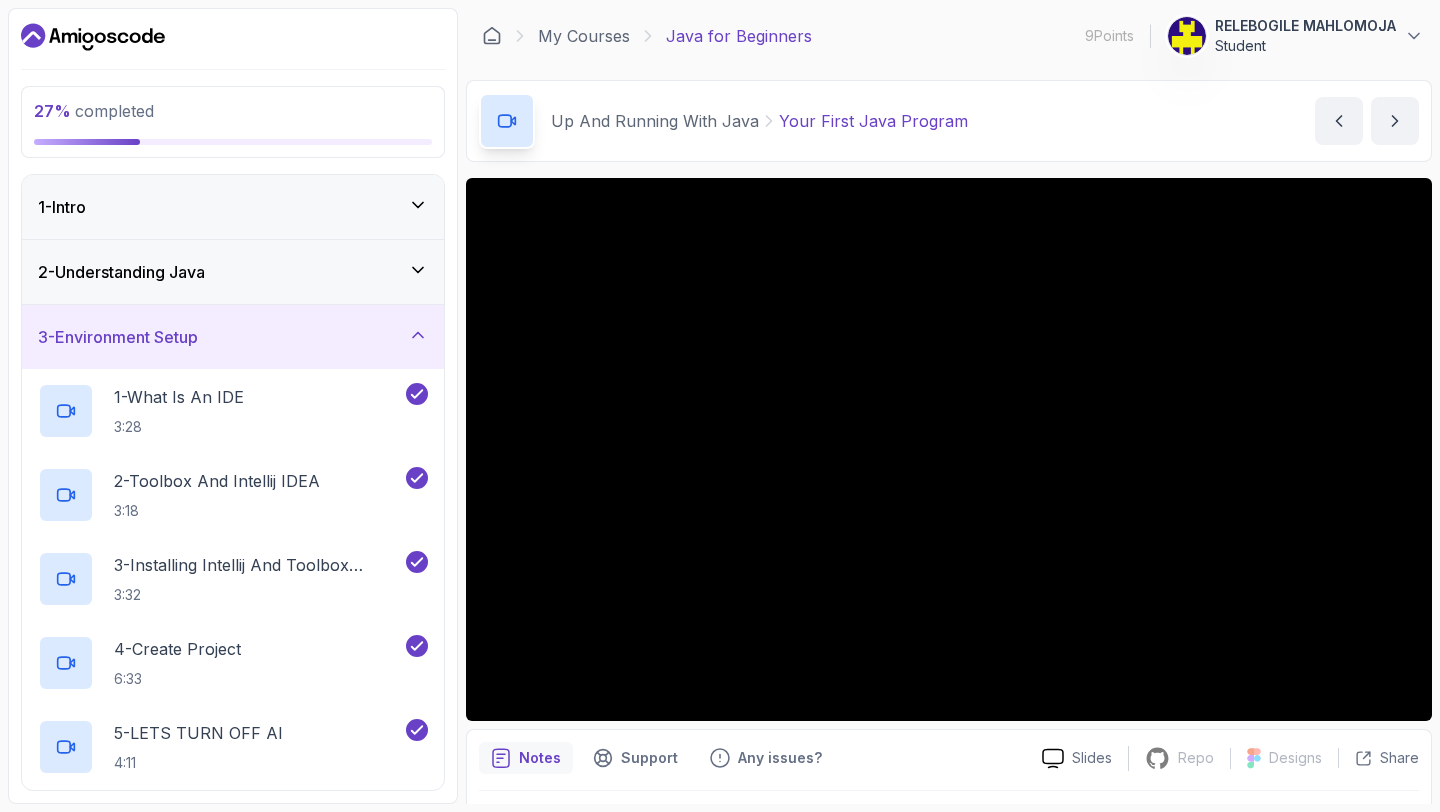 click 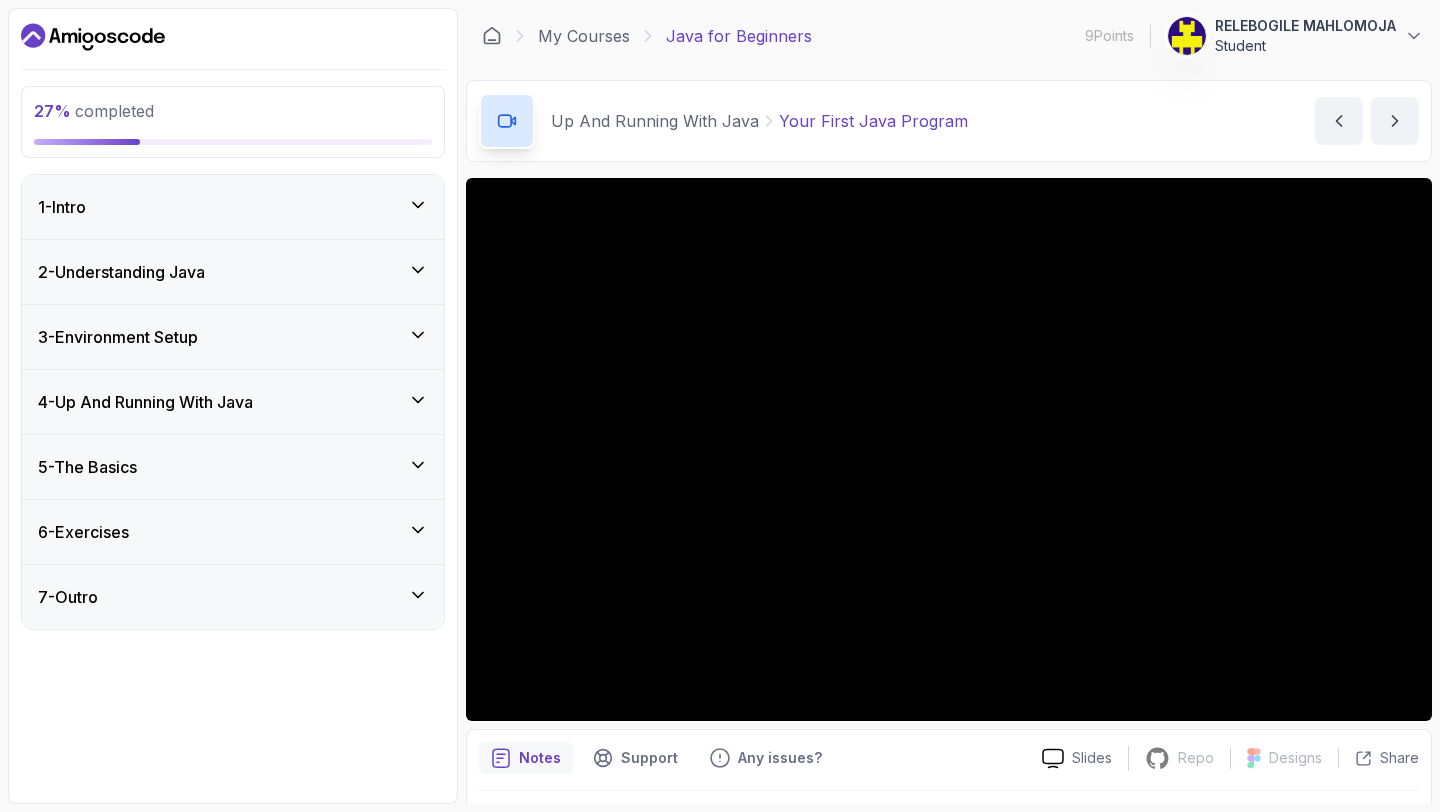 click 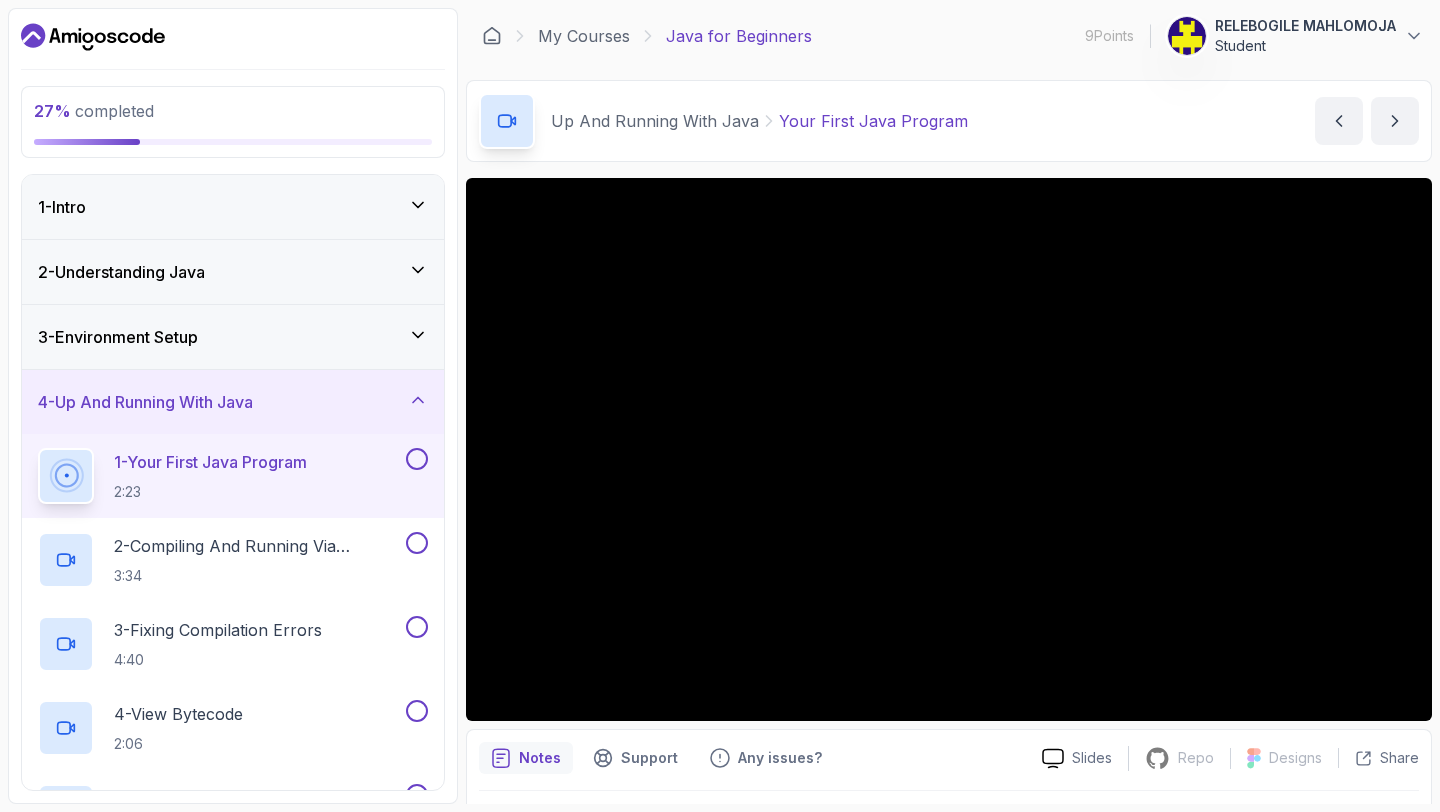 click on "Up And Running With Java Your First Java Program Your First Java Program by  nelson" at bounding box center [949, 121] 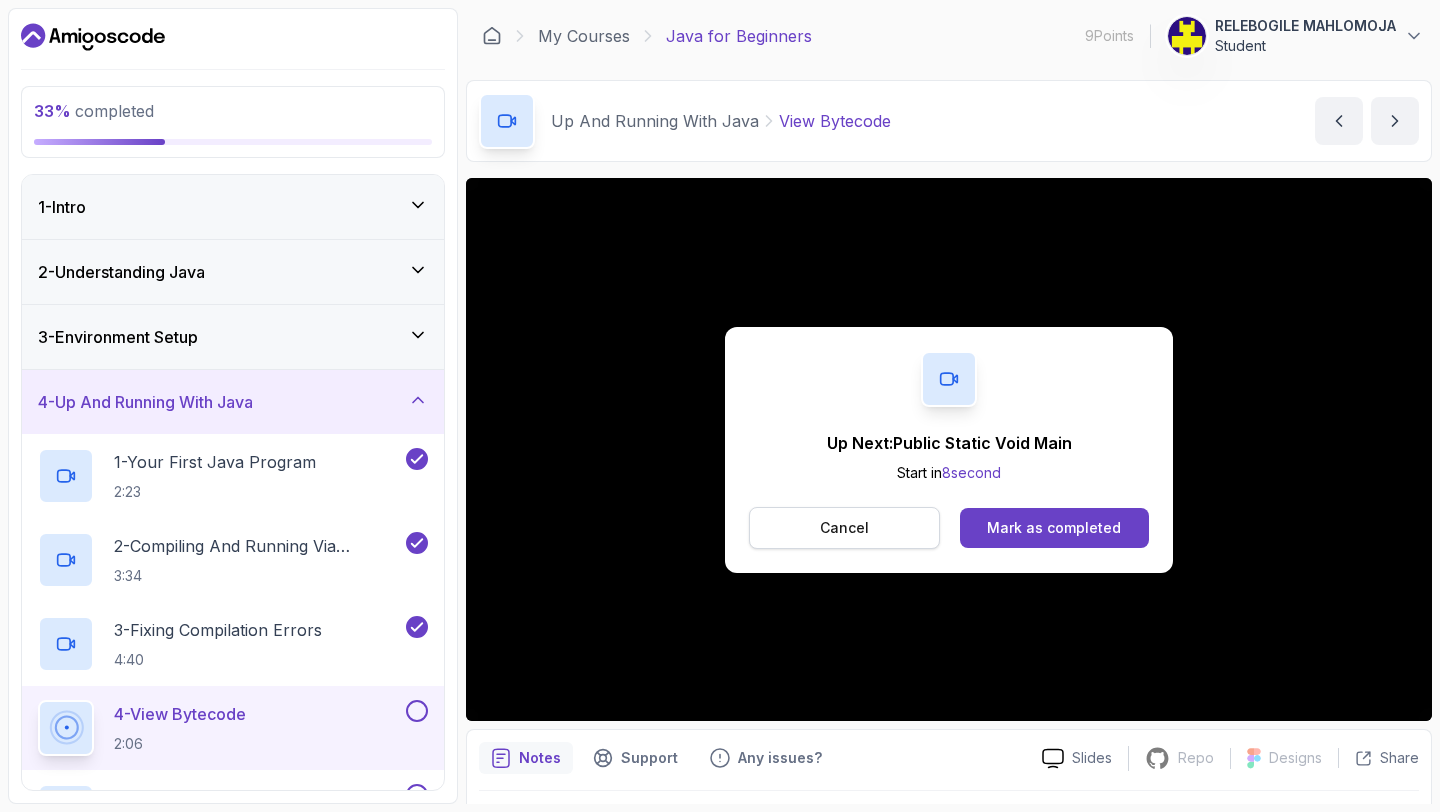 click on "Cancel" at bounding box center [844, 528] 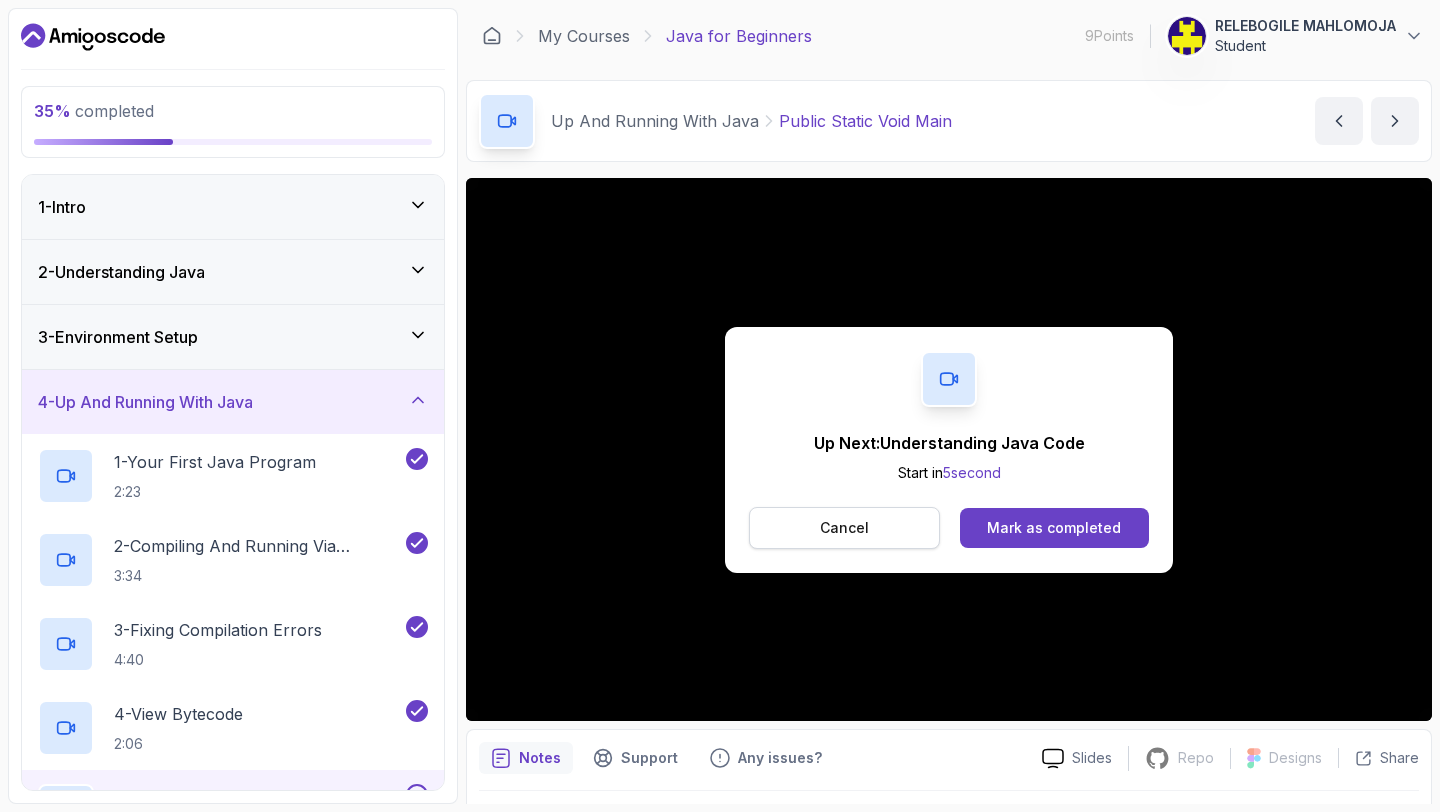 click on "Cancel" at bounding box center [844, 528] 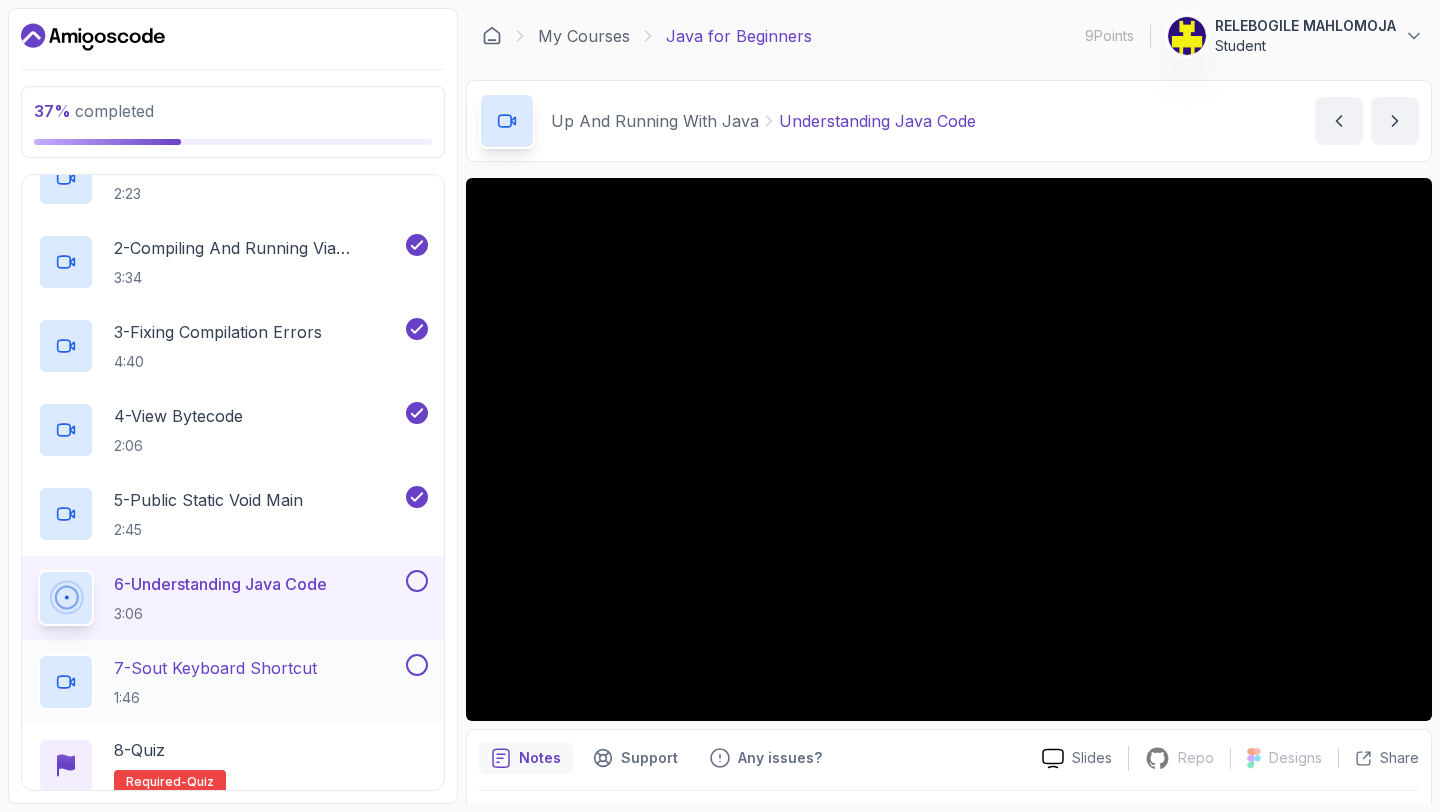 scroll, scrollTop: 300, scrollLeft: 0, axis: vertical 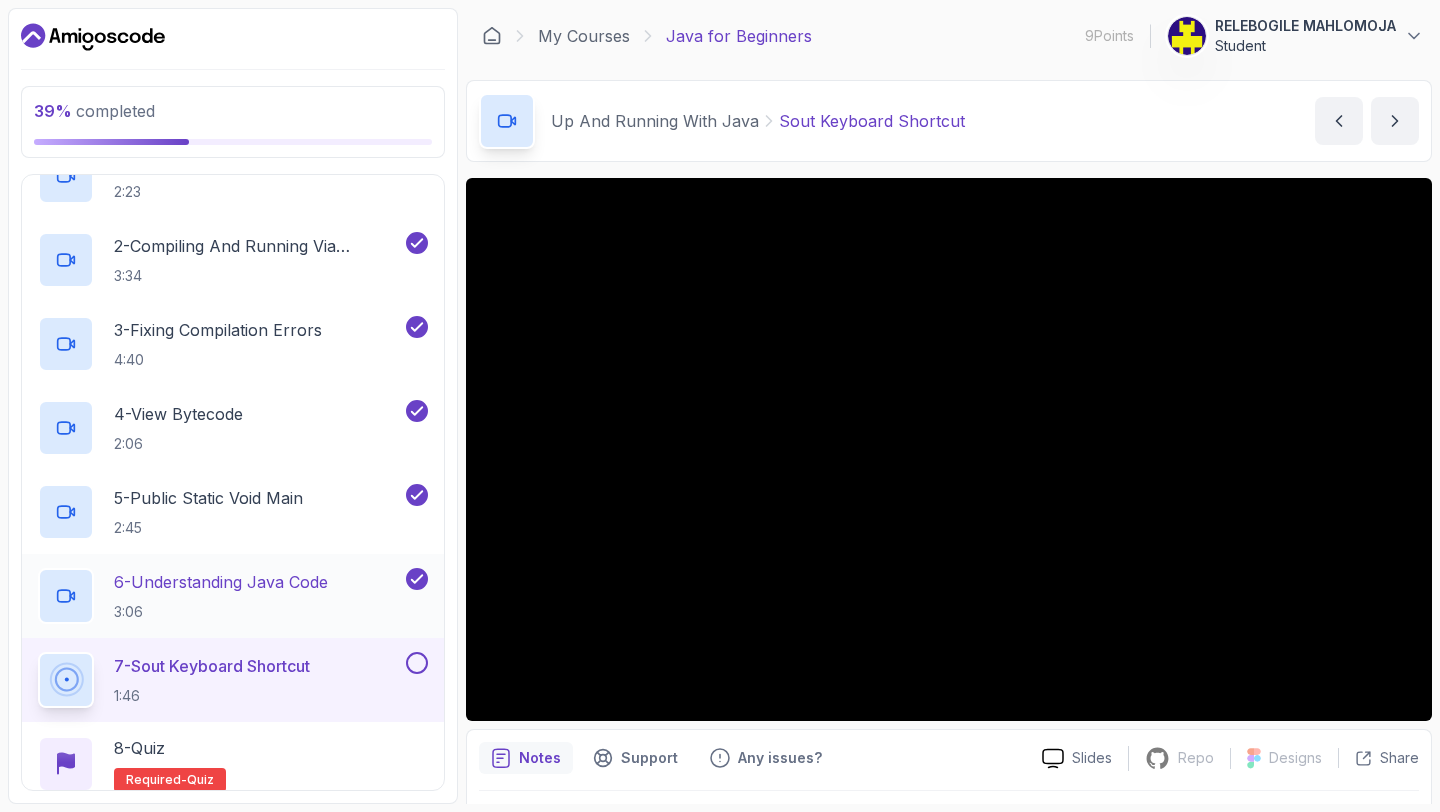 click on "6  -  Understanding Java Code 3:06" at bounding box center (220, 596) 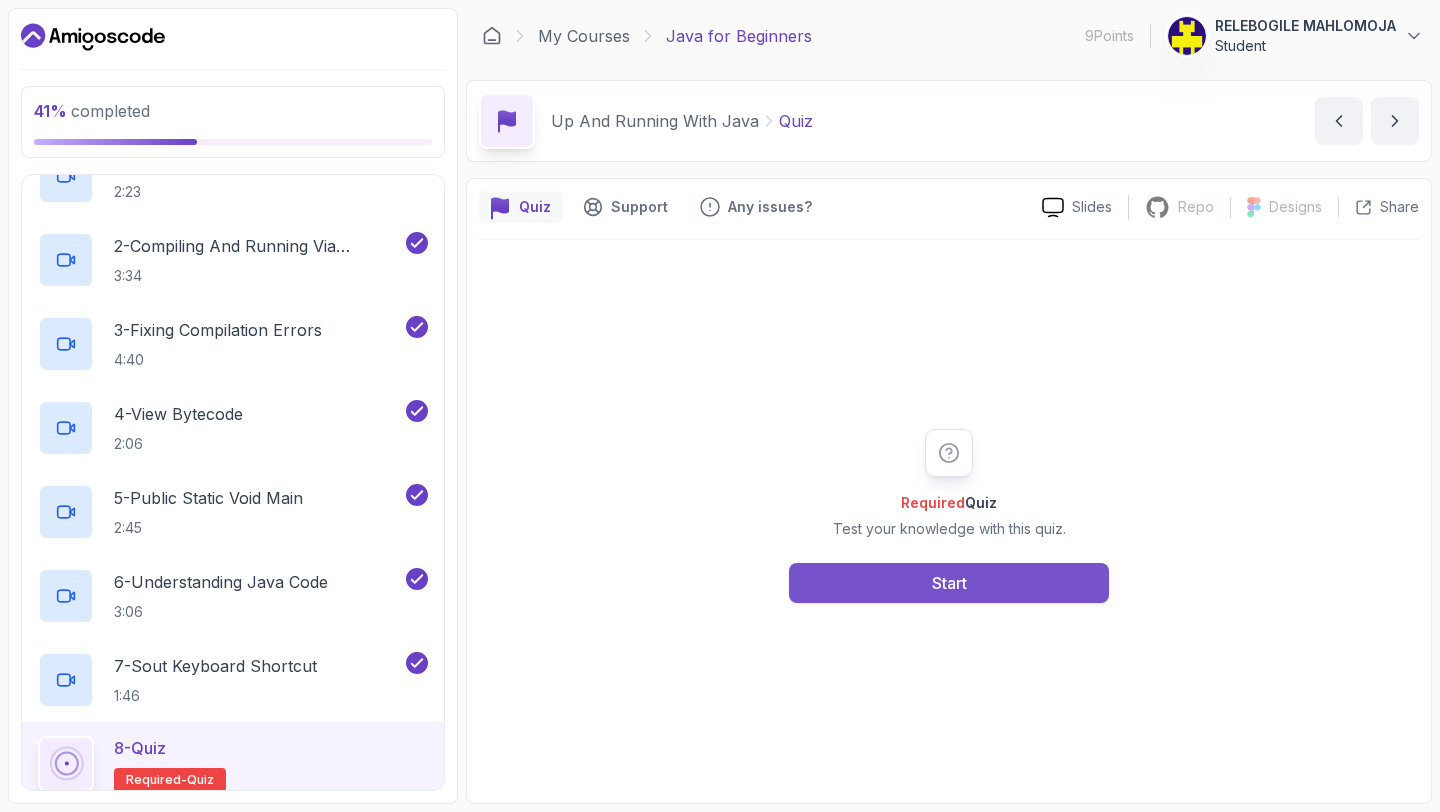 click on "Start" at bounding box center (949, 583) 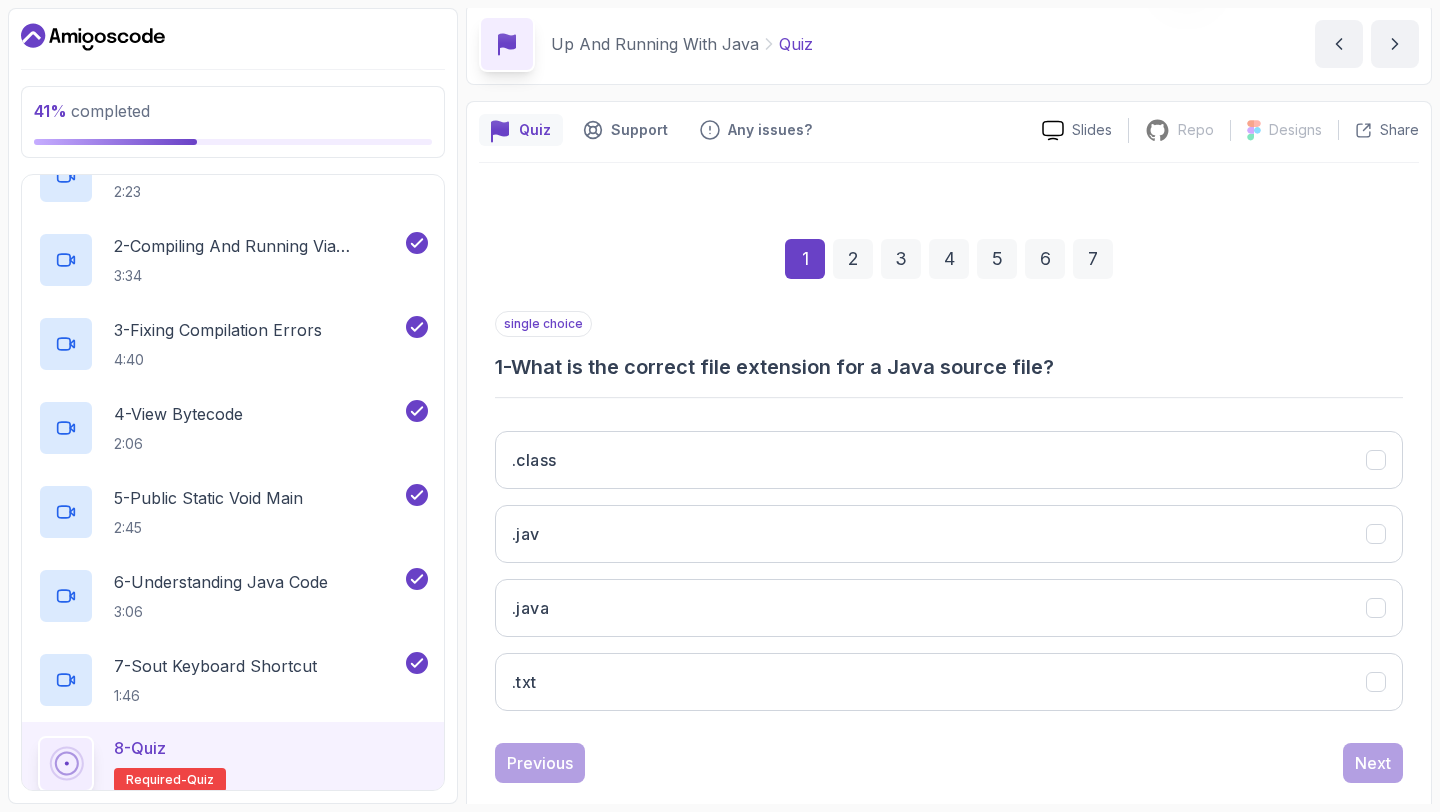 scroll, scrollTop: 113, scrollLeft: 0, axis: vertical 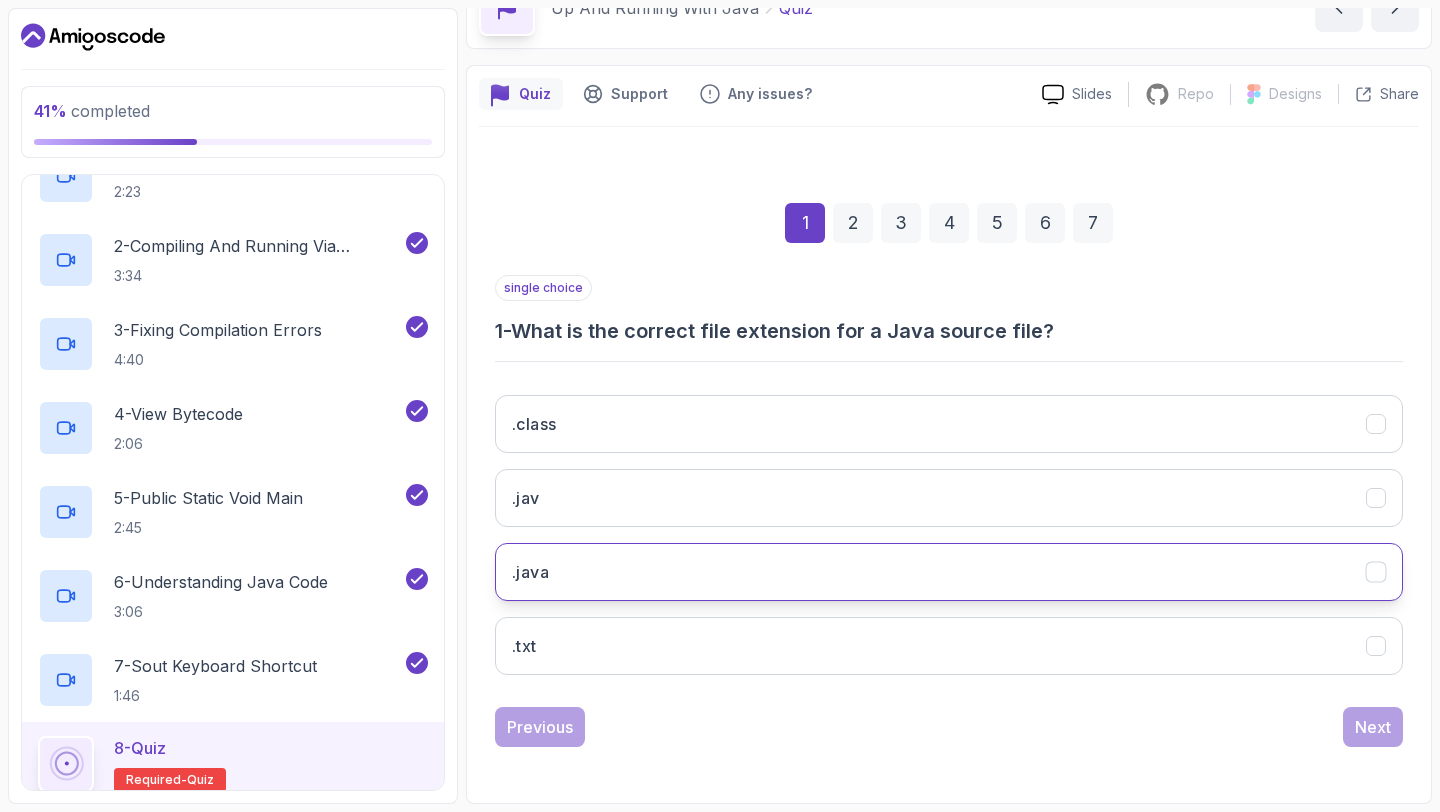 click on ".java" at bounding box center (949, 572) 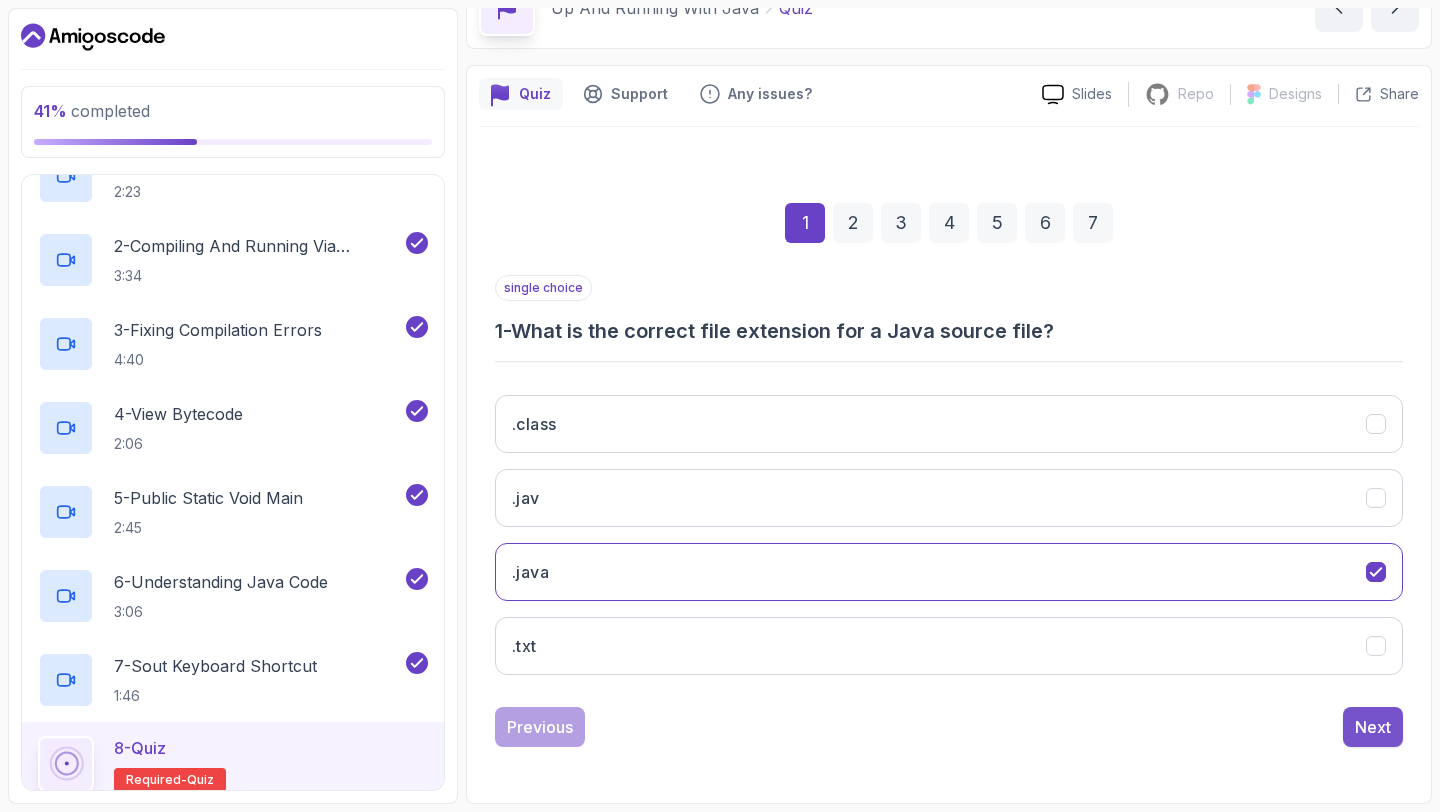 click on "Next" at bounding box center [1373, 727] 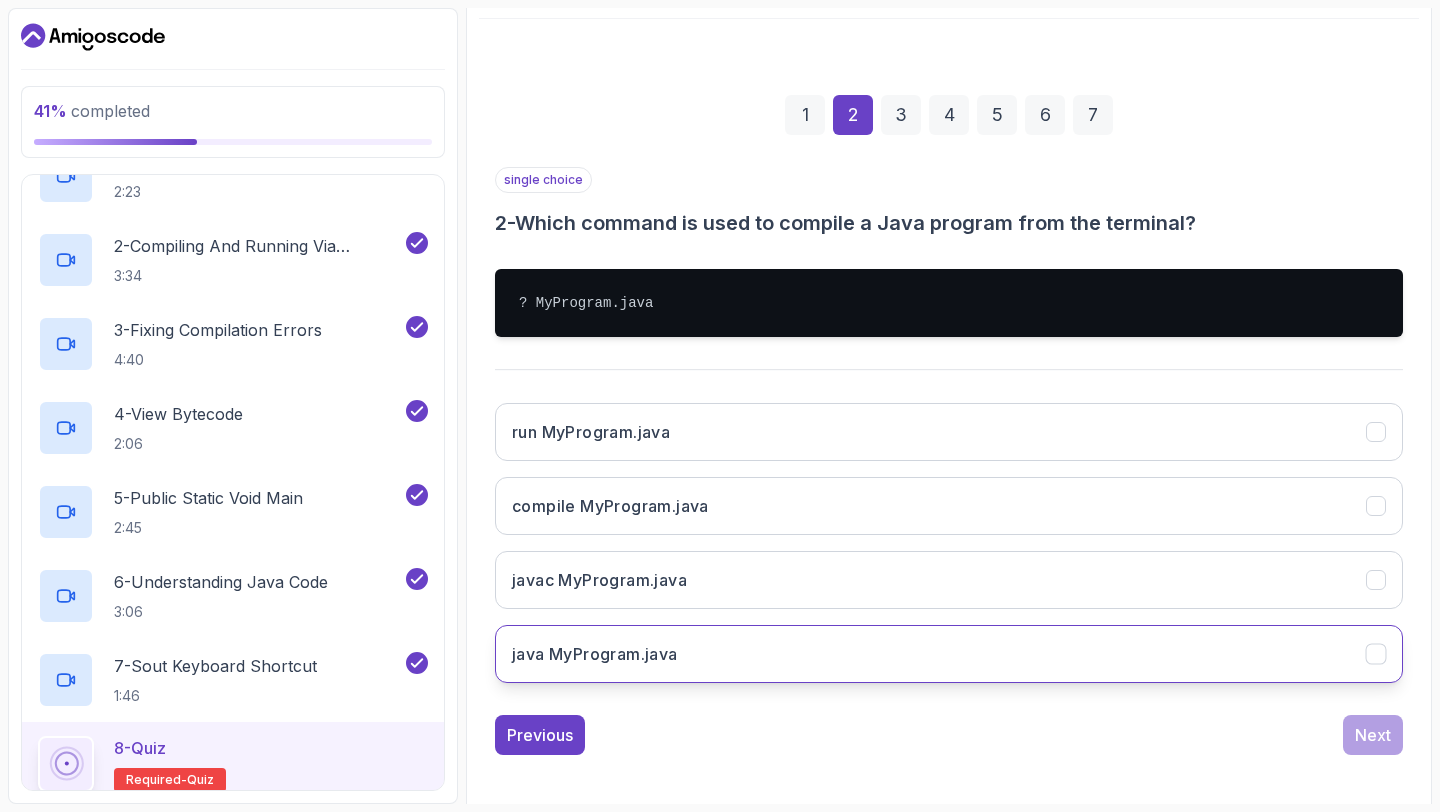 scroll, scrollTop: 227, scrollLeft: 0, axis: vertical 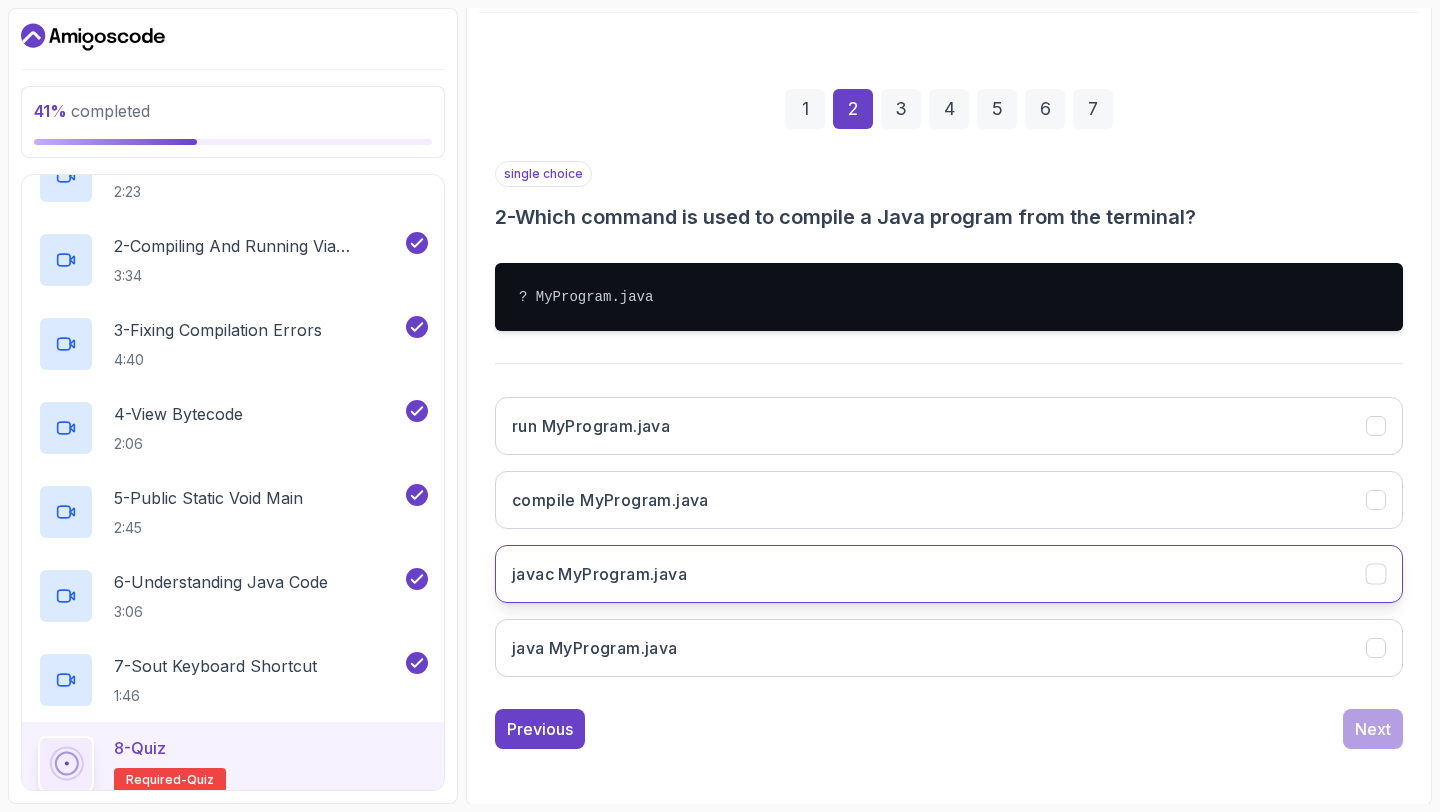 click on "javac MyProgram.java" at bounding box center [949, 574] 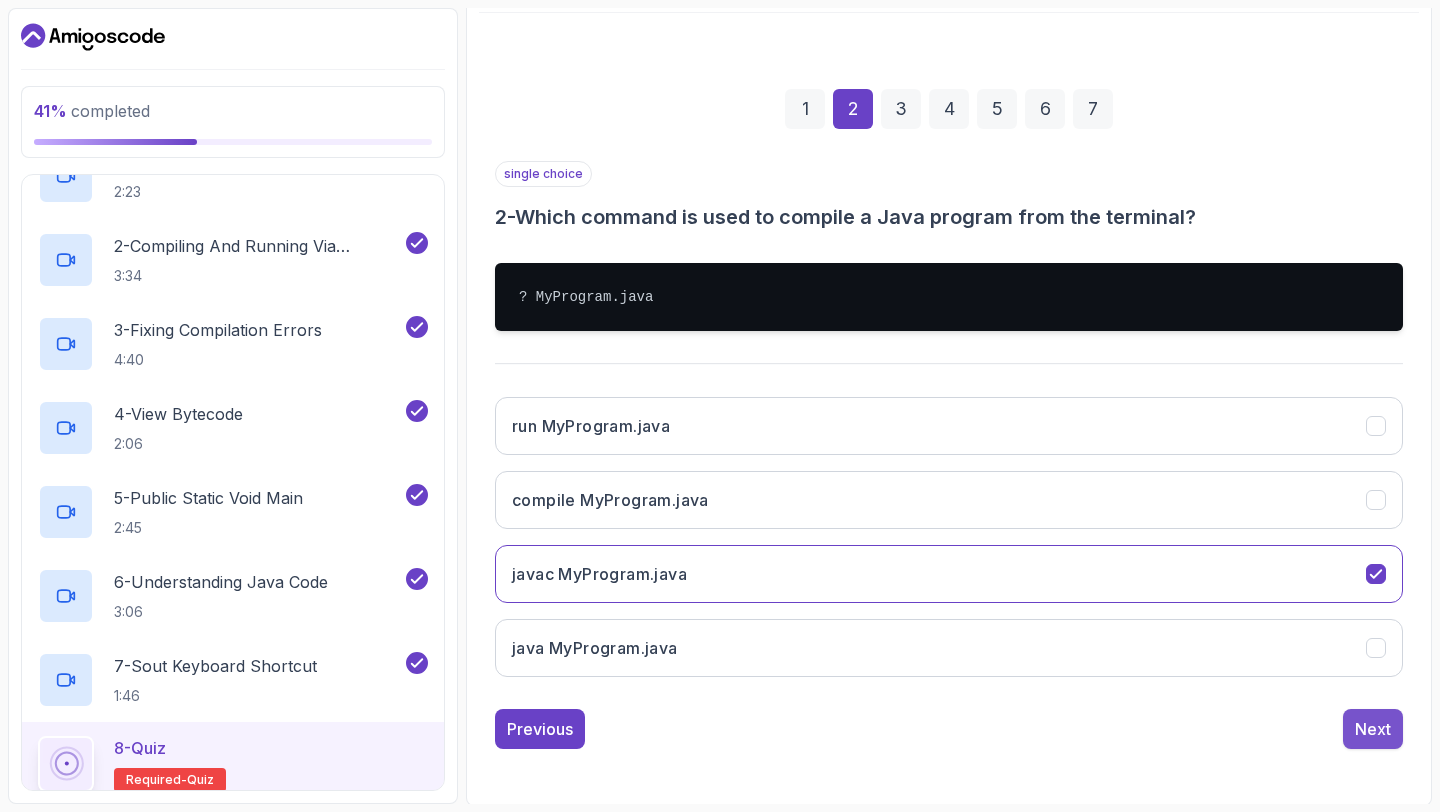 click on "Next" at bounding box center (1373, 729) 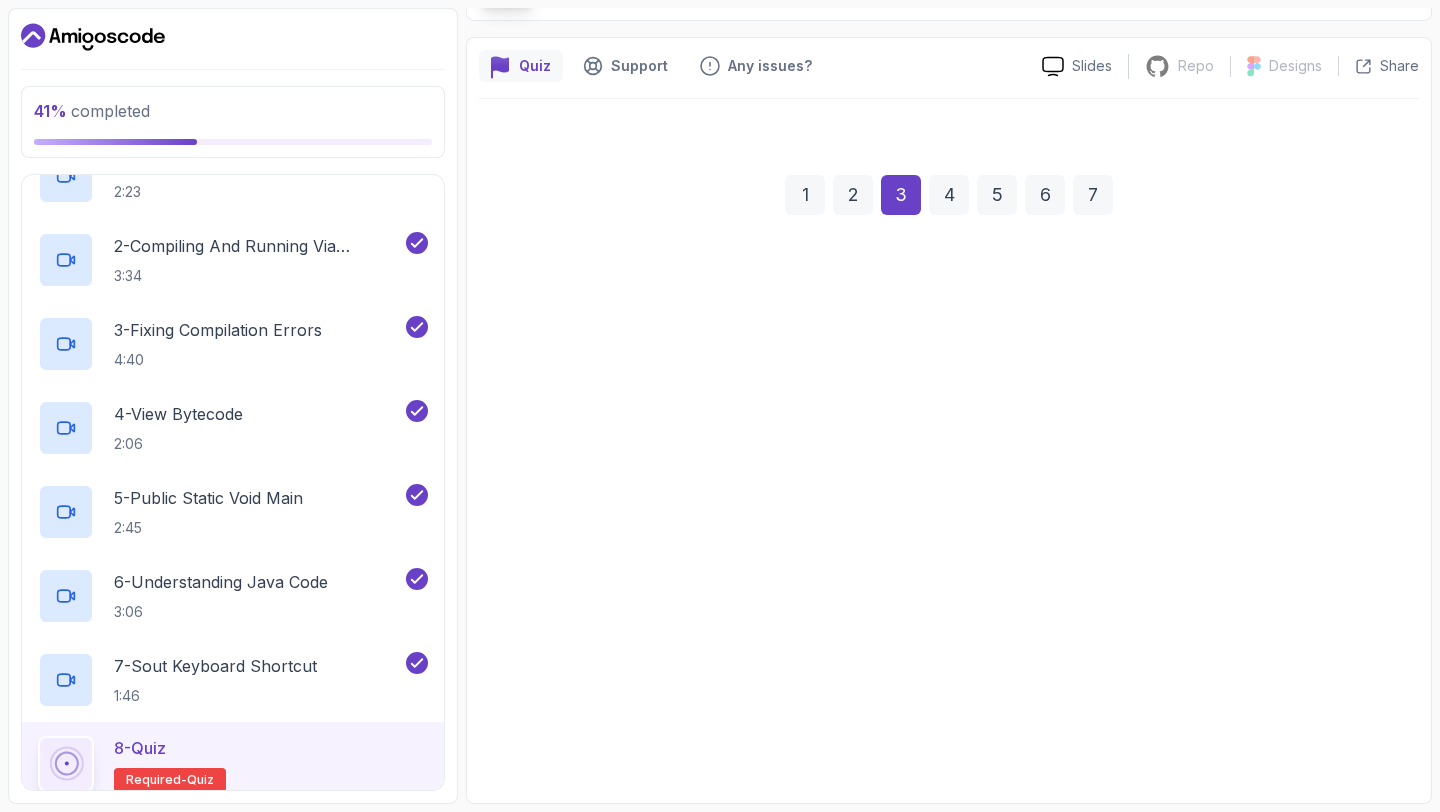 scroll, scrollTop: 113, scrollLeft: 0, axis: vertical 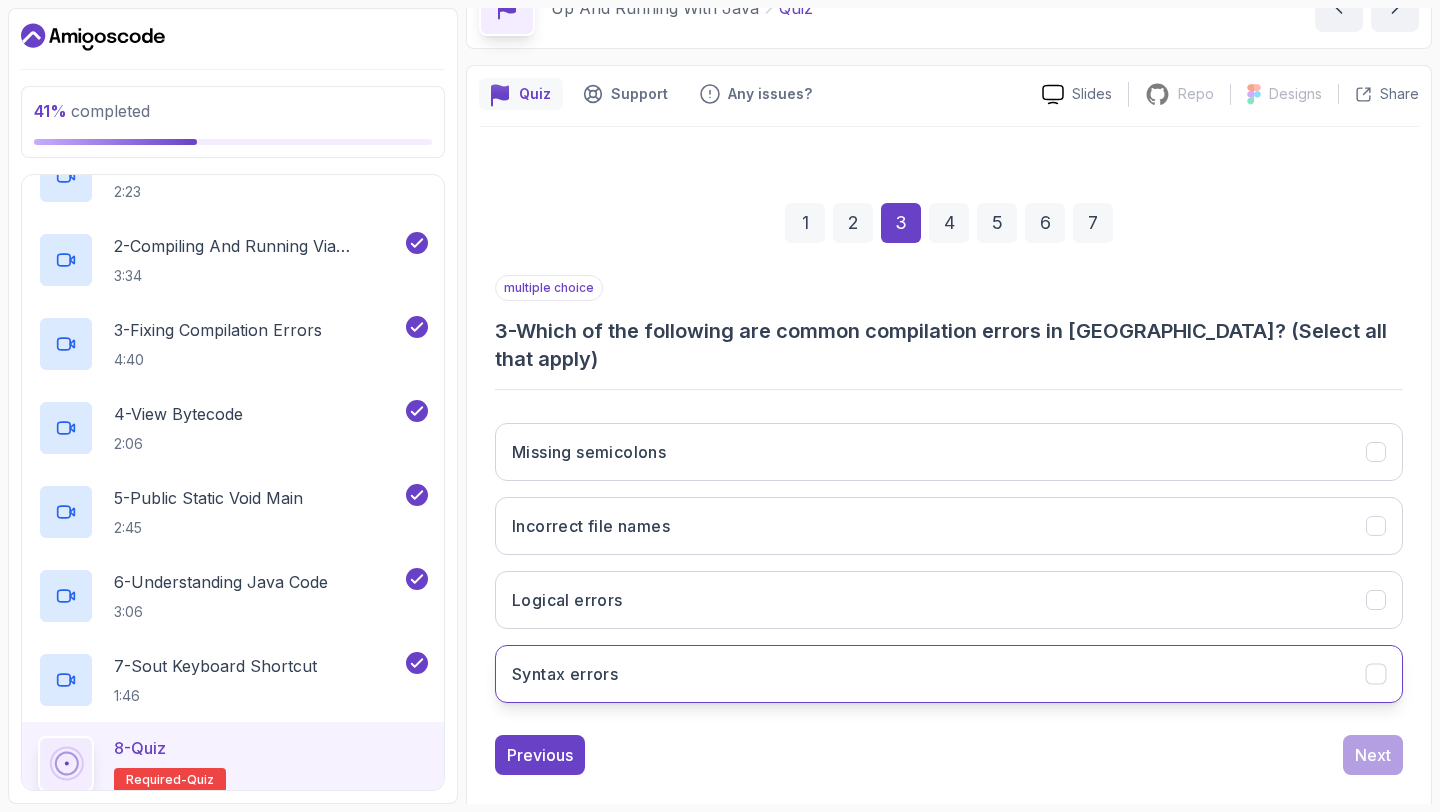 click on "Syntax errors" at bounding box center [949, 674] 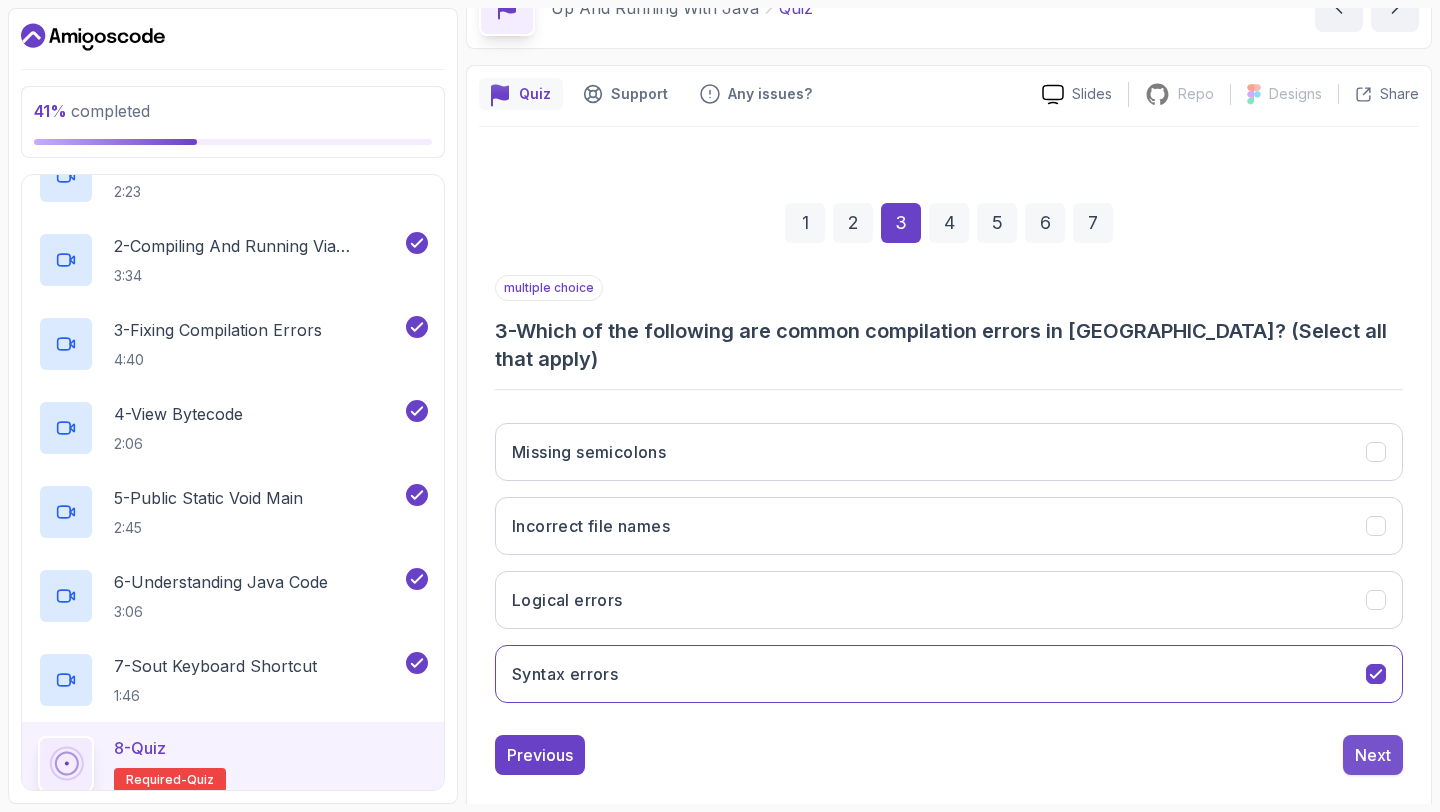 click on "Next" at bounding box center (1373, 755) 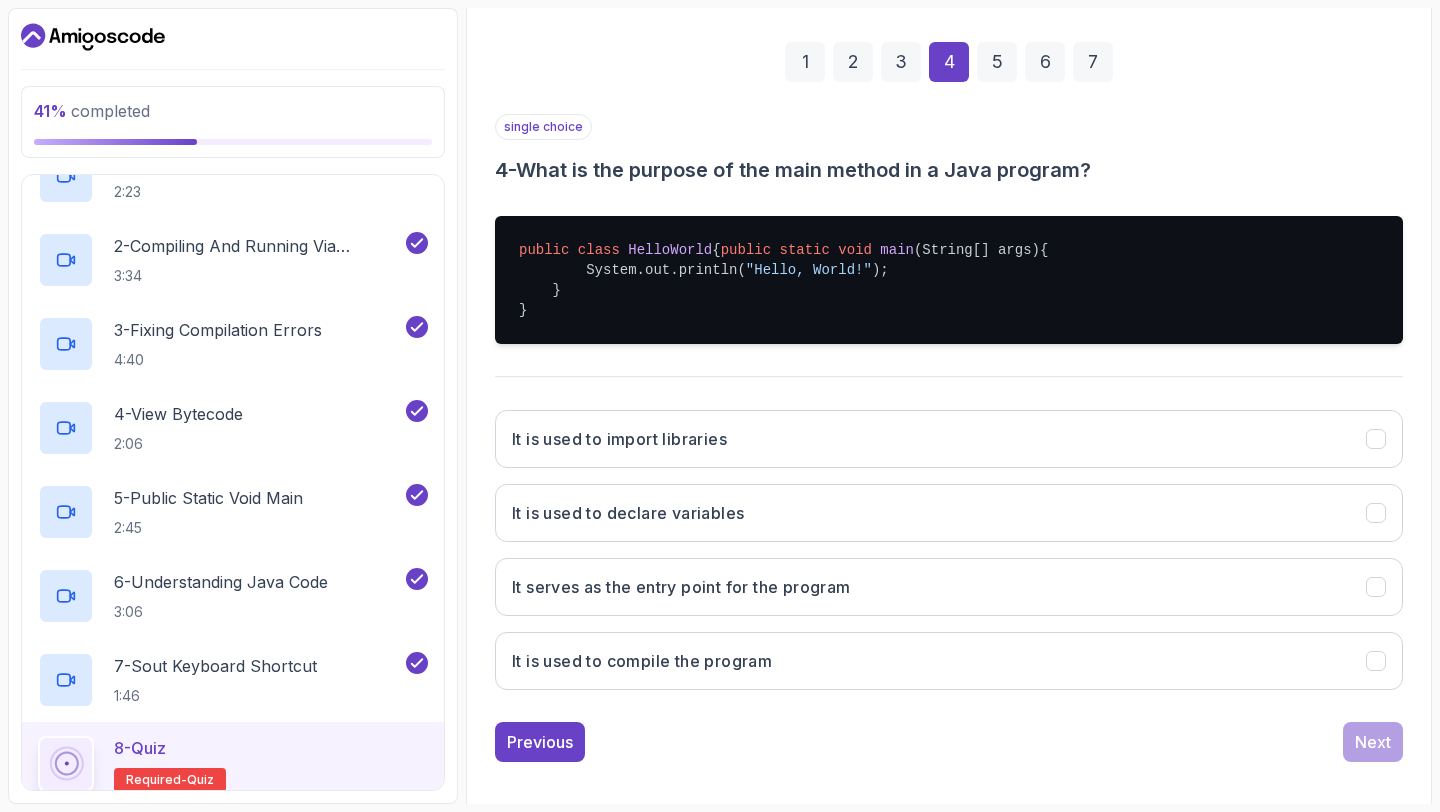 scroll, scrollTop: 309, scrollLeft: 0, axis: vertical 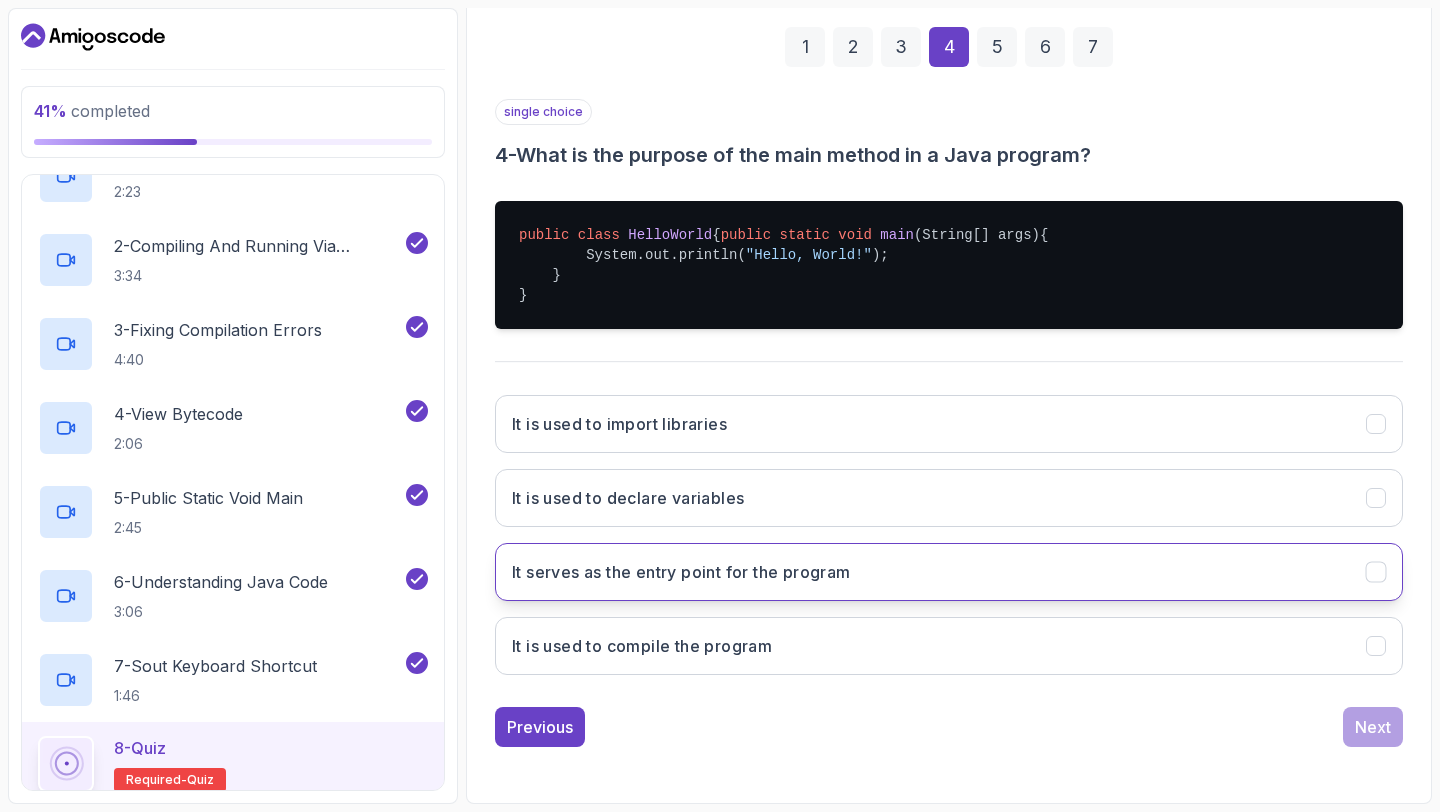 click on "It serves as the entry point for the program" at bounding box center [949, 572] 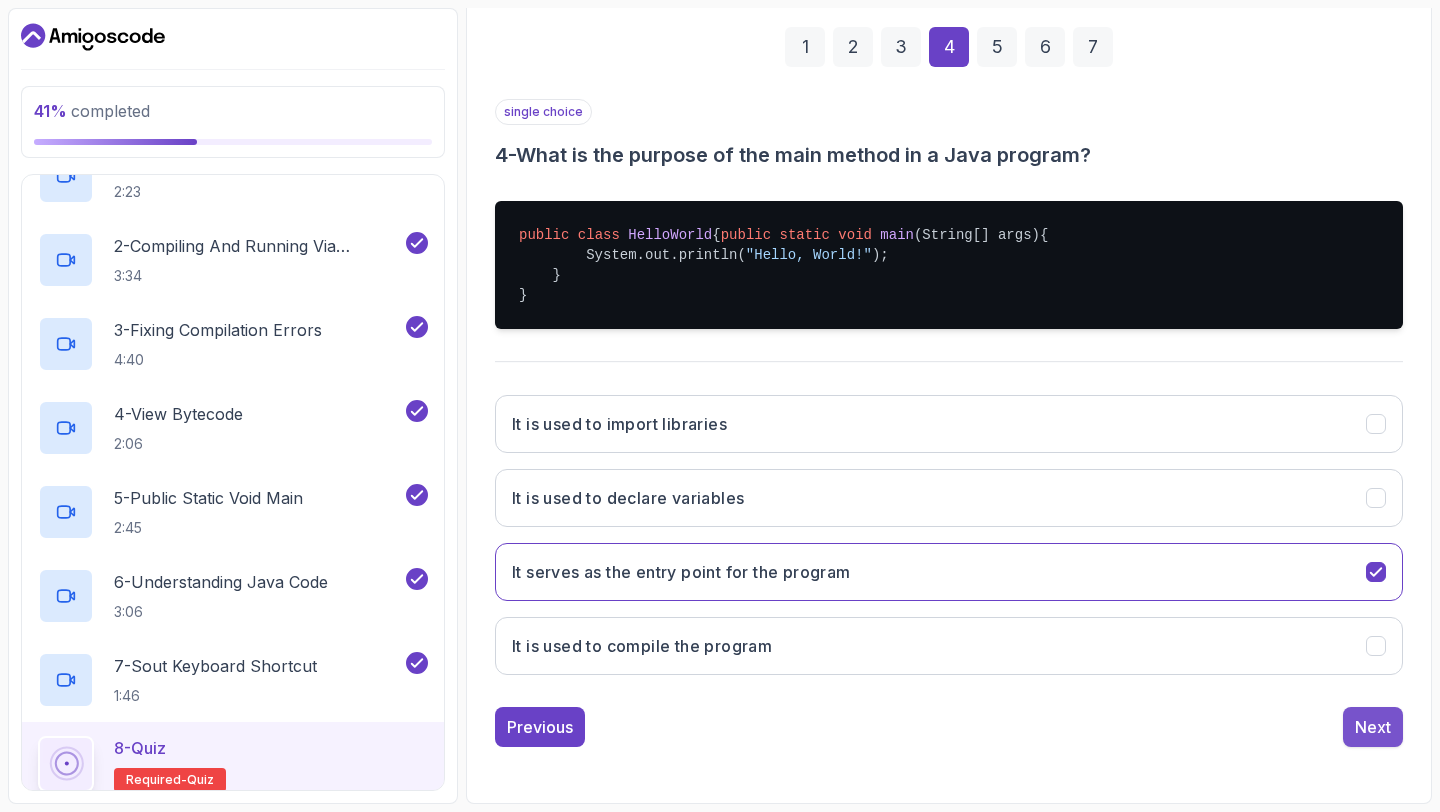click on "Next" at bounding box center (1373, 727) 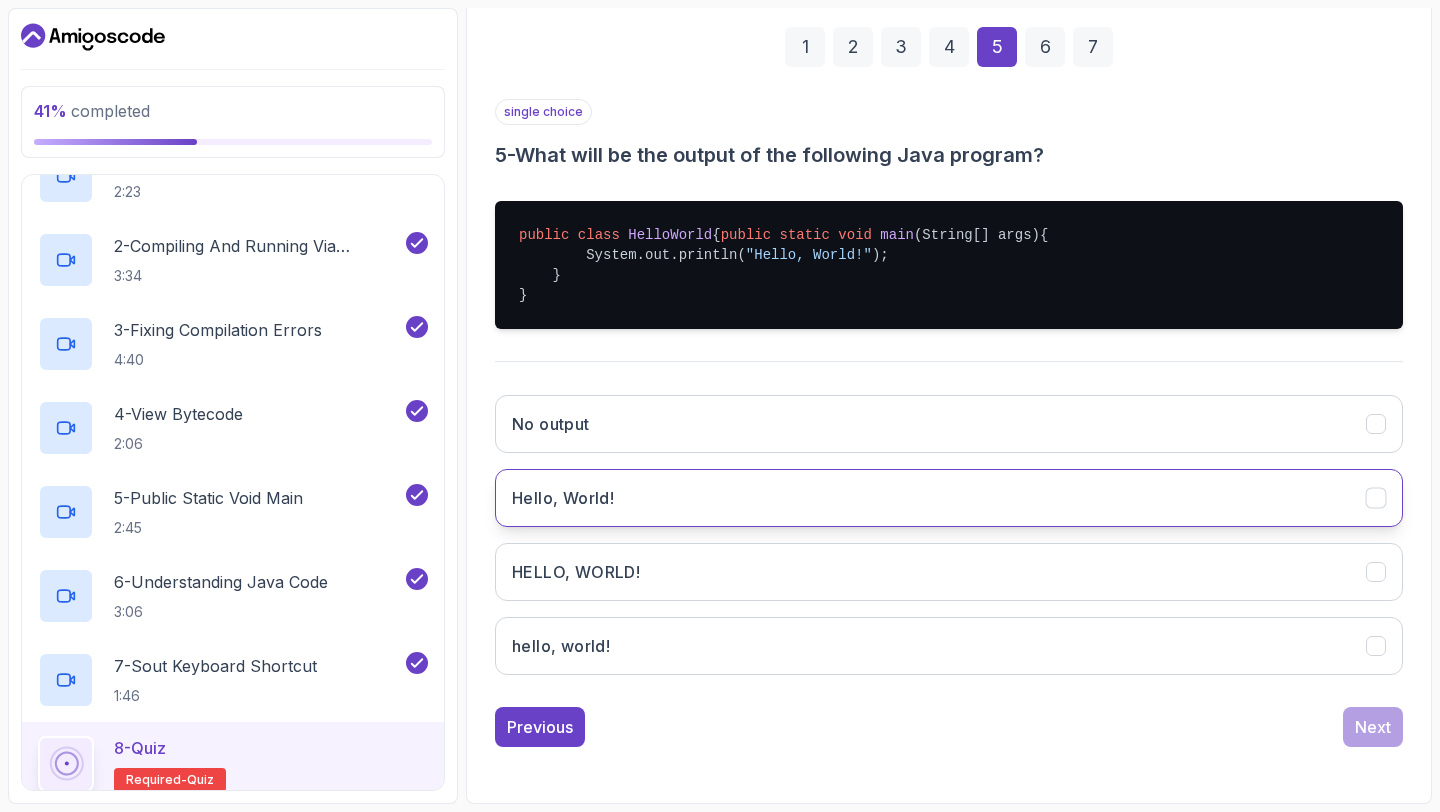 click on "Hello, World!" at bounding box center (949, 498) 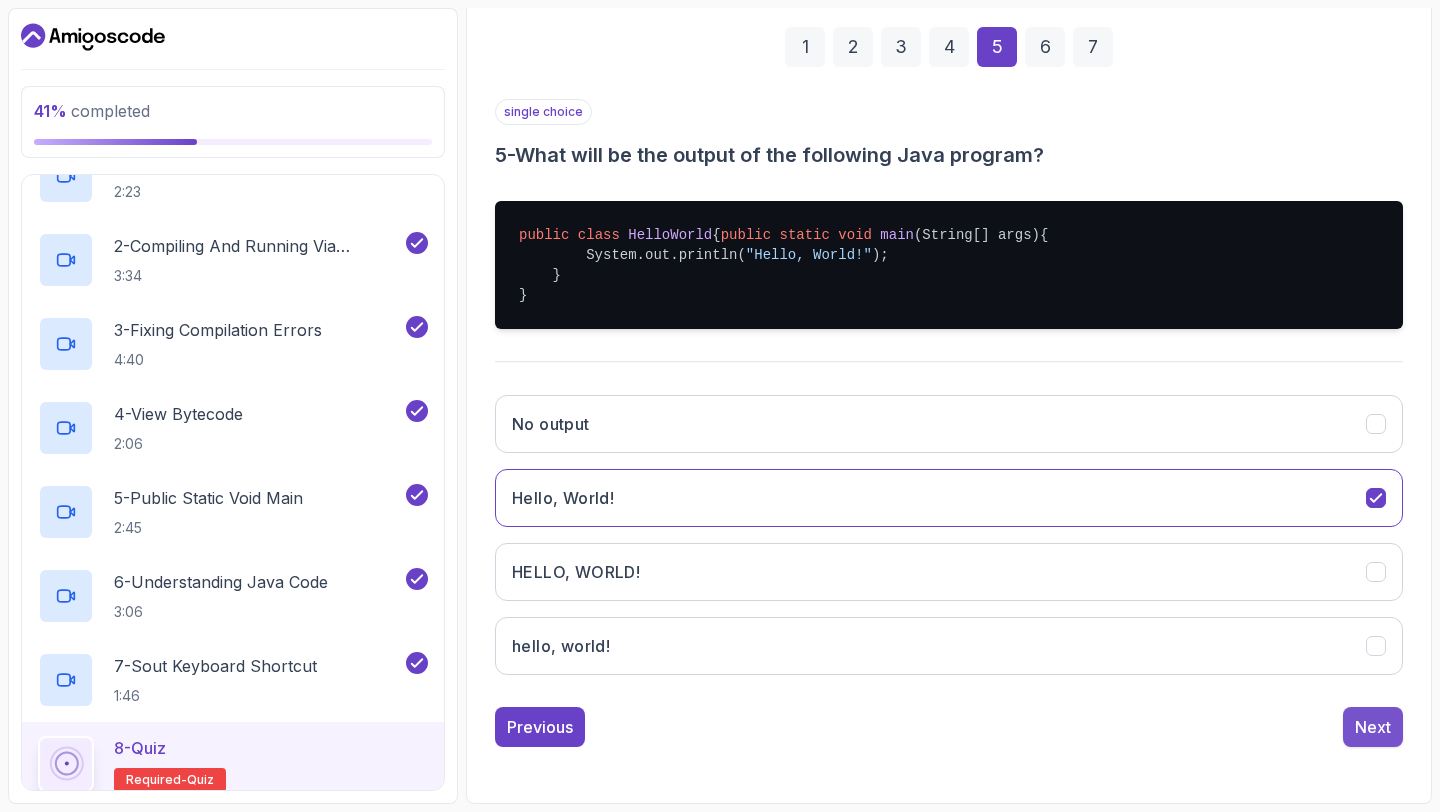 click on "Next" at bounding box center [1373, 727] 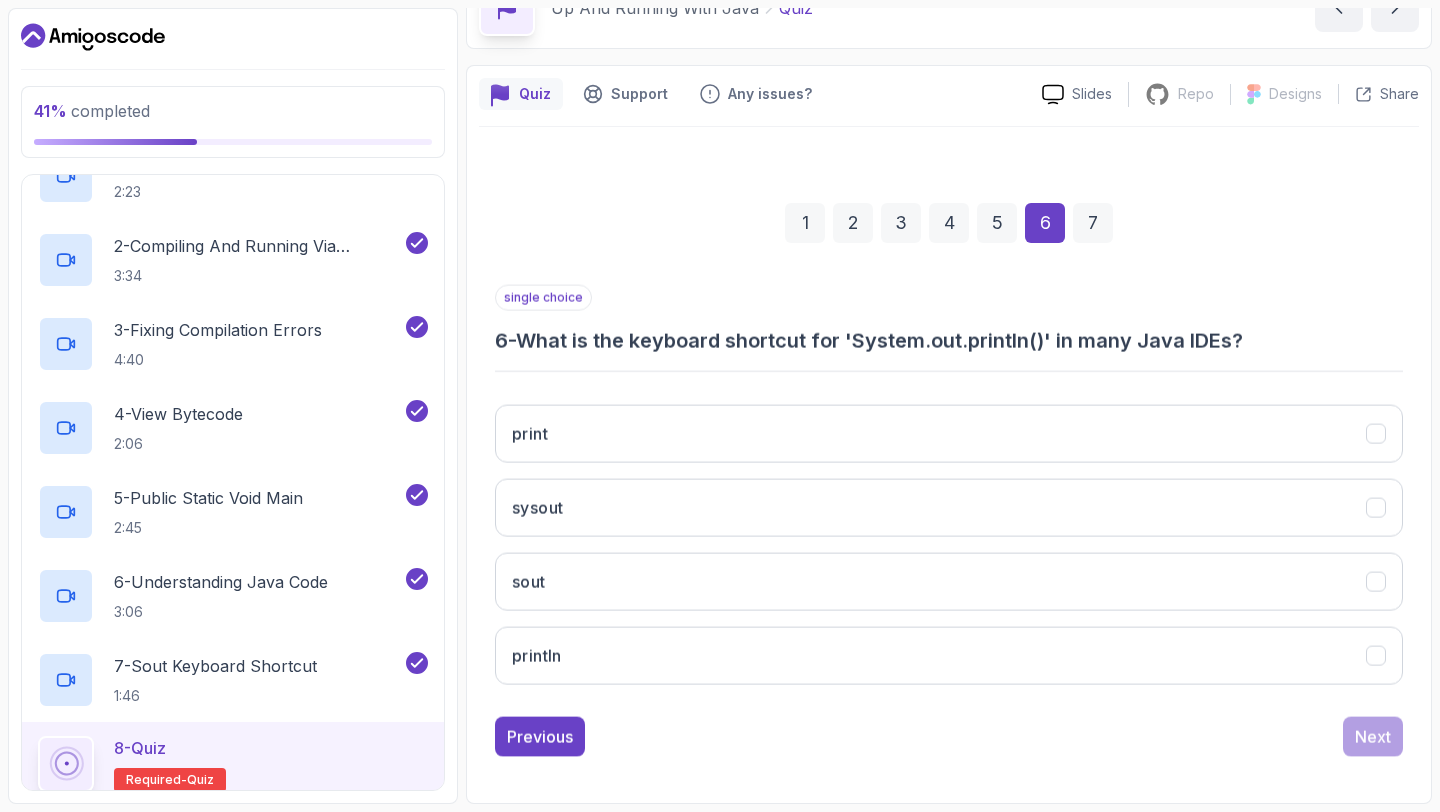 scroll, scrollTop: 113, scrollLeft: 0, axis: vertical 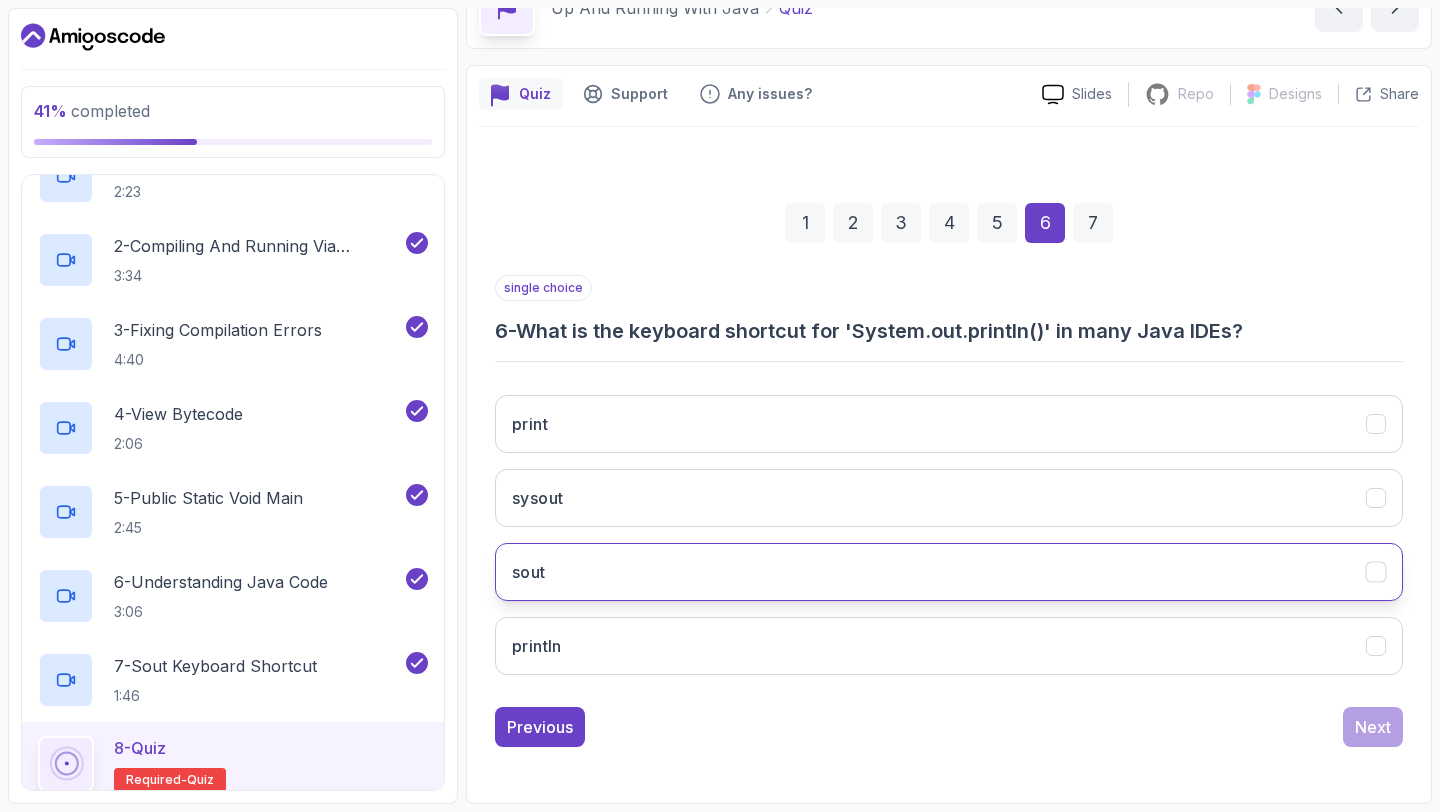 click on "sout" at bounding box center [949, 572] 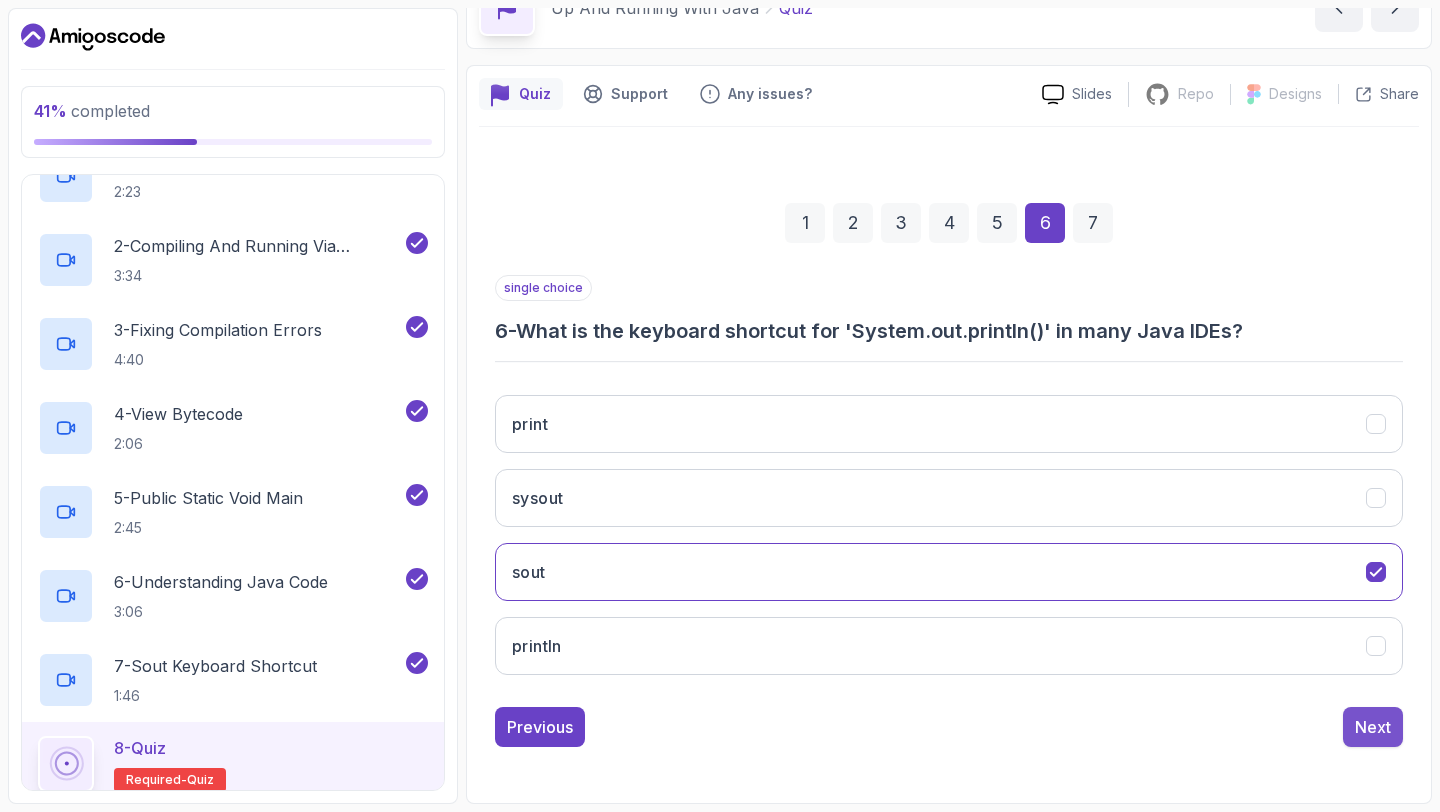click on "Next" at bounding box center [1373, 727] 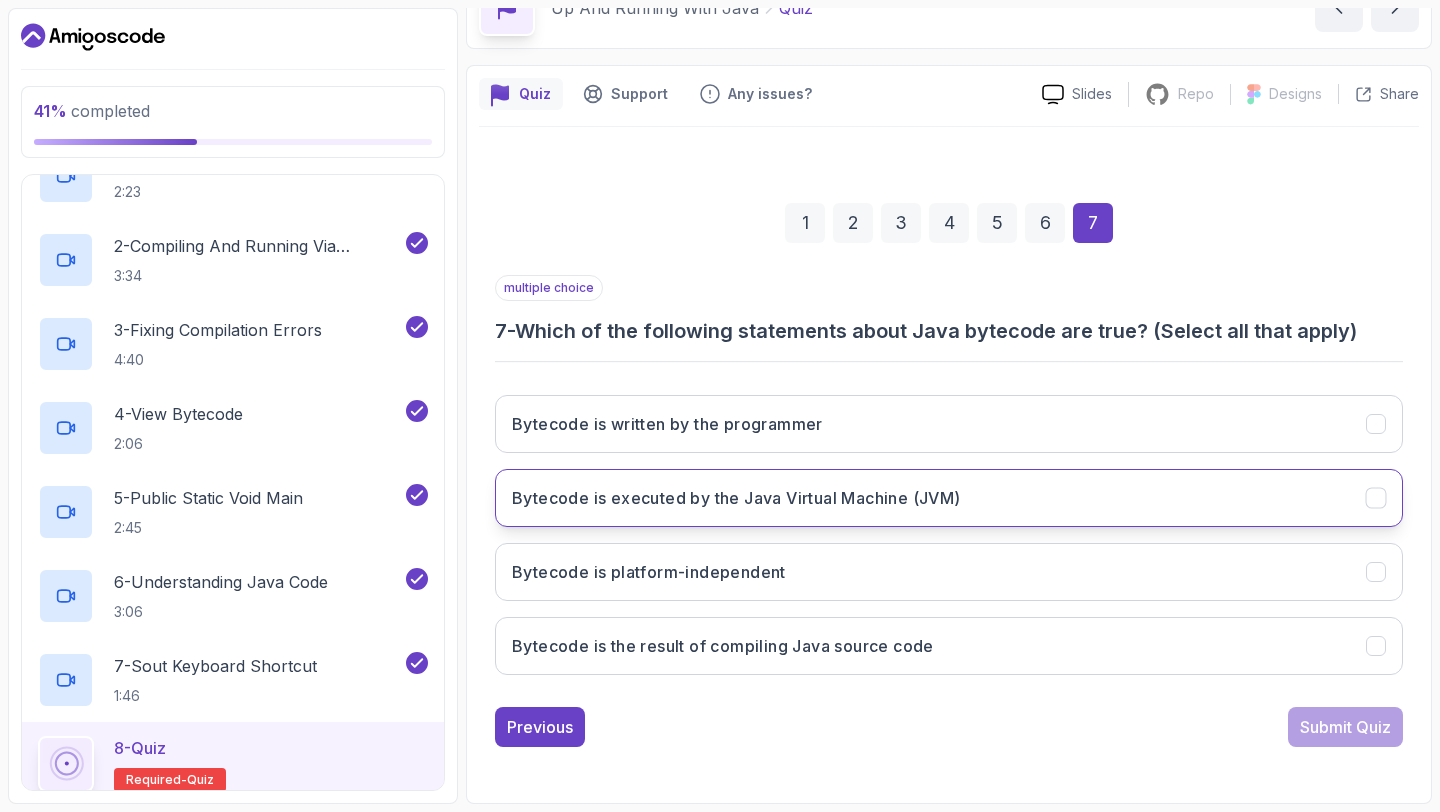 click on "Bytecode is executed by the Java Virtual Machine (JVM)" at bounding box center [949, 498] 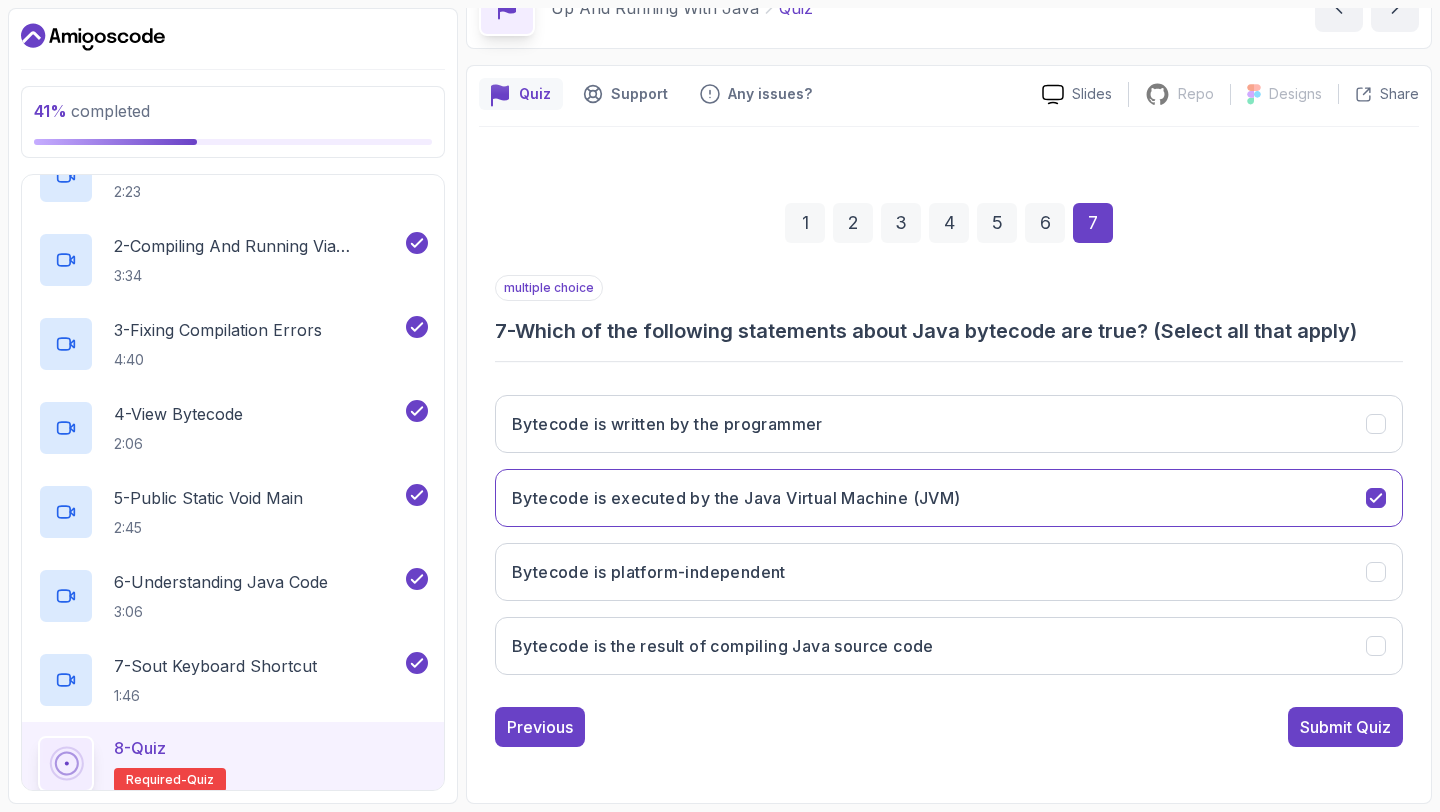 click on "Submit Quiz" at bounding box center [1345, 727] 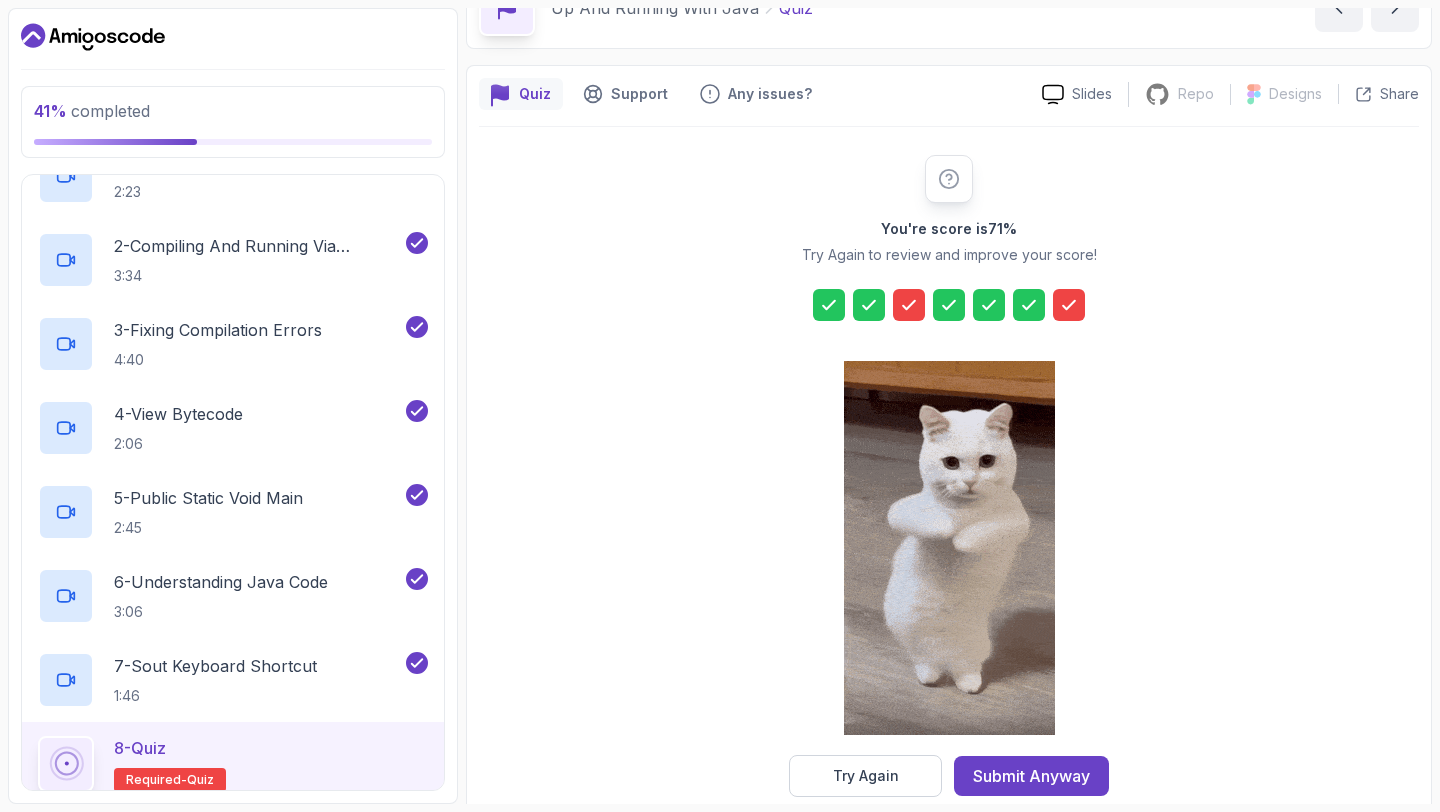 click 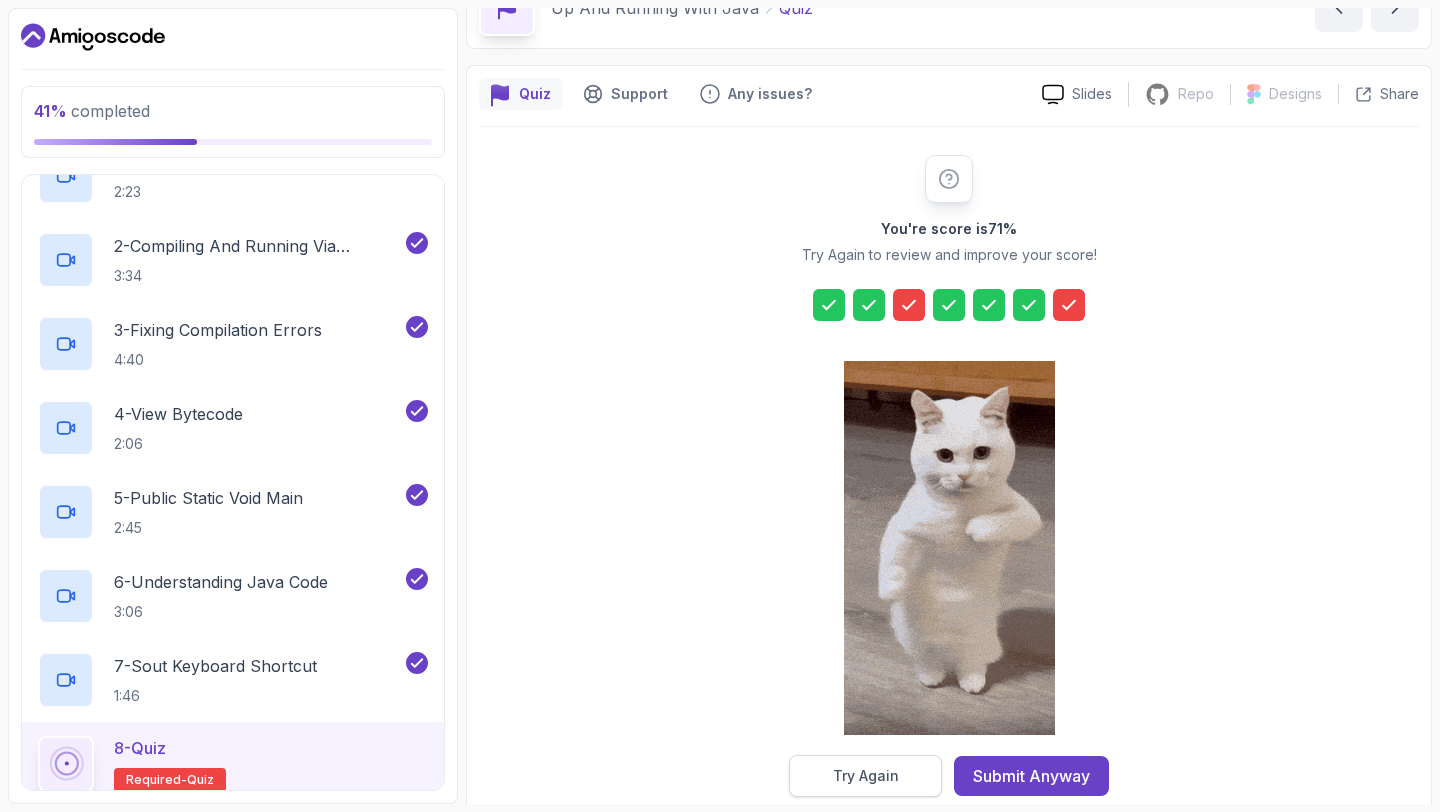 click on "Try Again" at bounding box center [865, 776] 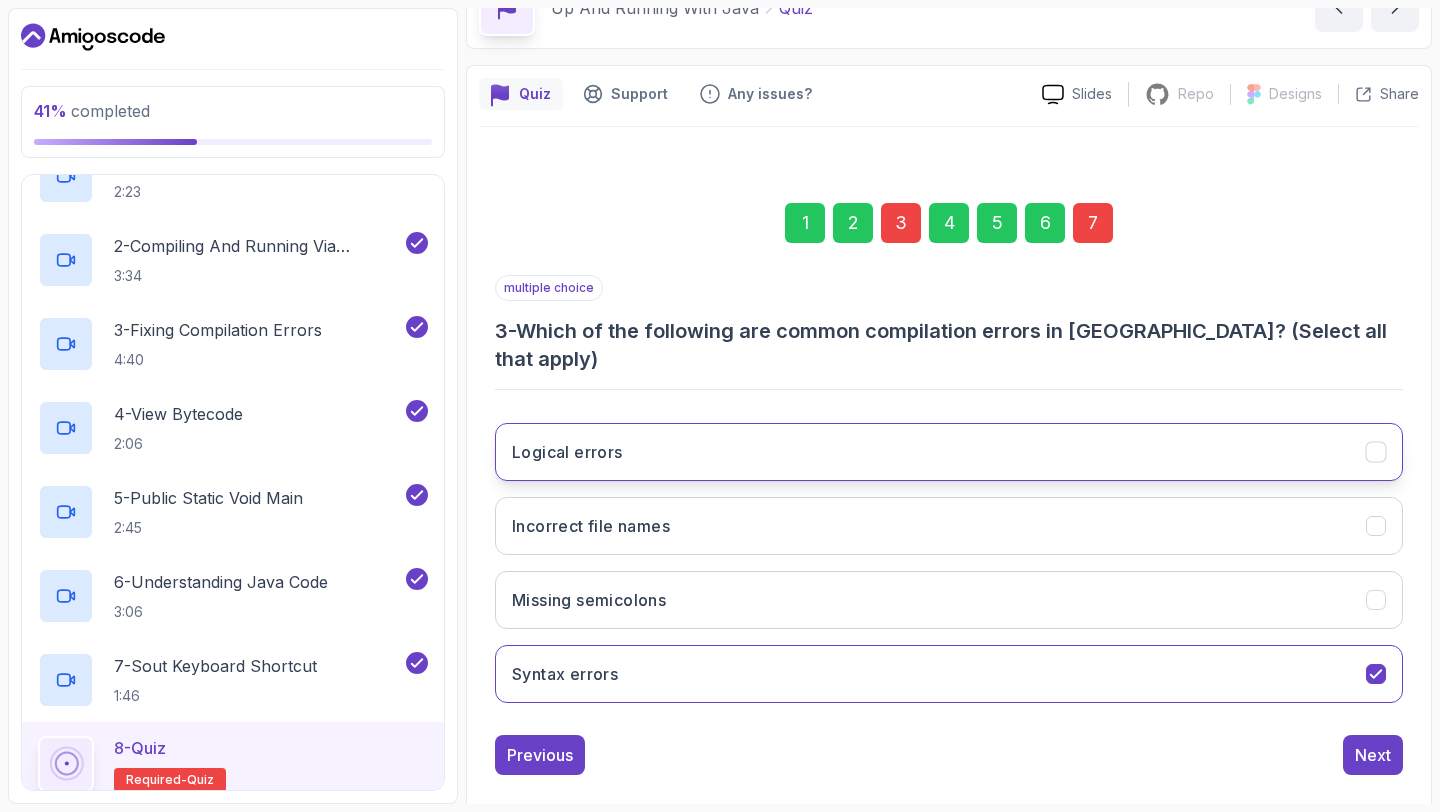 click on "Logical errors" at bounding box center (949, 452) 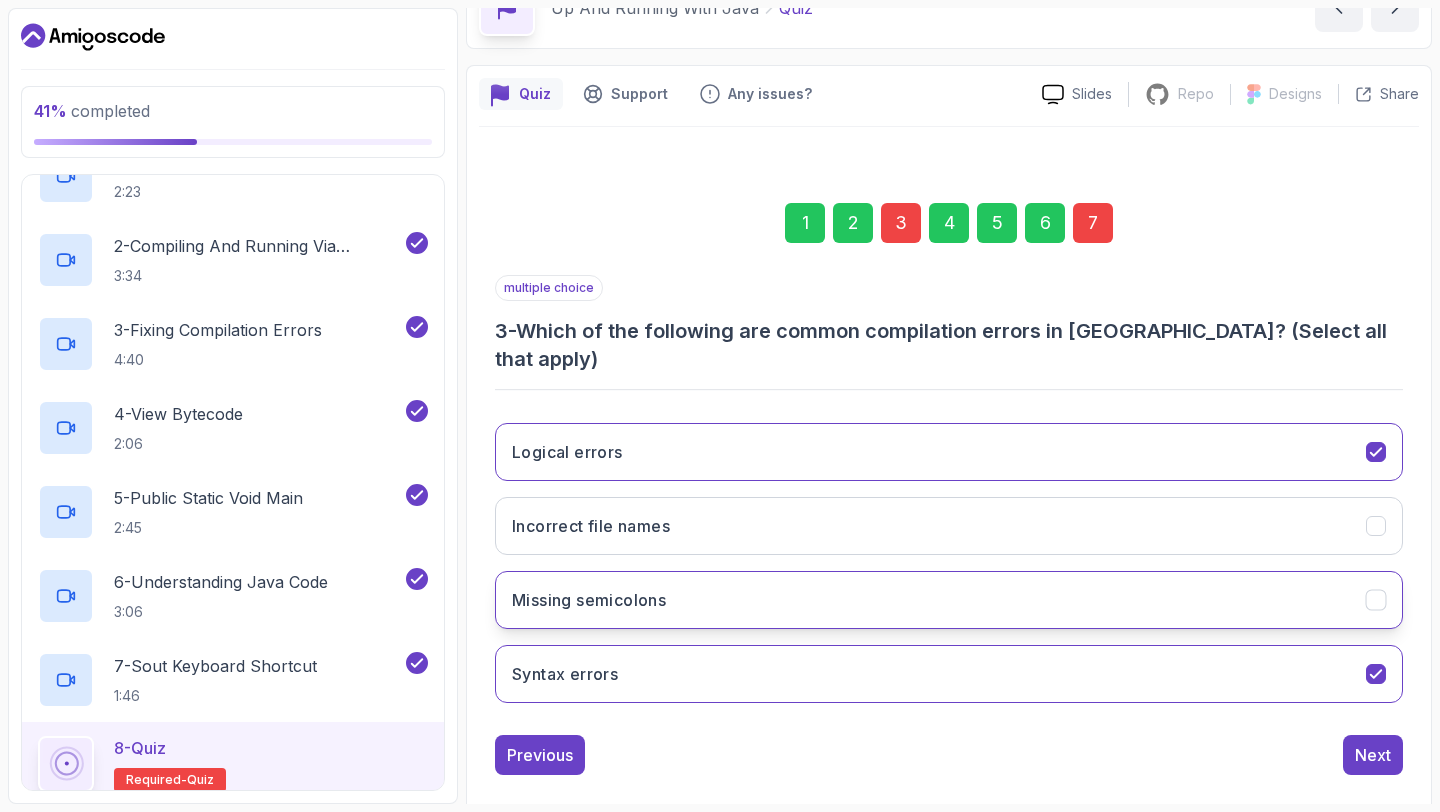 click on "Missing semicolons" at bounding box center [949, 600] 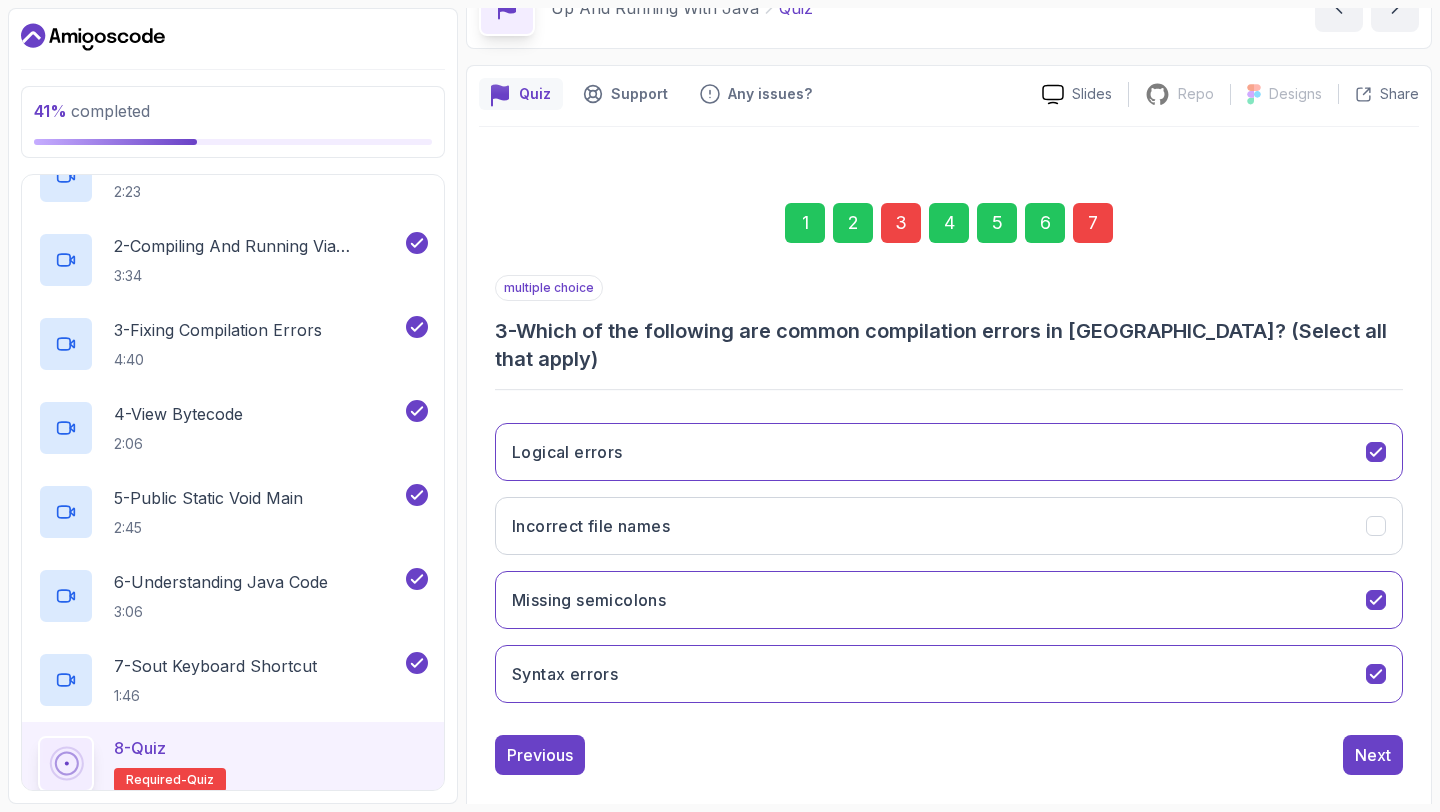 click on "7" at bounding box center (1093, 223) 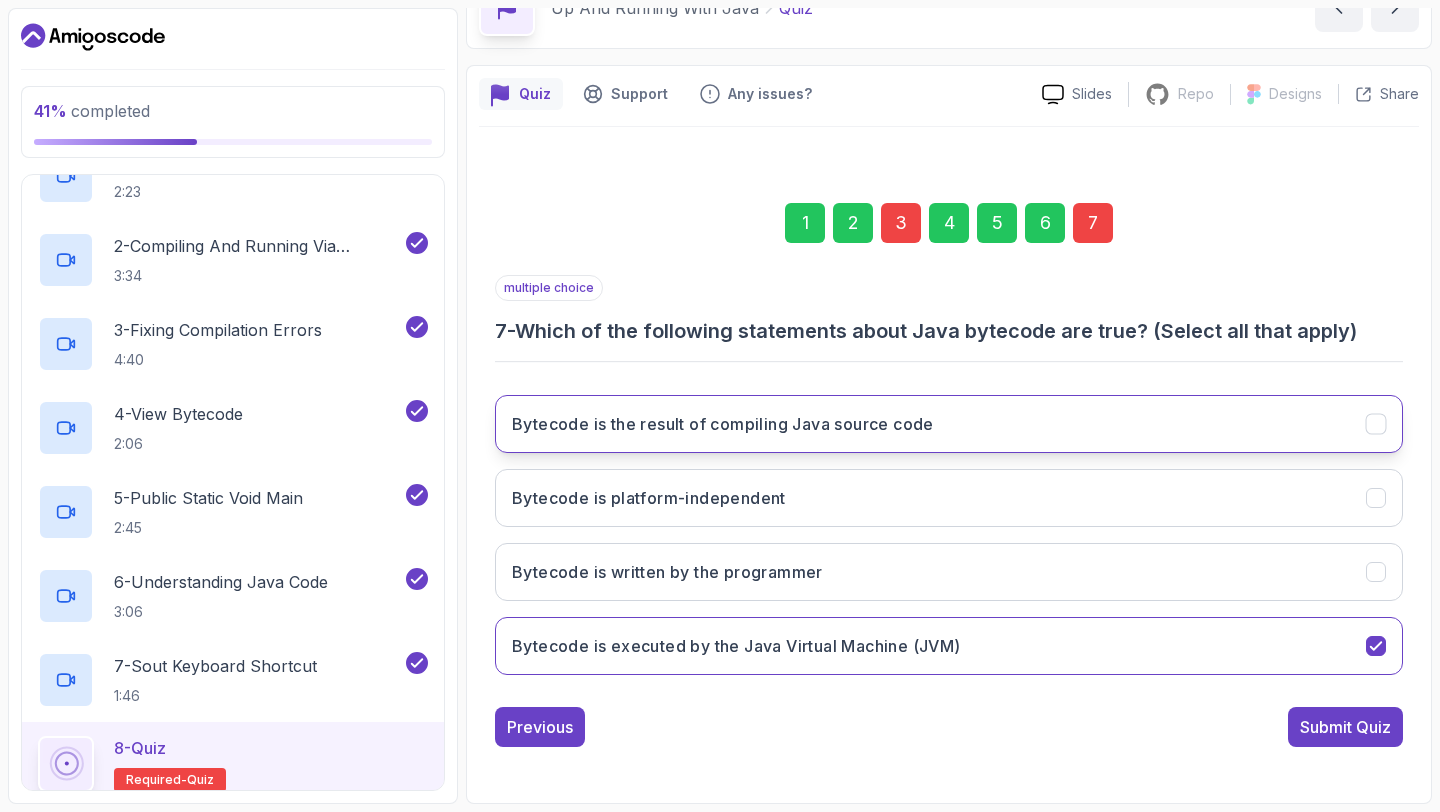 click on "Bytecode is the result of compiling Java source code" at bounding box center (723, 424) 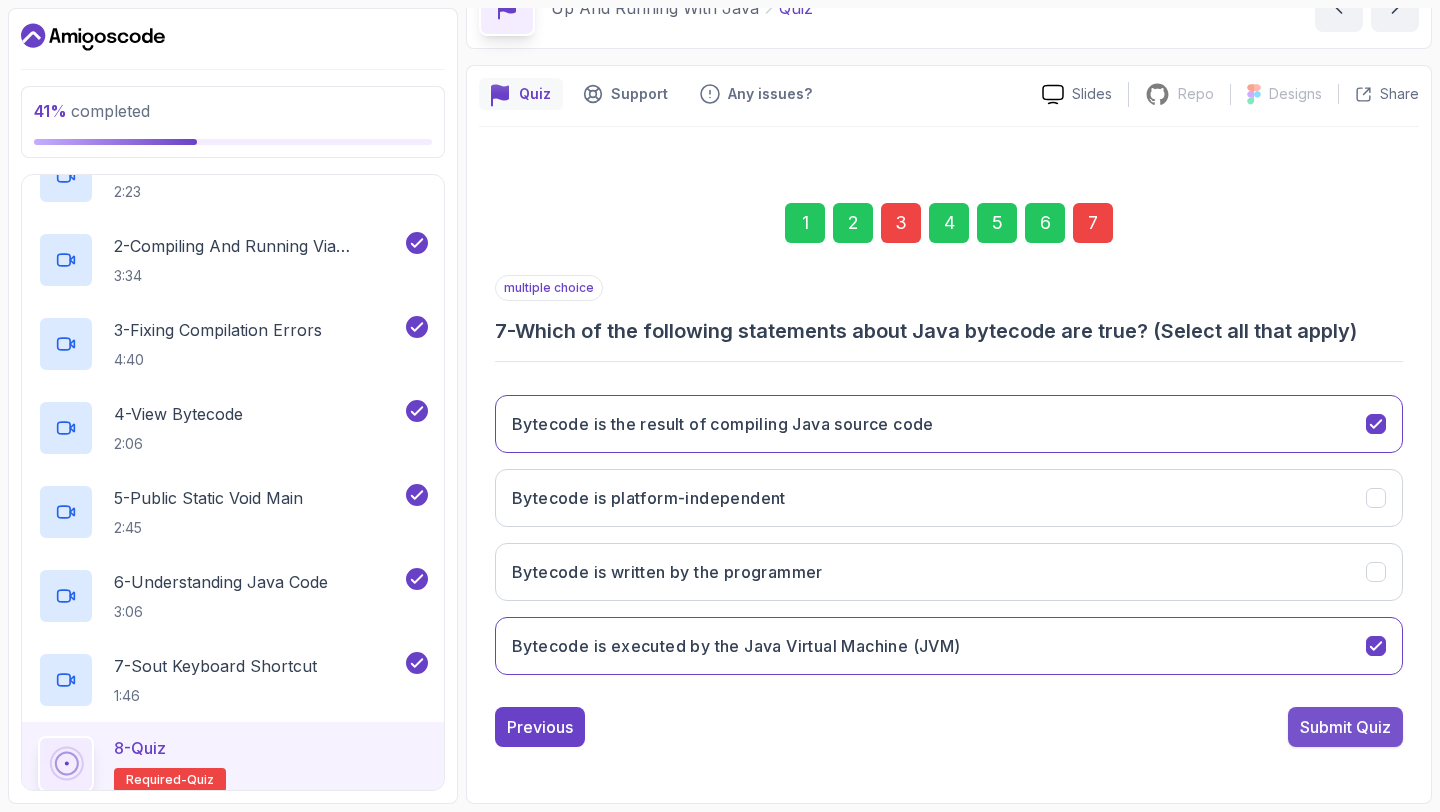 click on "Submit Quiz" at bounding box center (1345, 727) 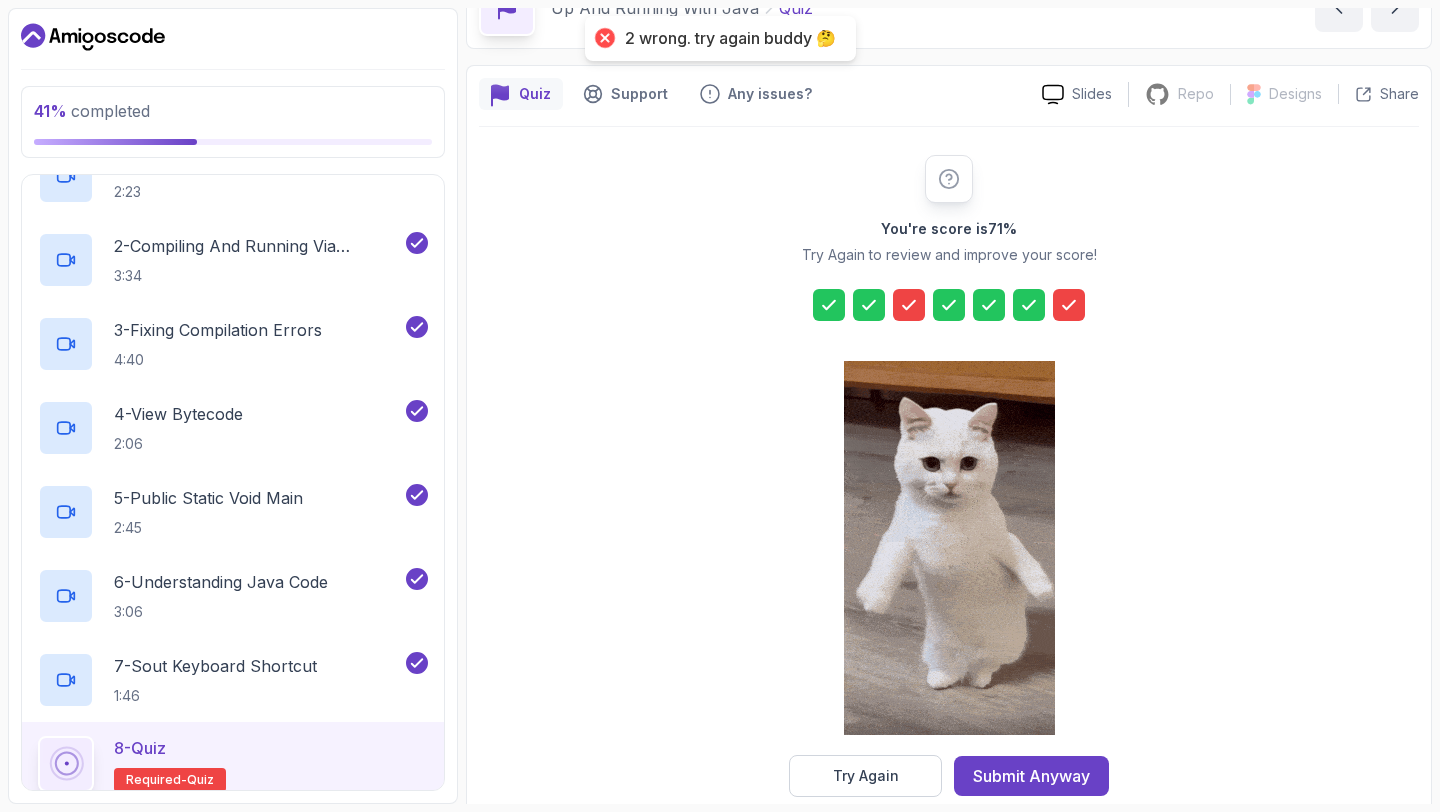 click at bounding box center (1069, 305) 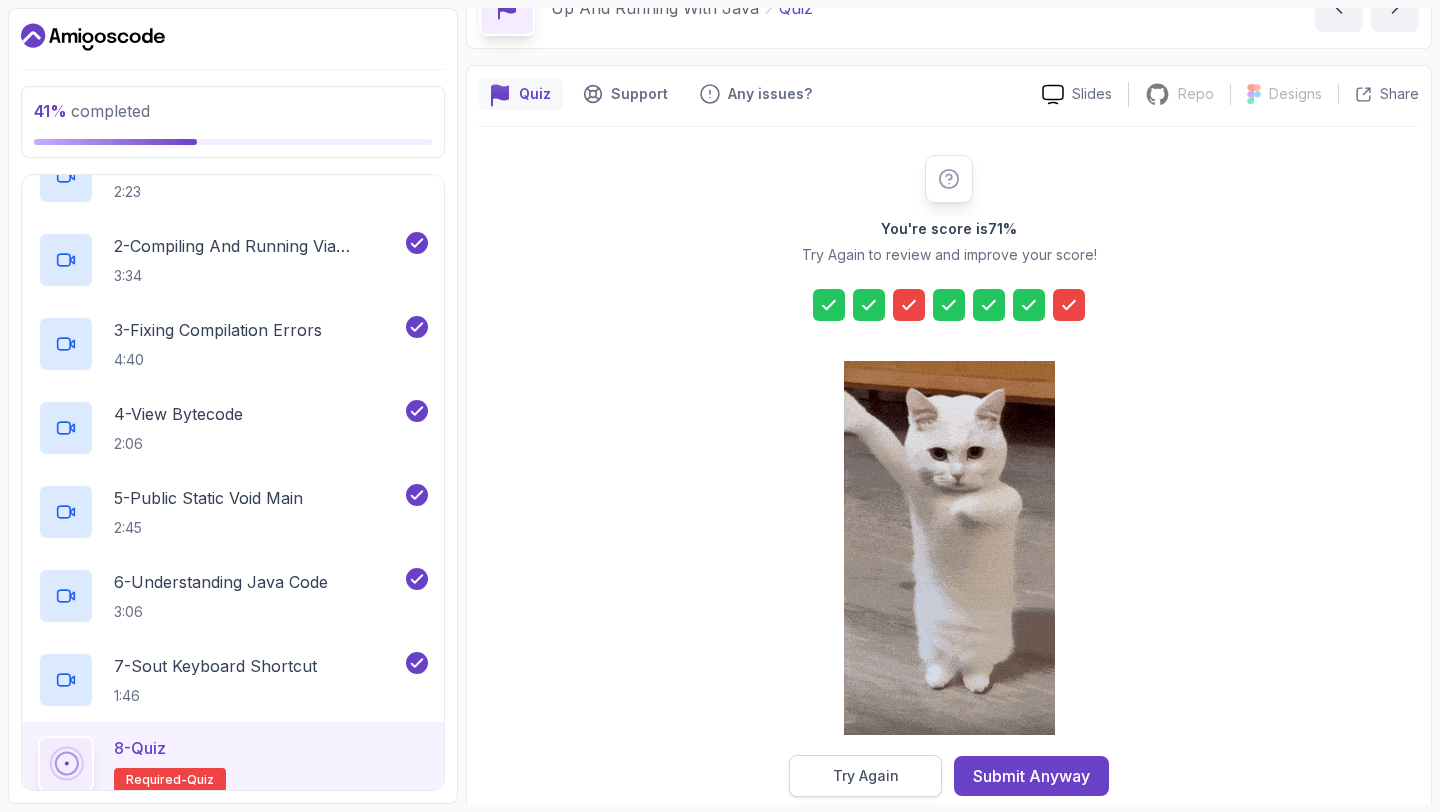 click on "Try Again" at bounding box center (866, 776) 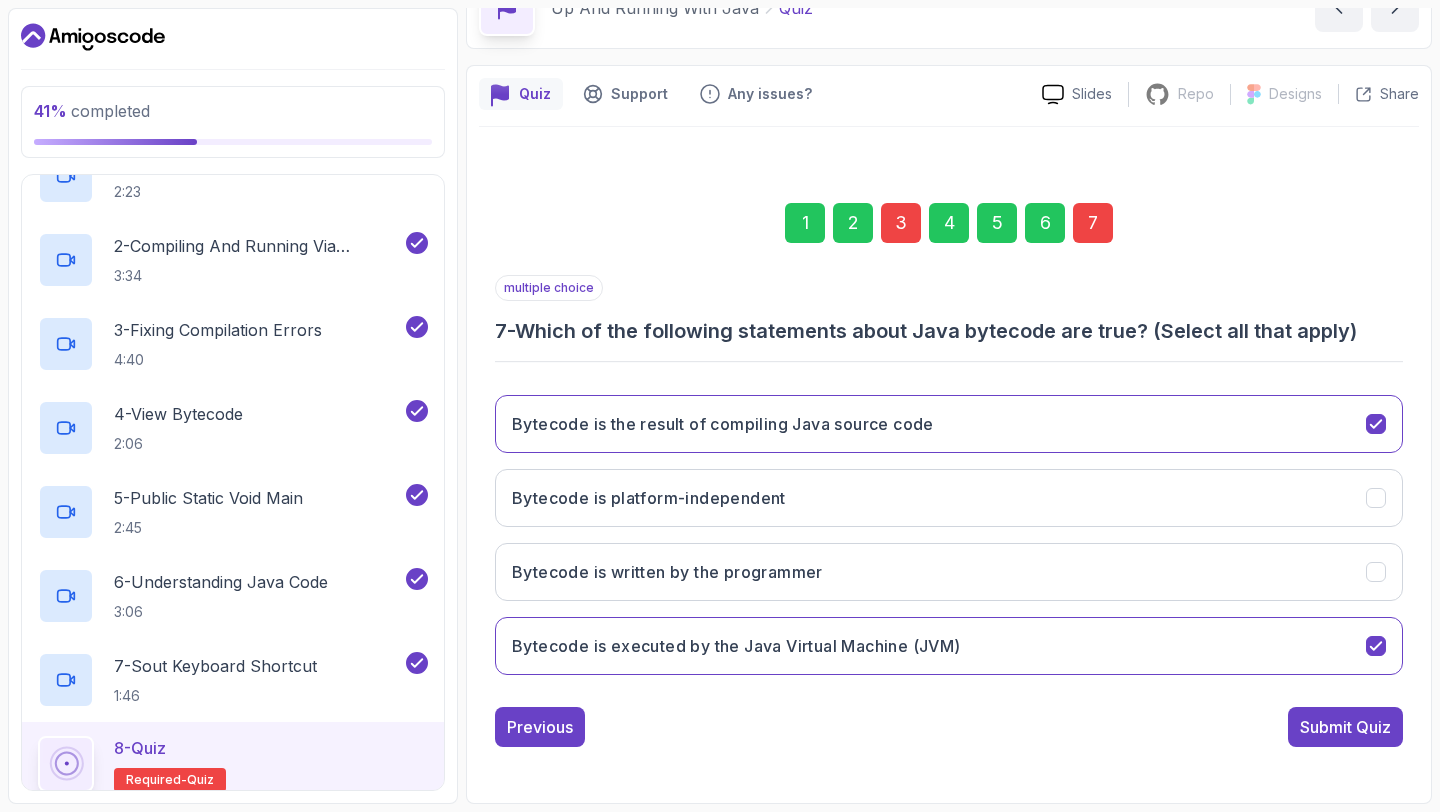 click on "3" at bounding box center [901, 223] 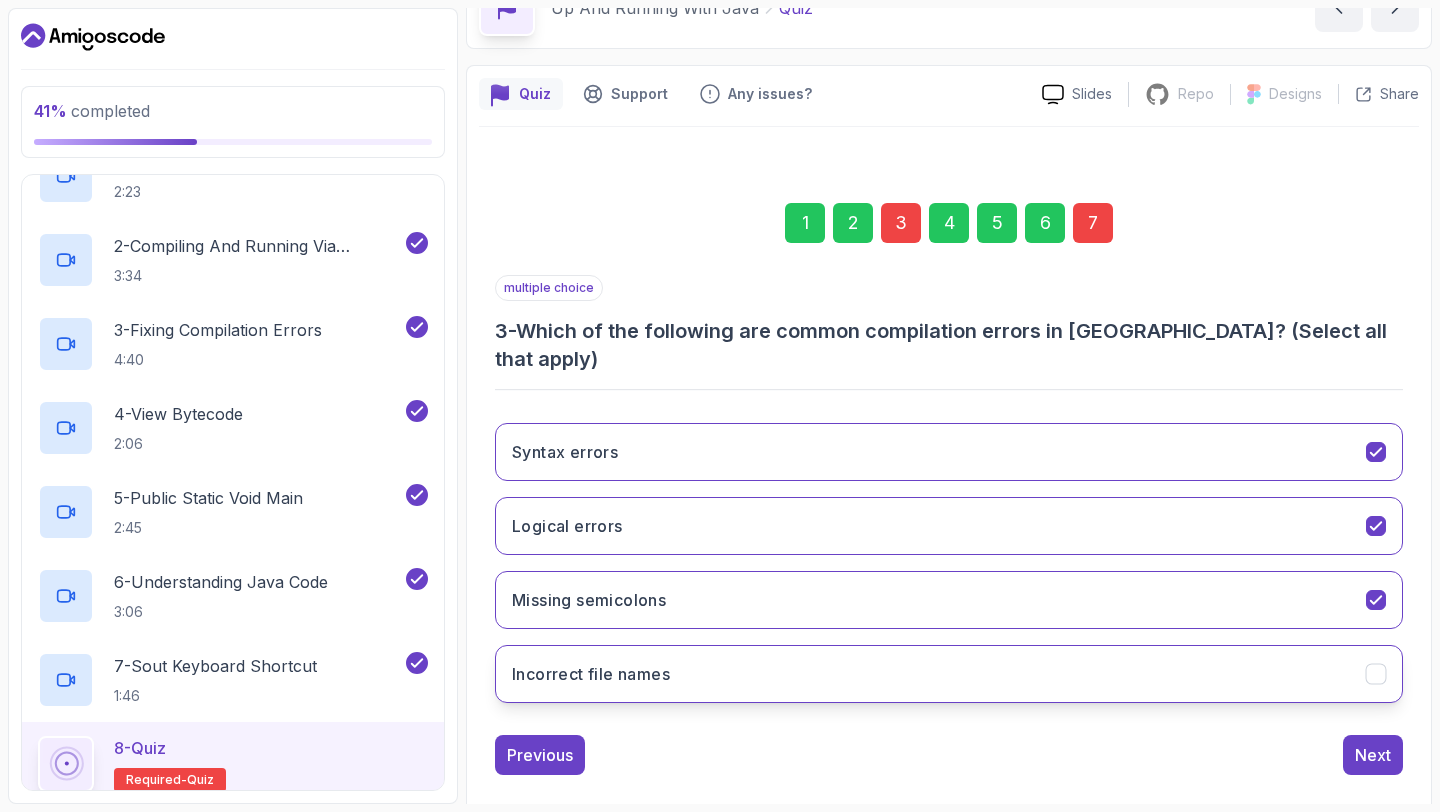 click on "Incorrect file names" at bounding box center [949, 674] 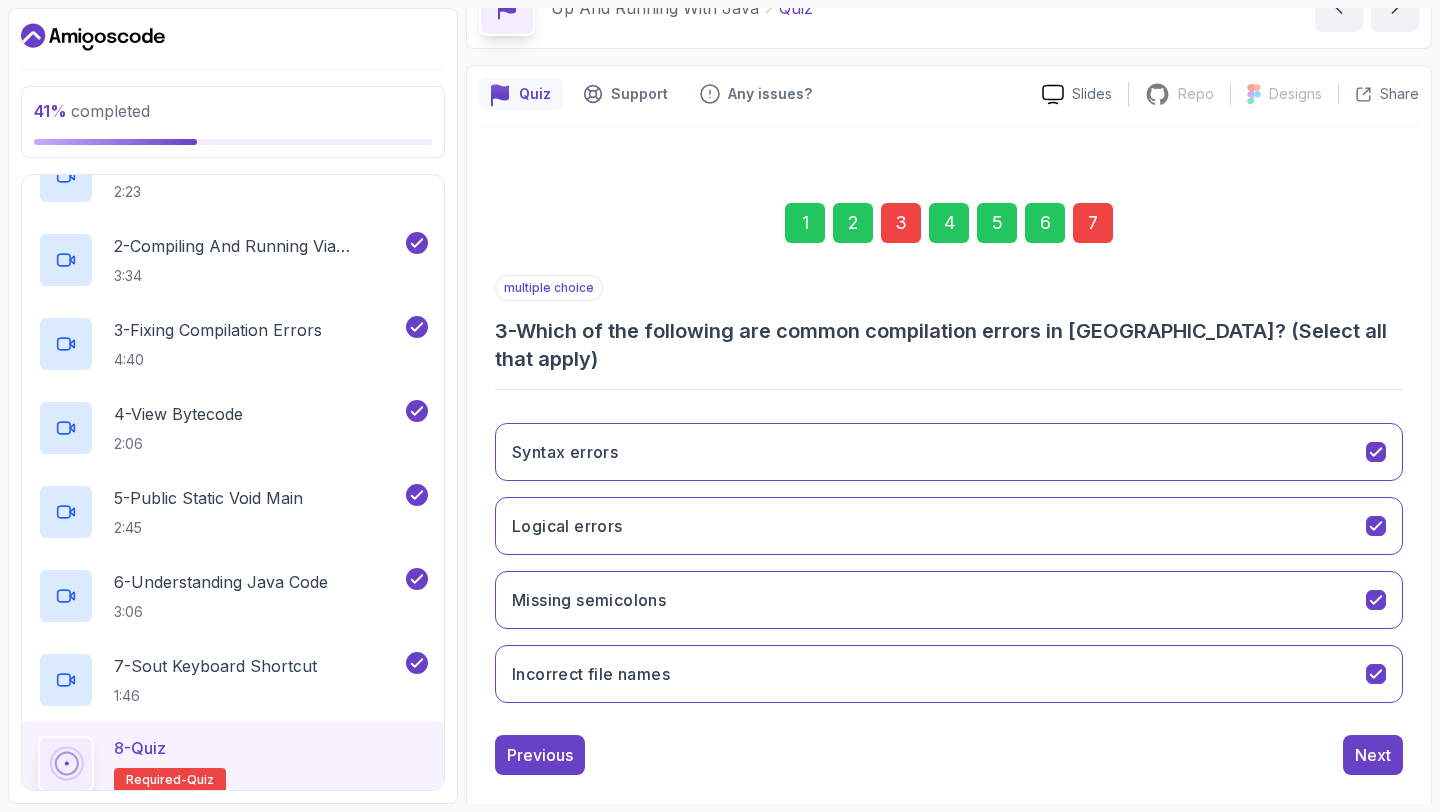 click on "7" at bounding box center (1093, 223) 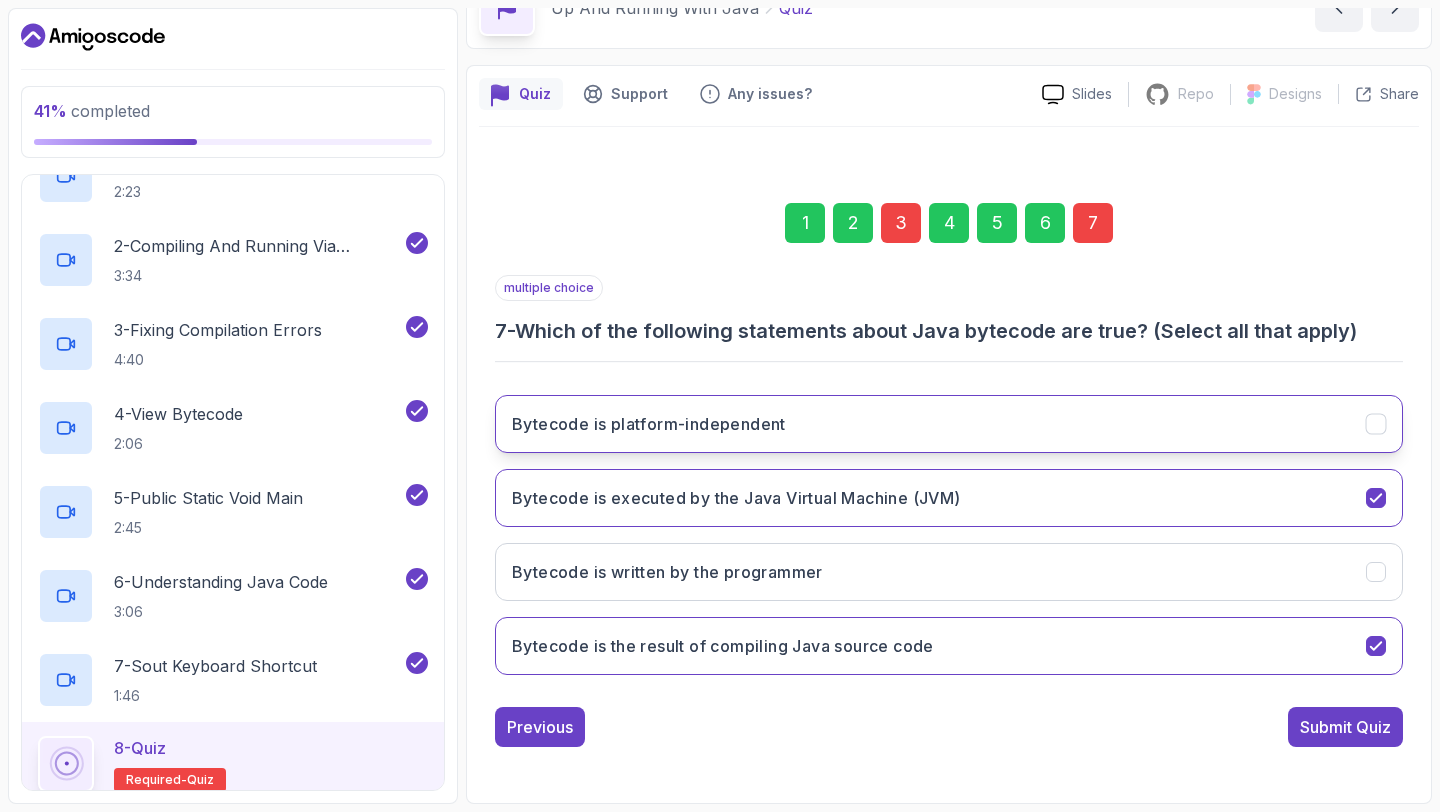click on "Bytecode is platform-independent" at bounding box center (949, 424) 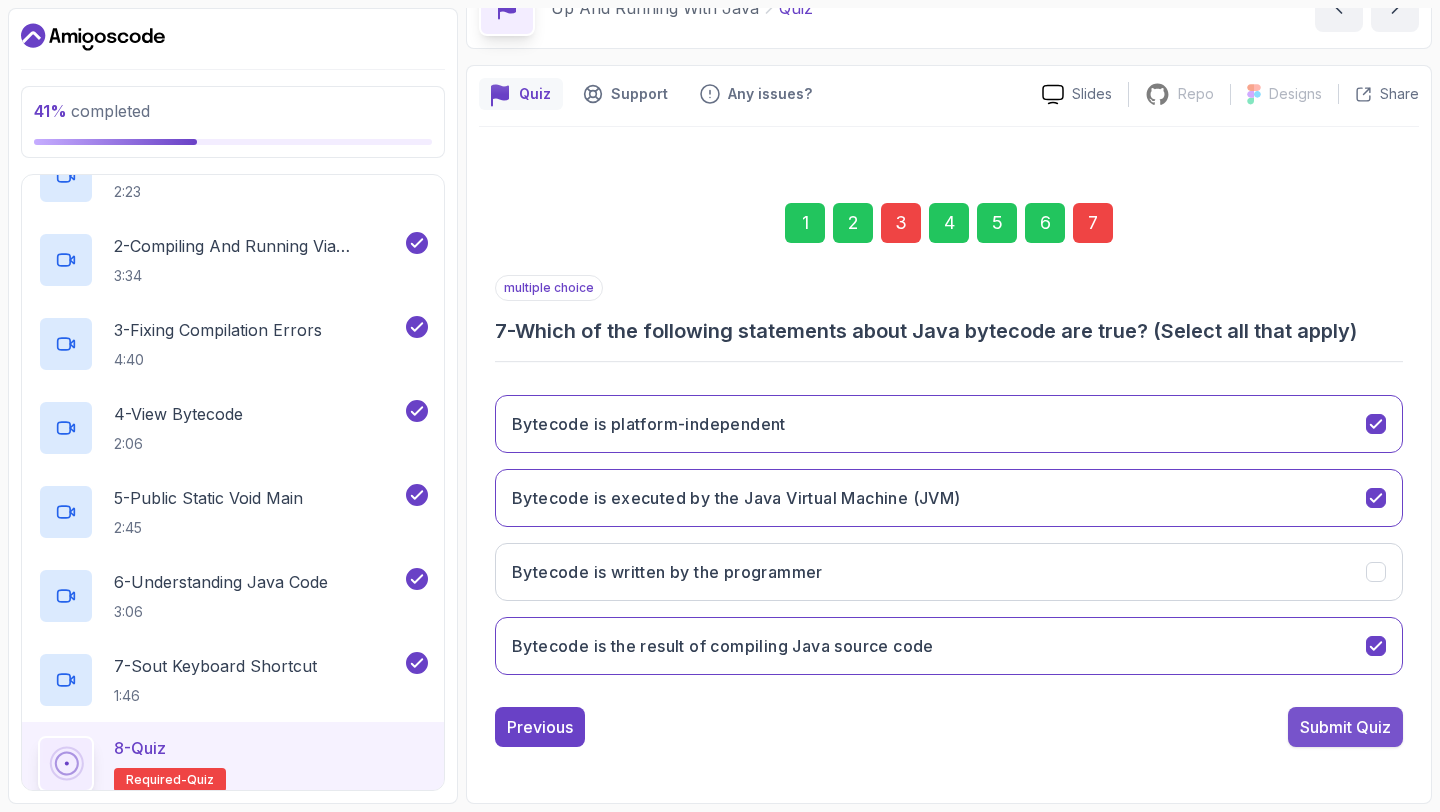 click on "Submit Quiz" at bounding box center (1345, 727) 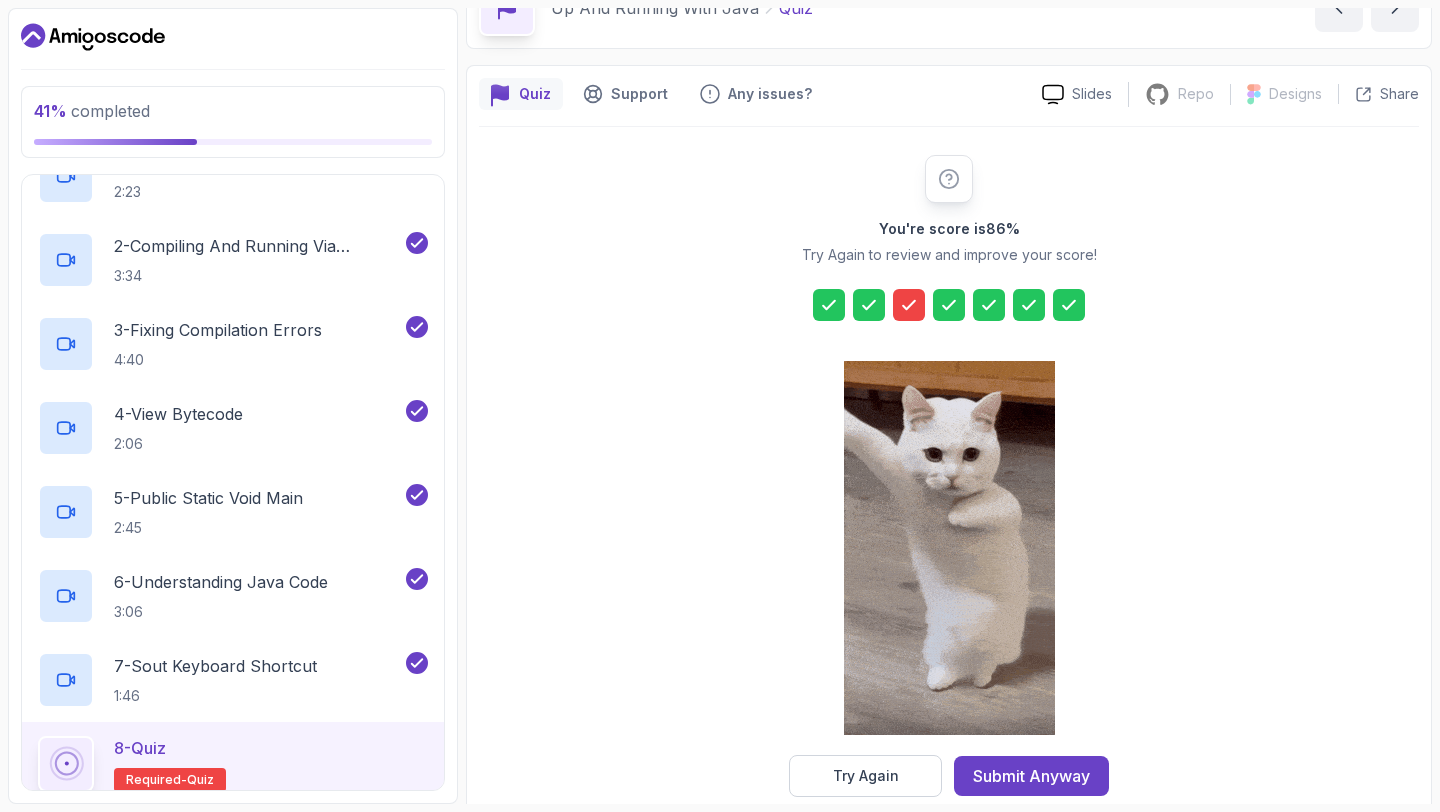 click 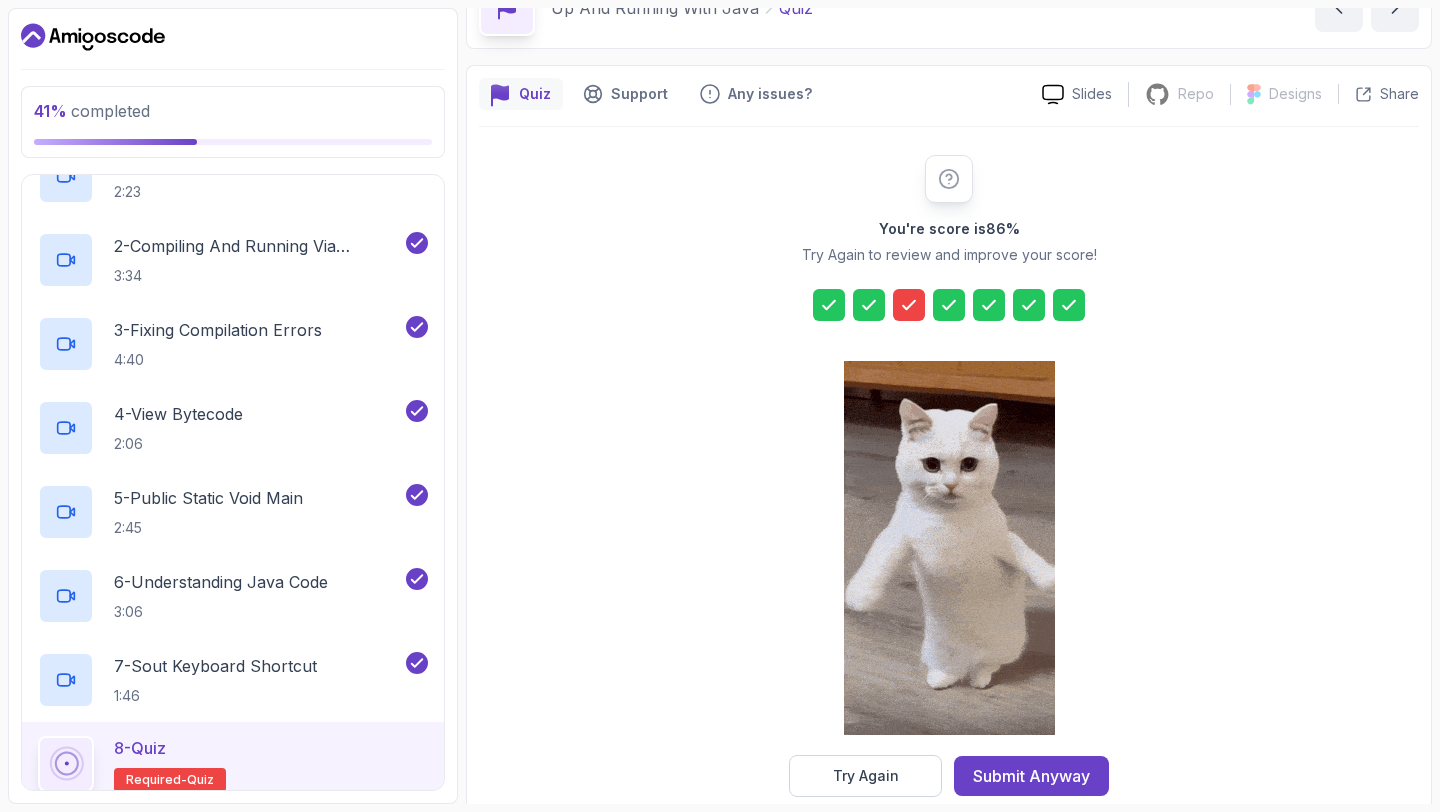 click 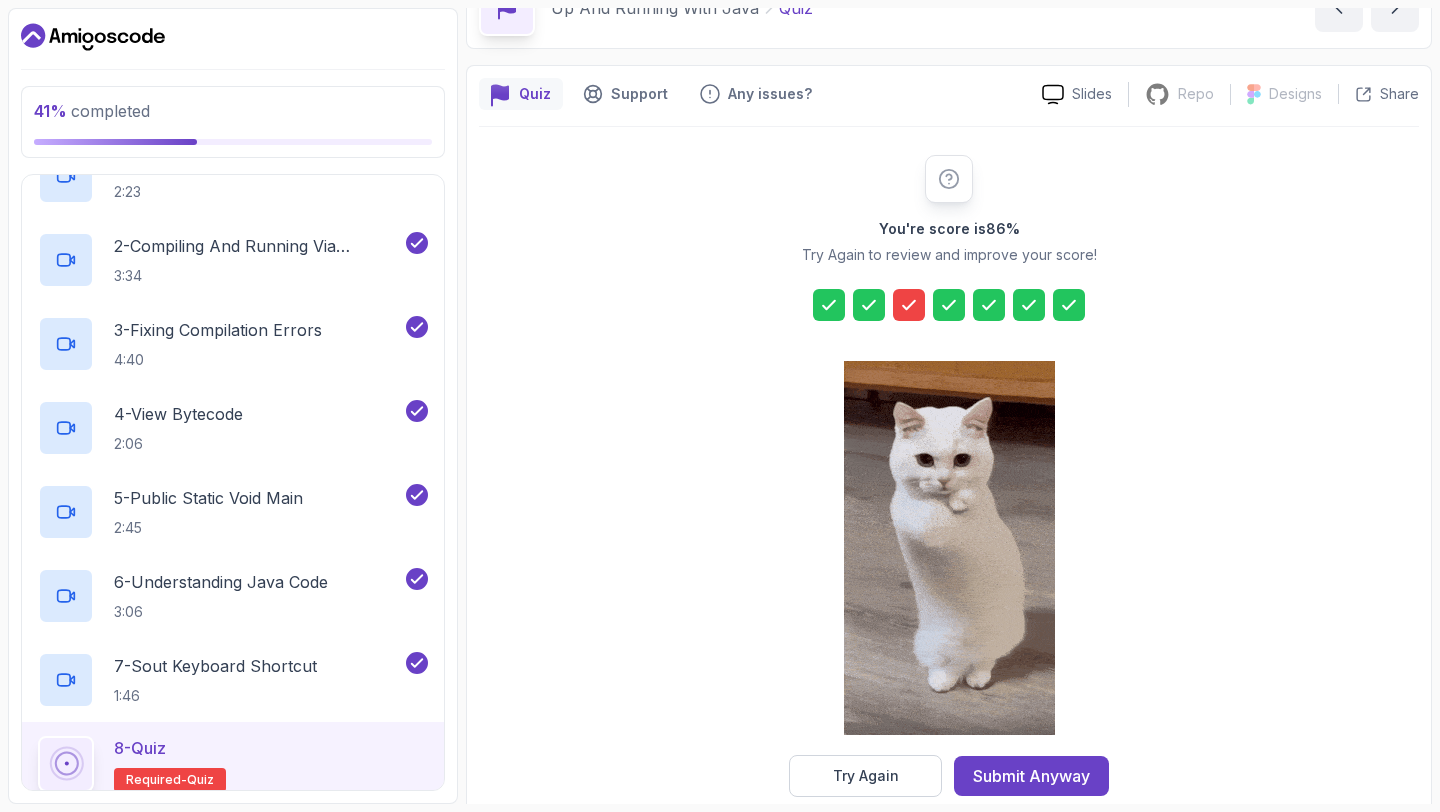 click at bounding box center (909, 305) 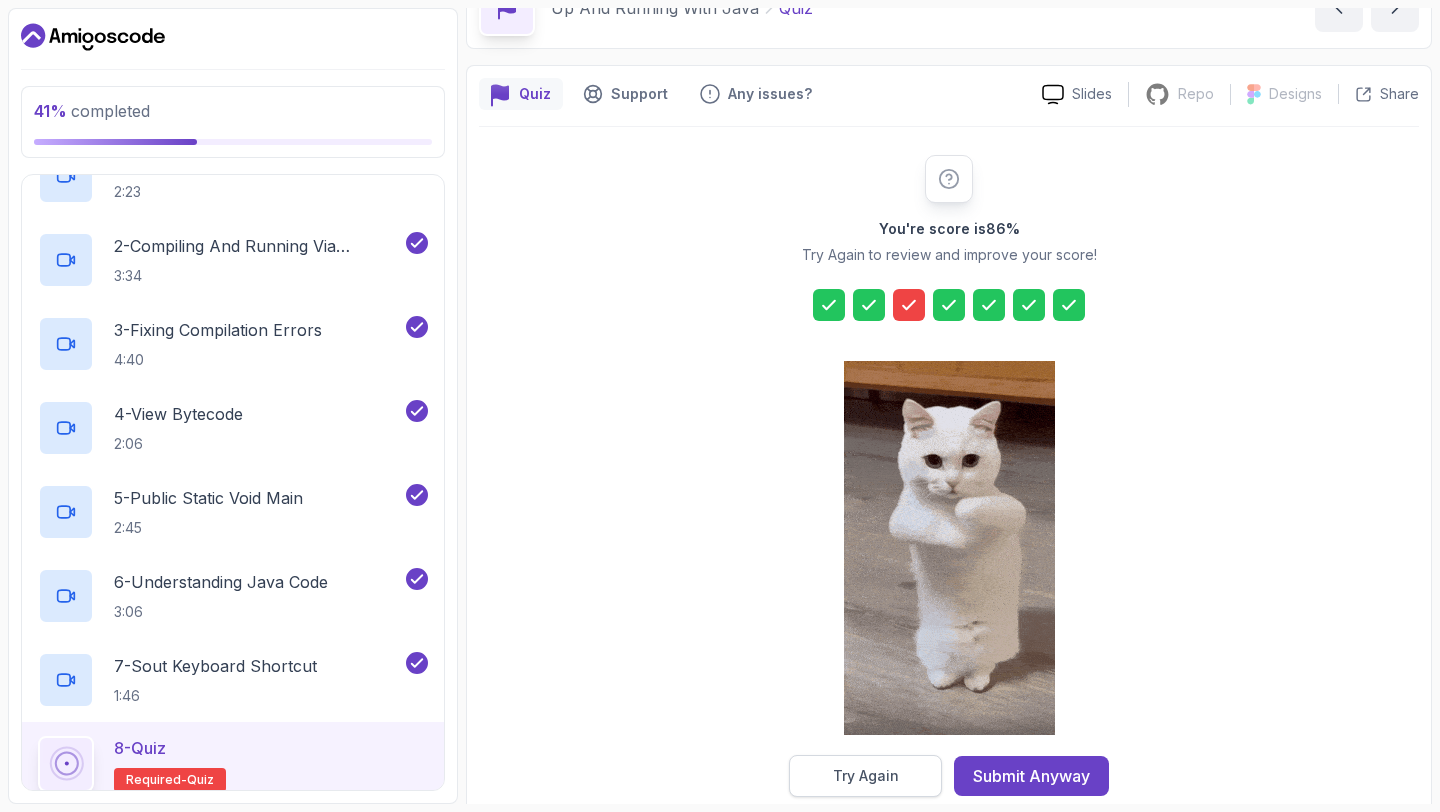 click on "Try Again" at bounding box center [866, 776] 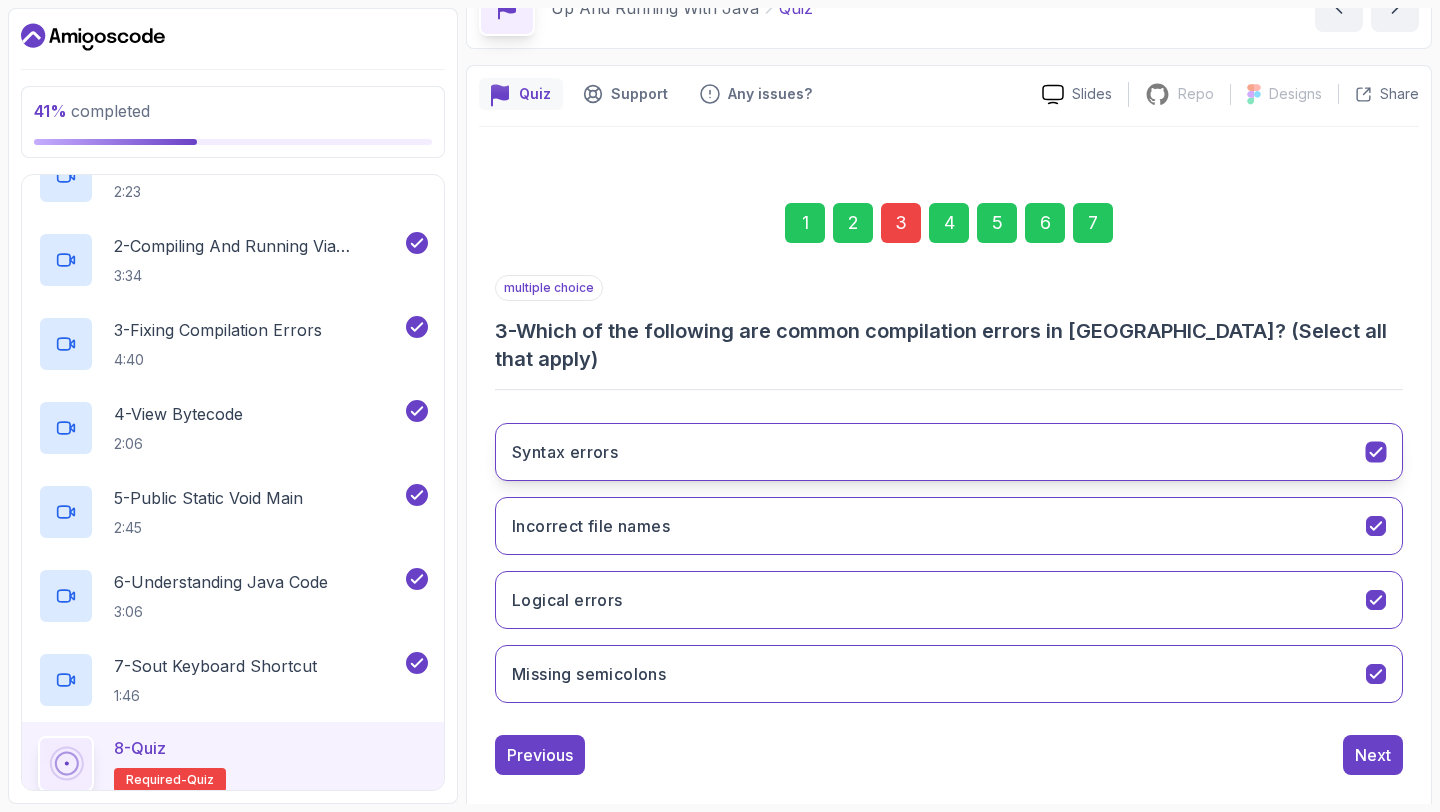 click on "Syntax errors" at bounding box center [949, 452] 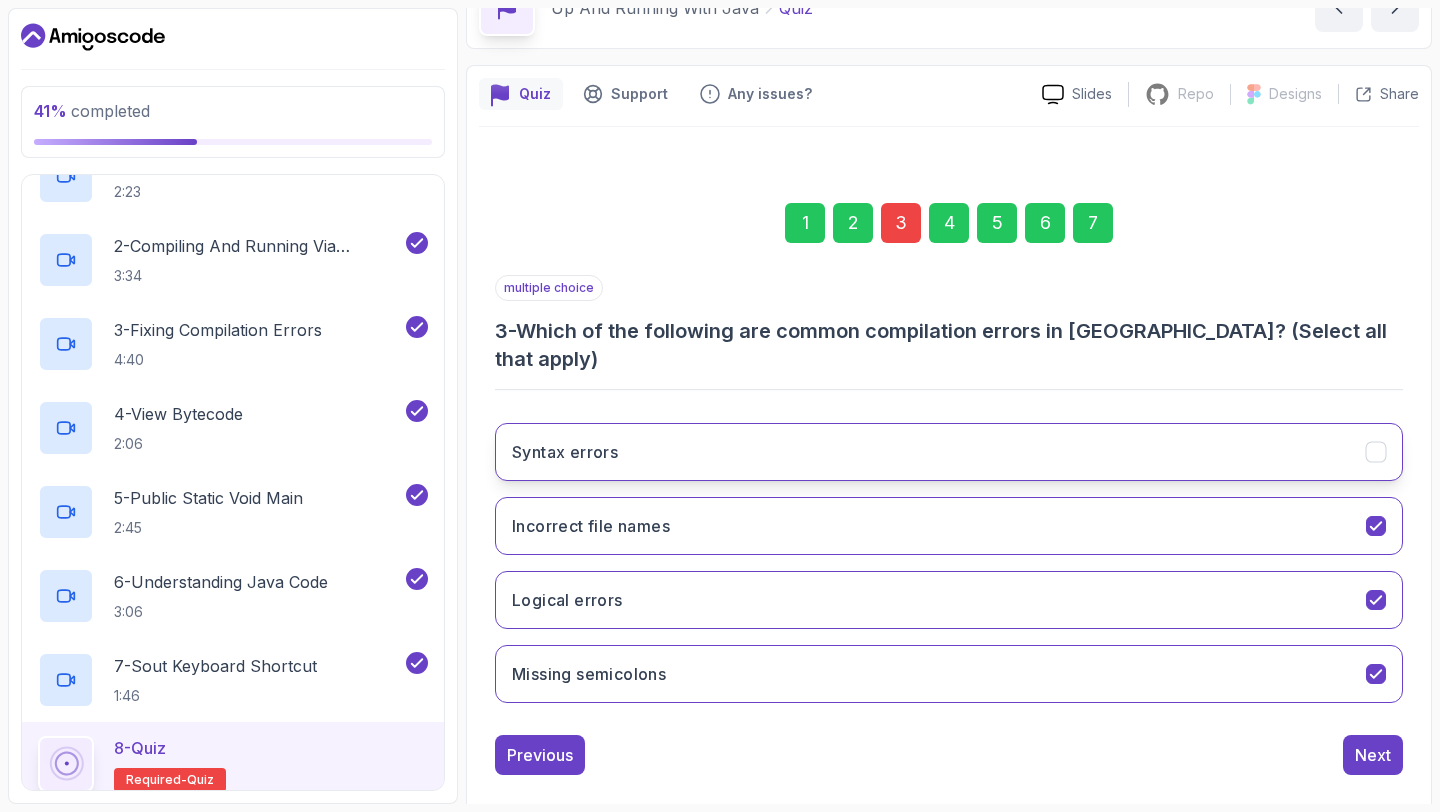 click on "Syntax errors" at bounding box center (949, 452) 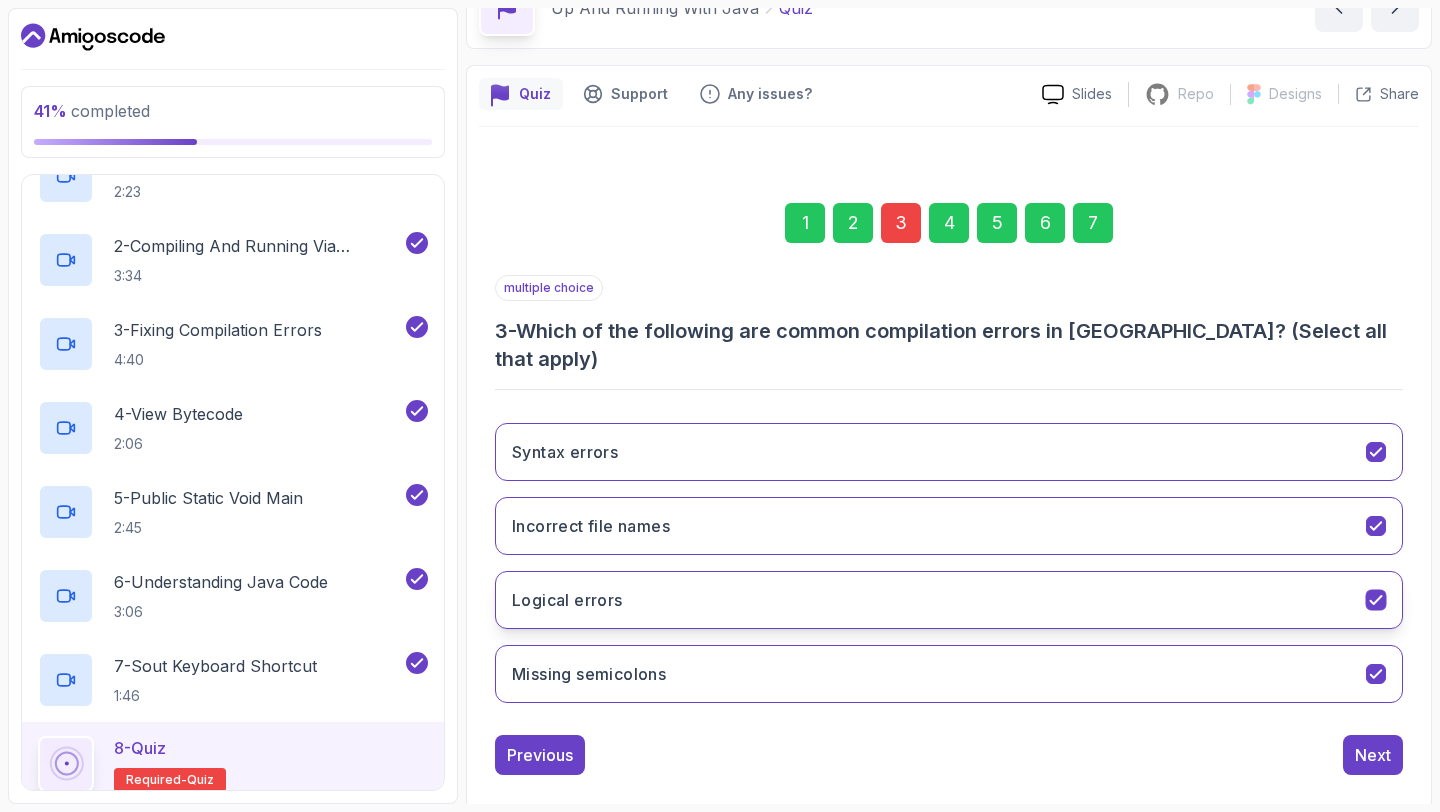 click on "Logical errors" at bounding box center (949, 600) 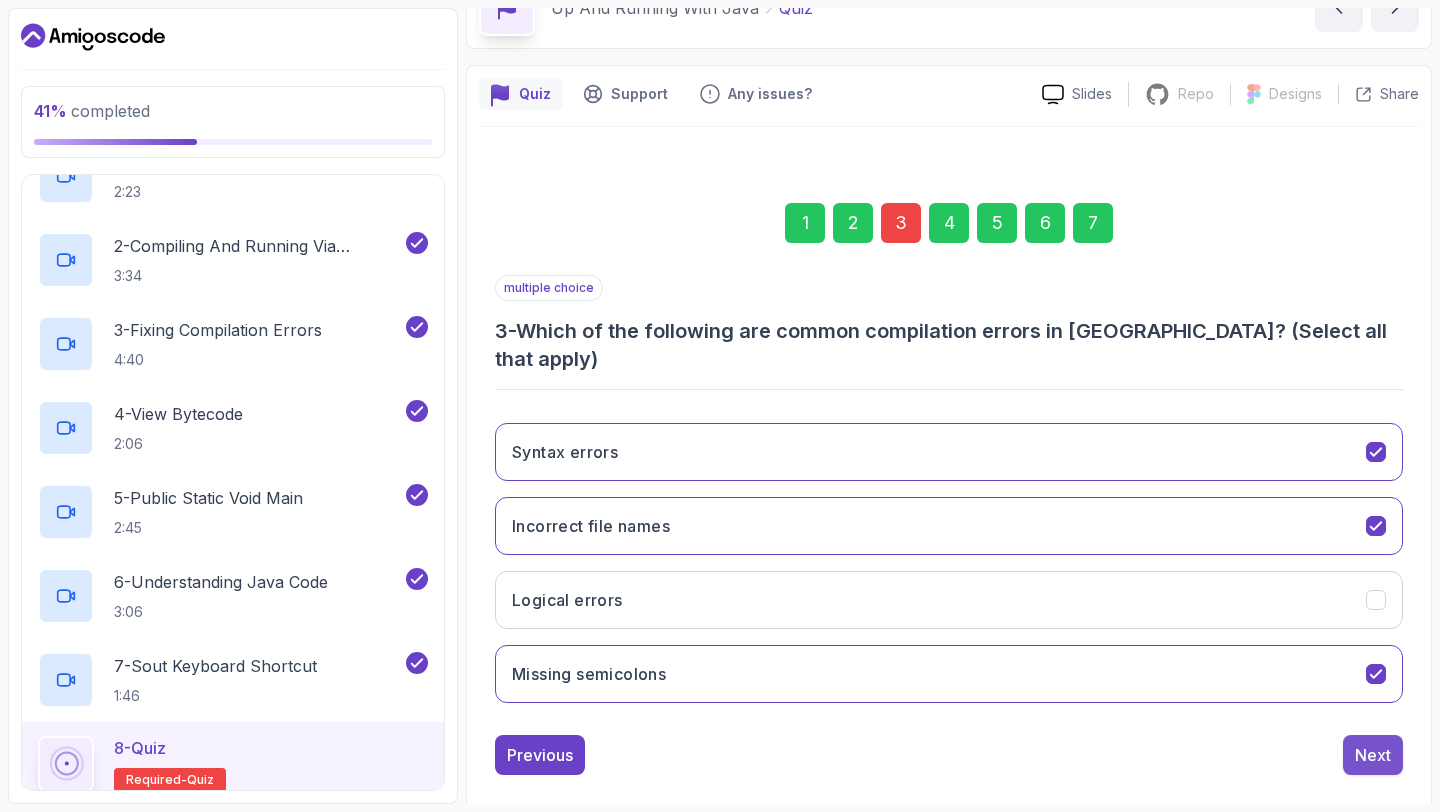 click on "Next" at bounding box center [1373, 755] 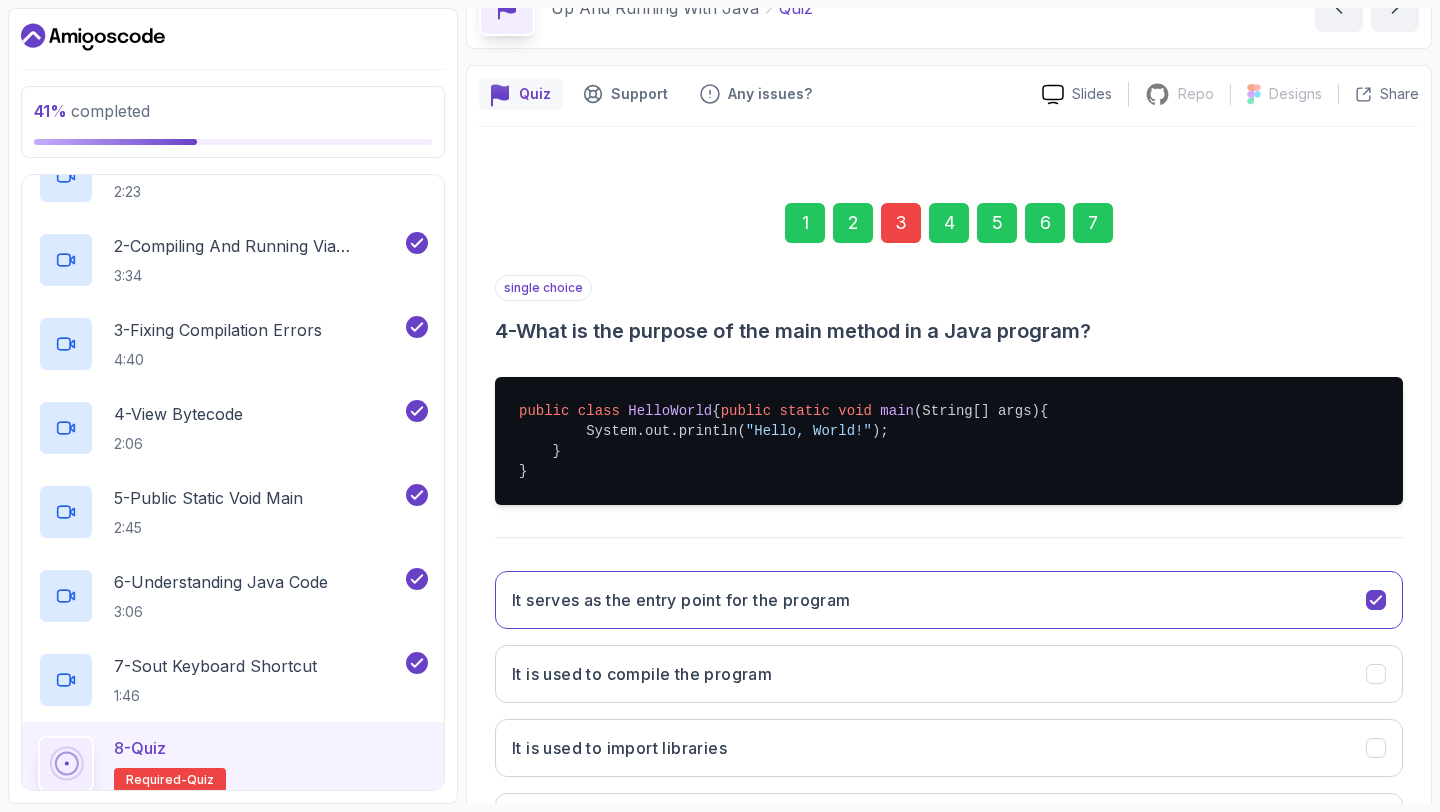 scroll, scrollTop: 309, scrollLeft: 0, axis: vertical 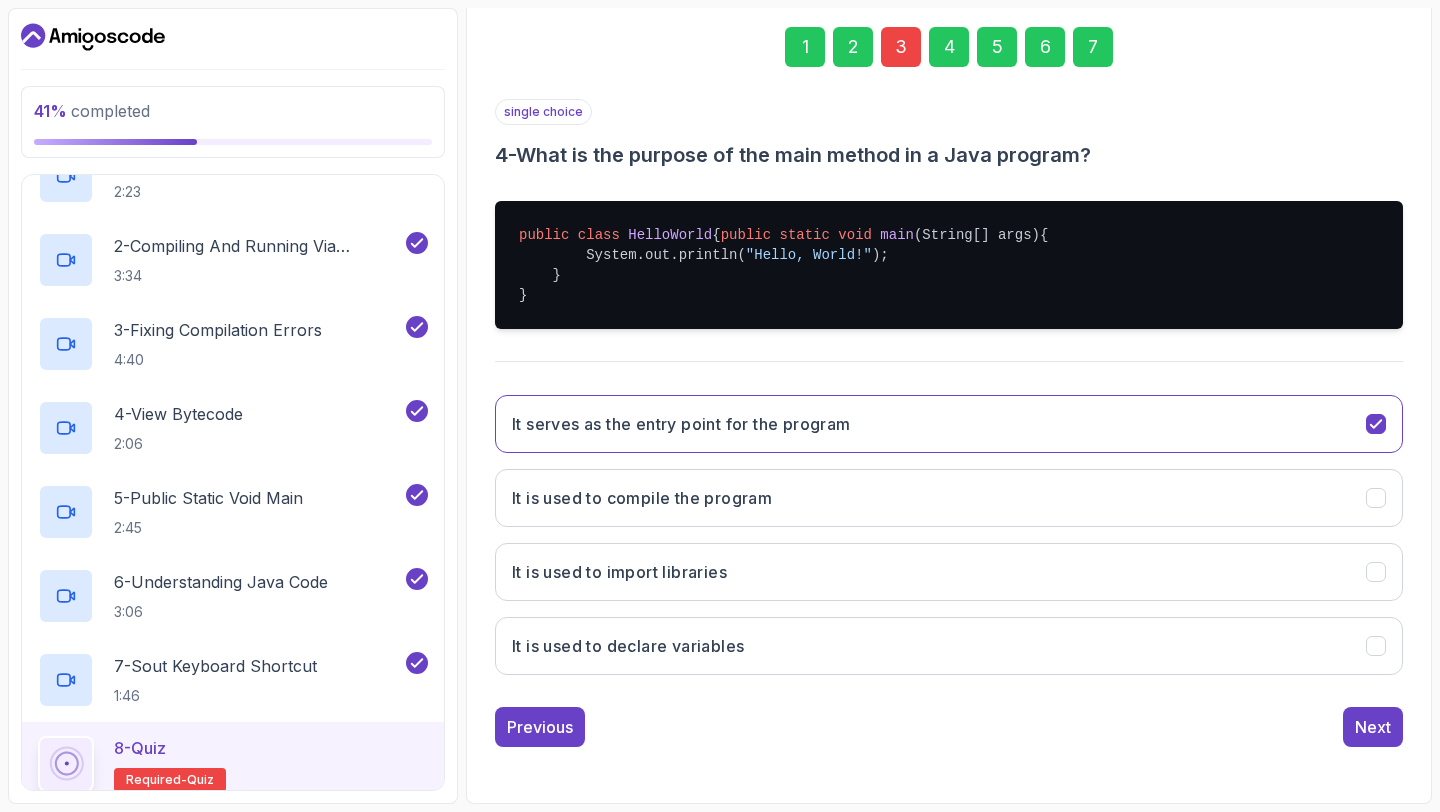 click on "7" at bounding box center (1093, 47) 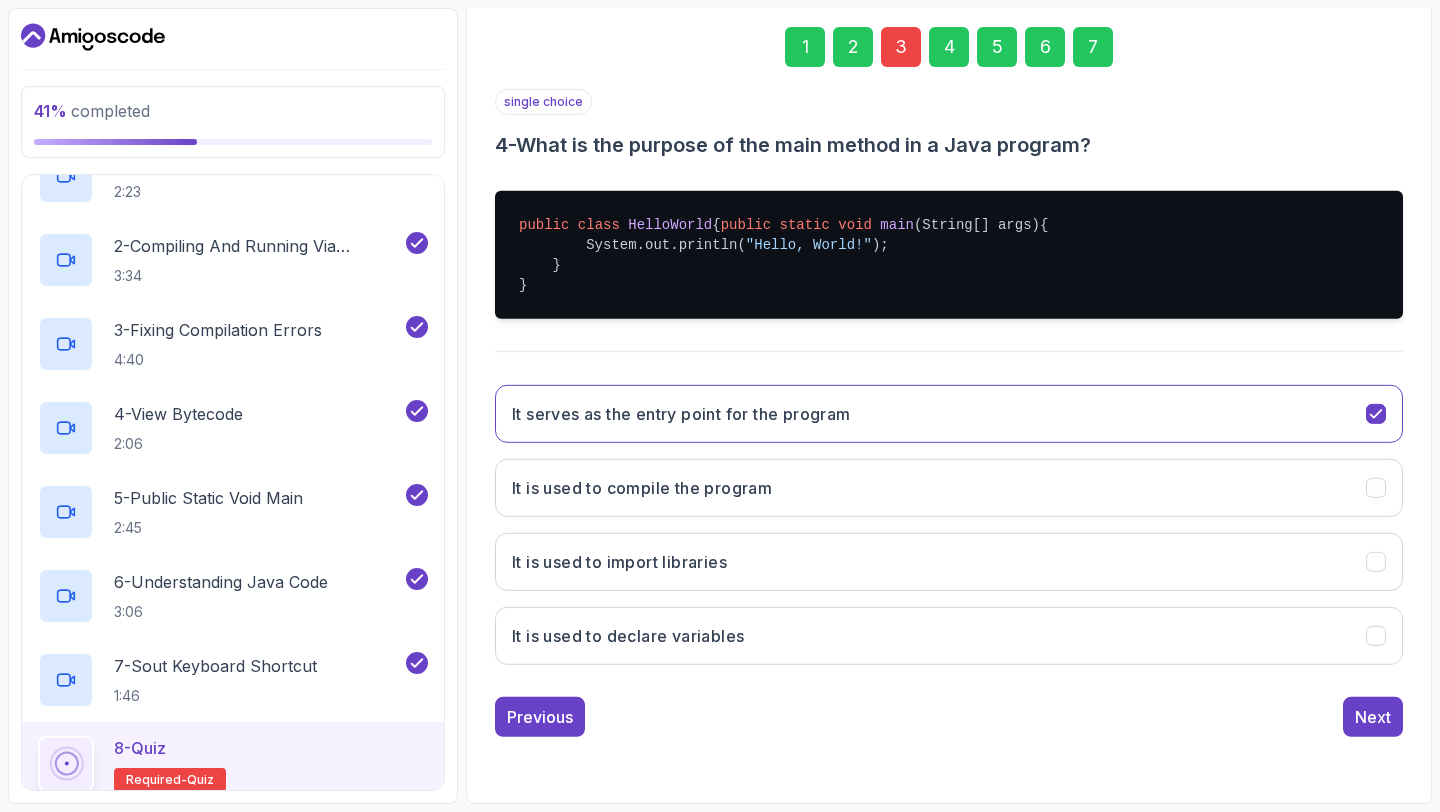 scroll, scrollTop: 113, scrollLeft: 0, axis: vertical 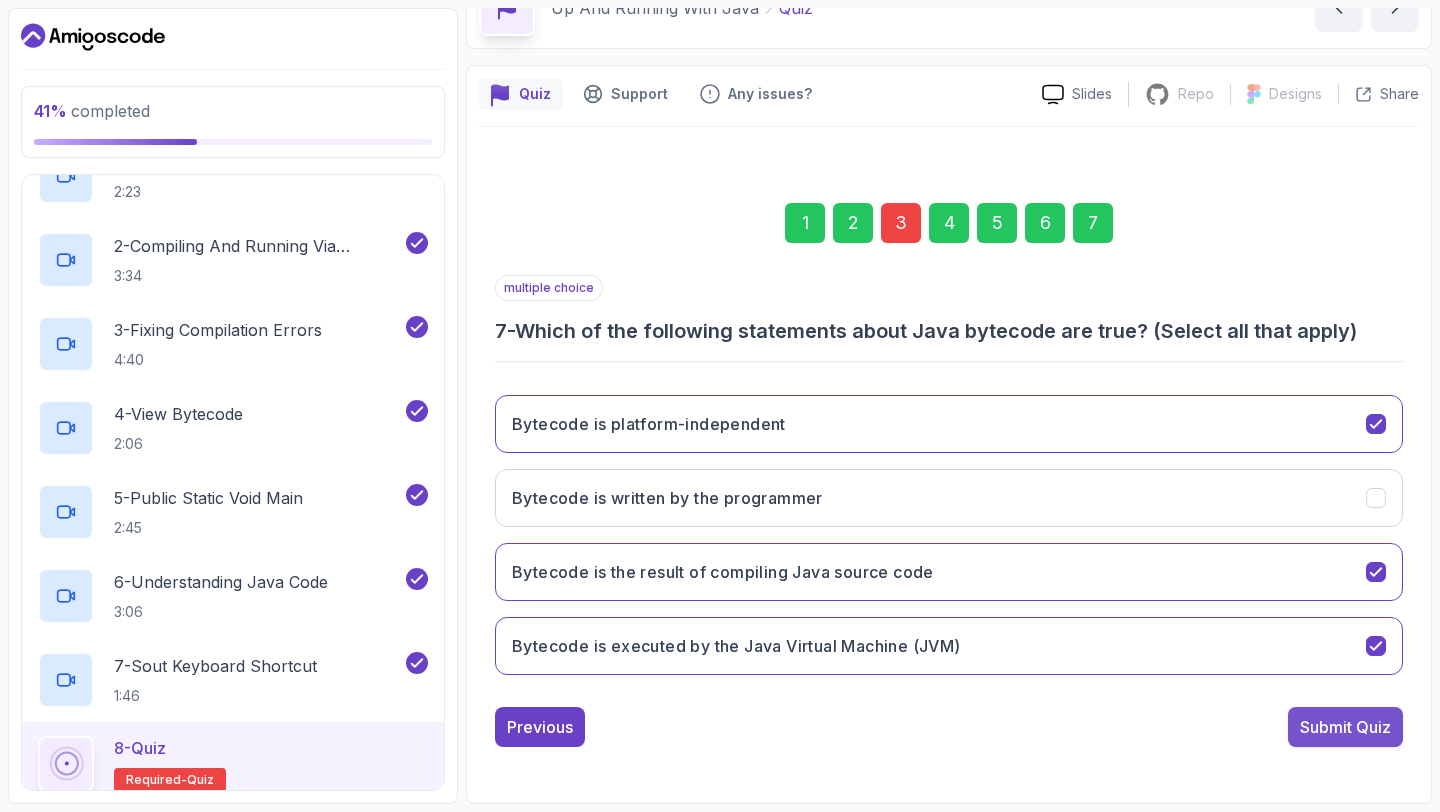 click on "Submit Quiz" at bounding box center (1345, 727) 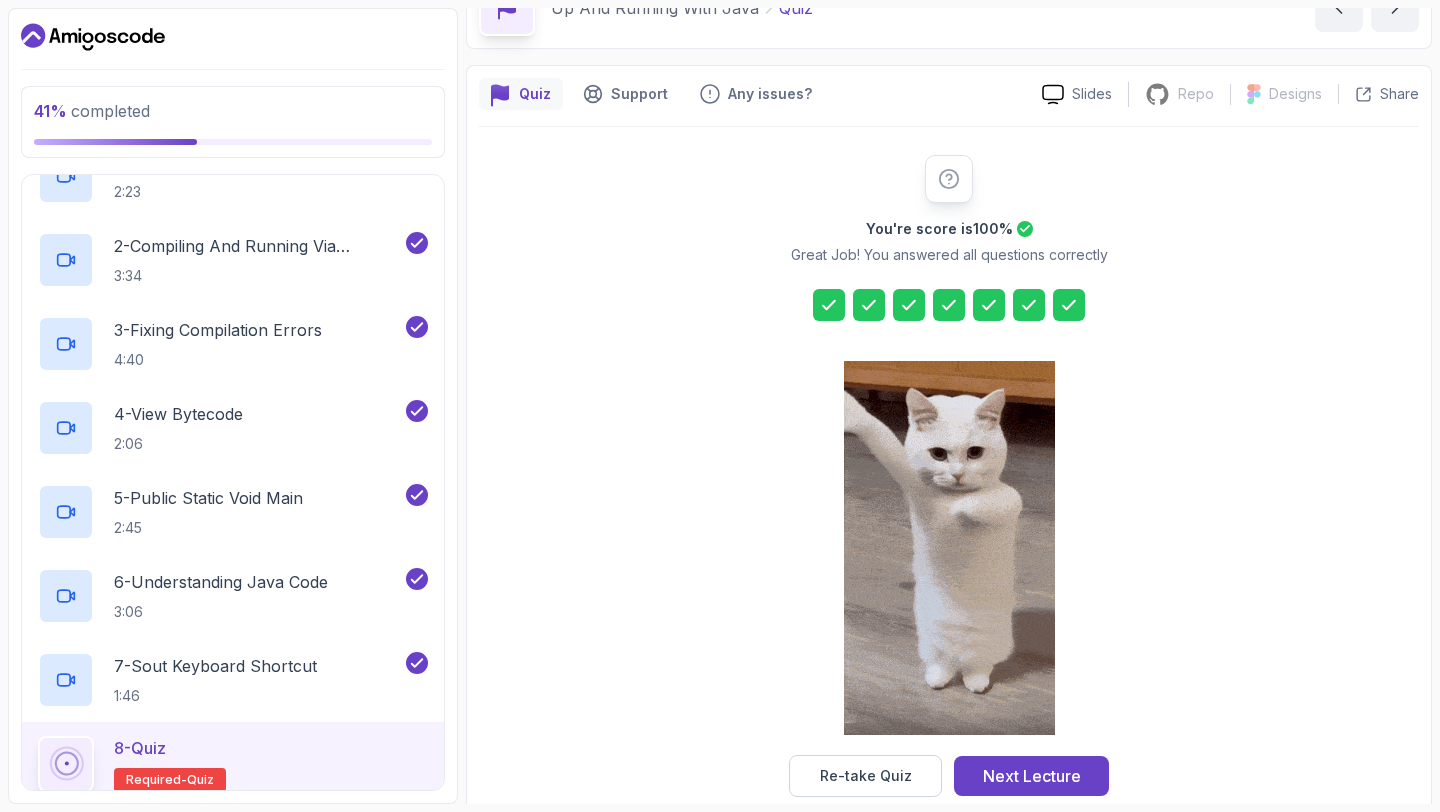 click 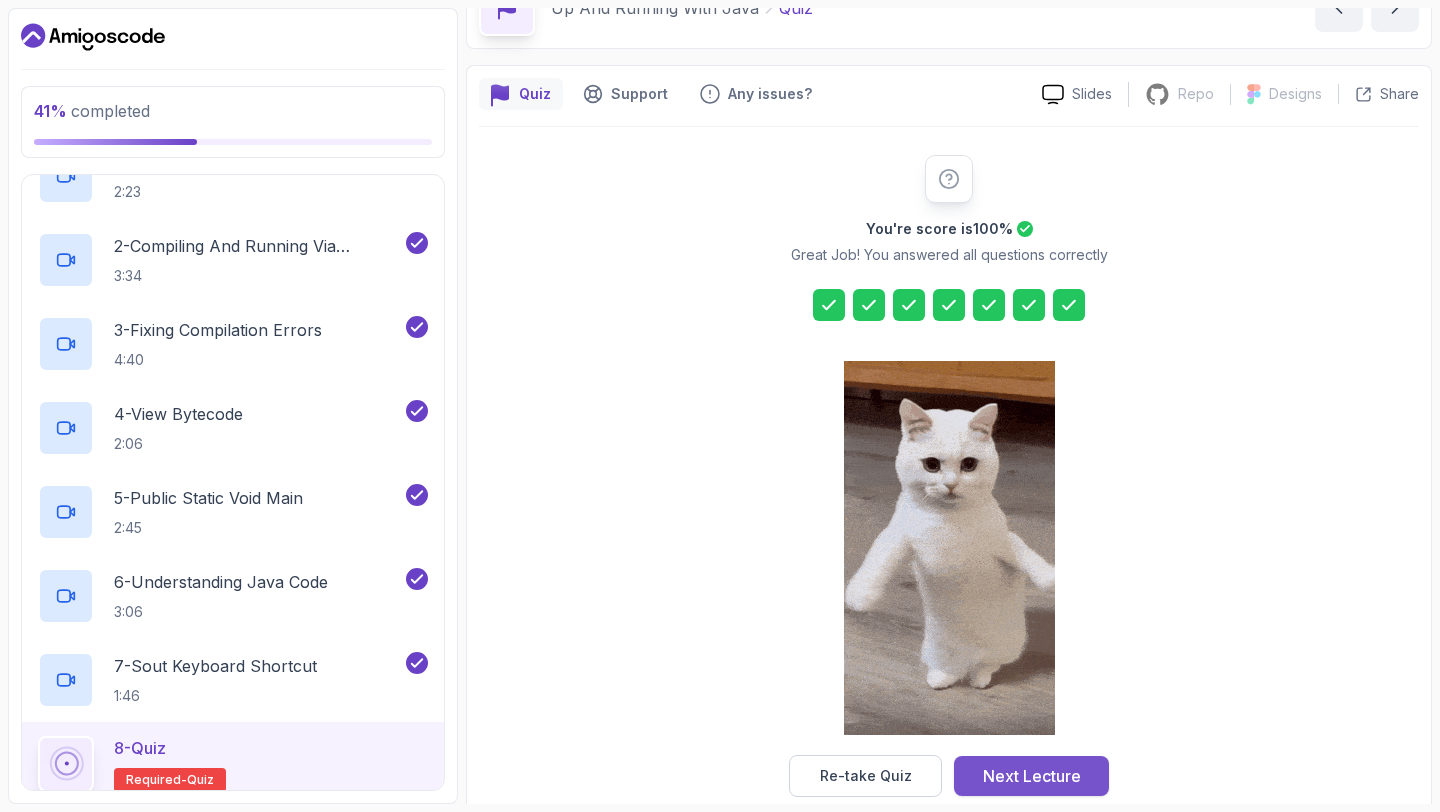 click on "Next Lecture" at bounding box center (1032, 776) 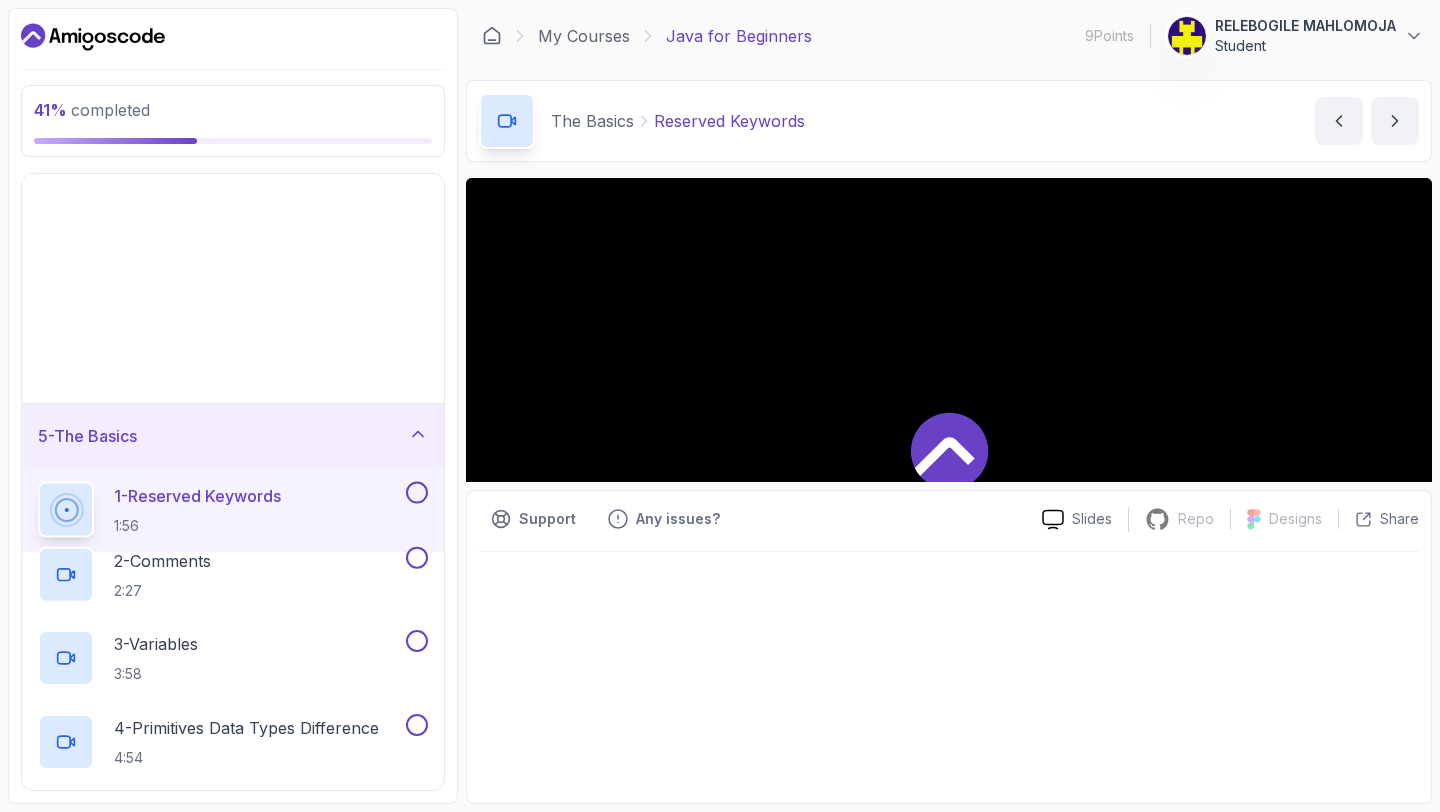 scroll, scrollTop: 0, scrollLeft: 0, axis: both 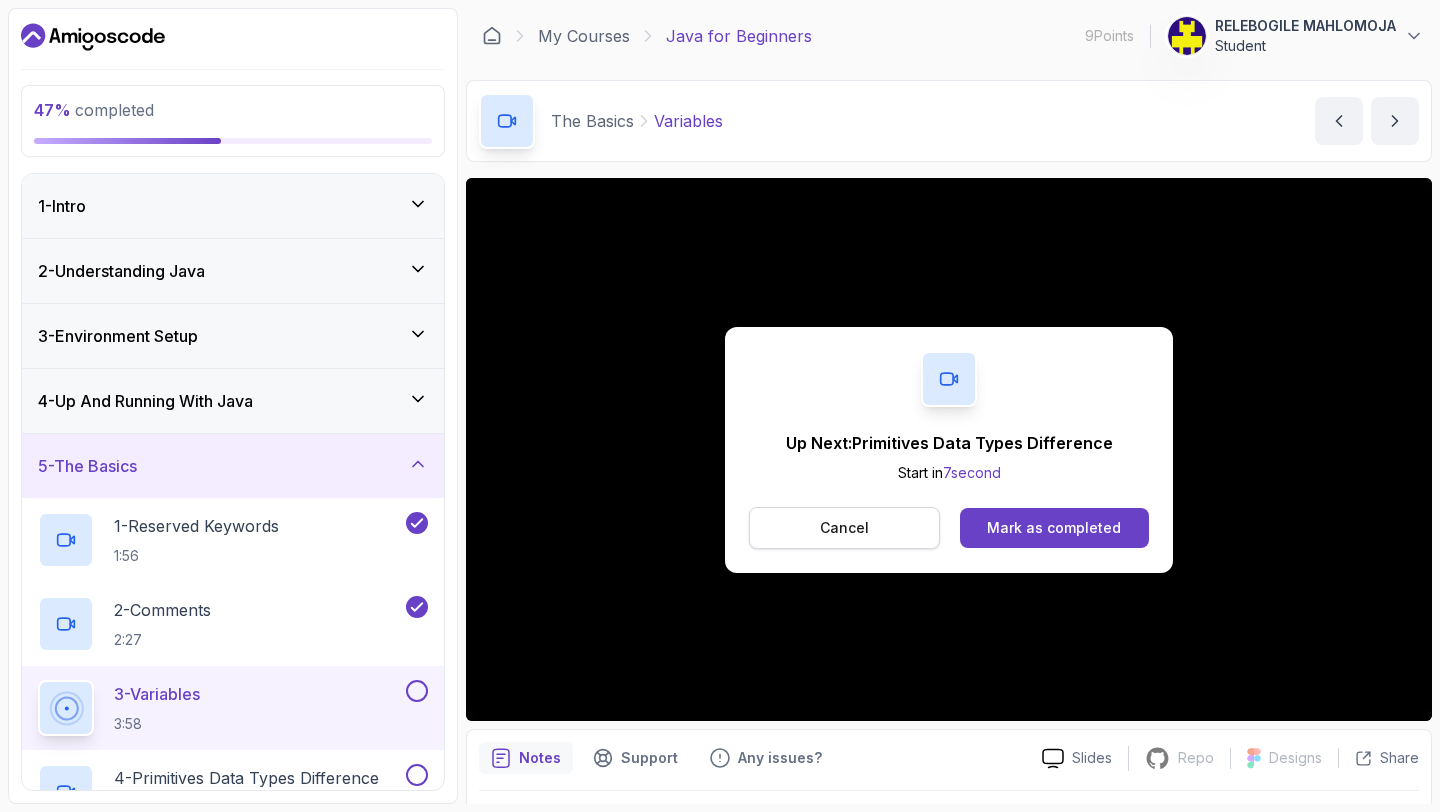 click on "Cancel" at bounding box center (844, 528) 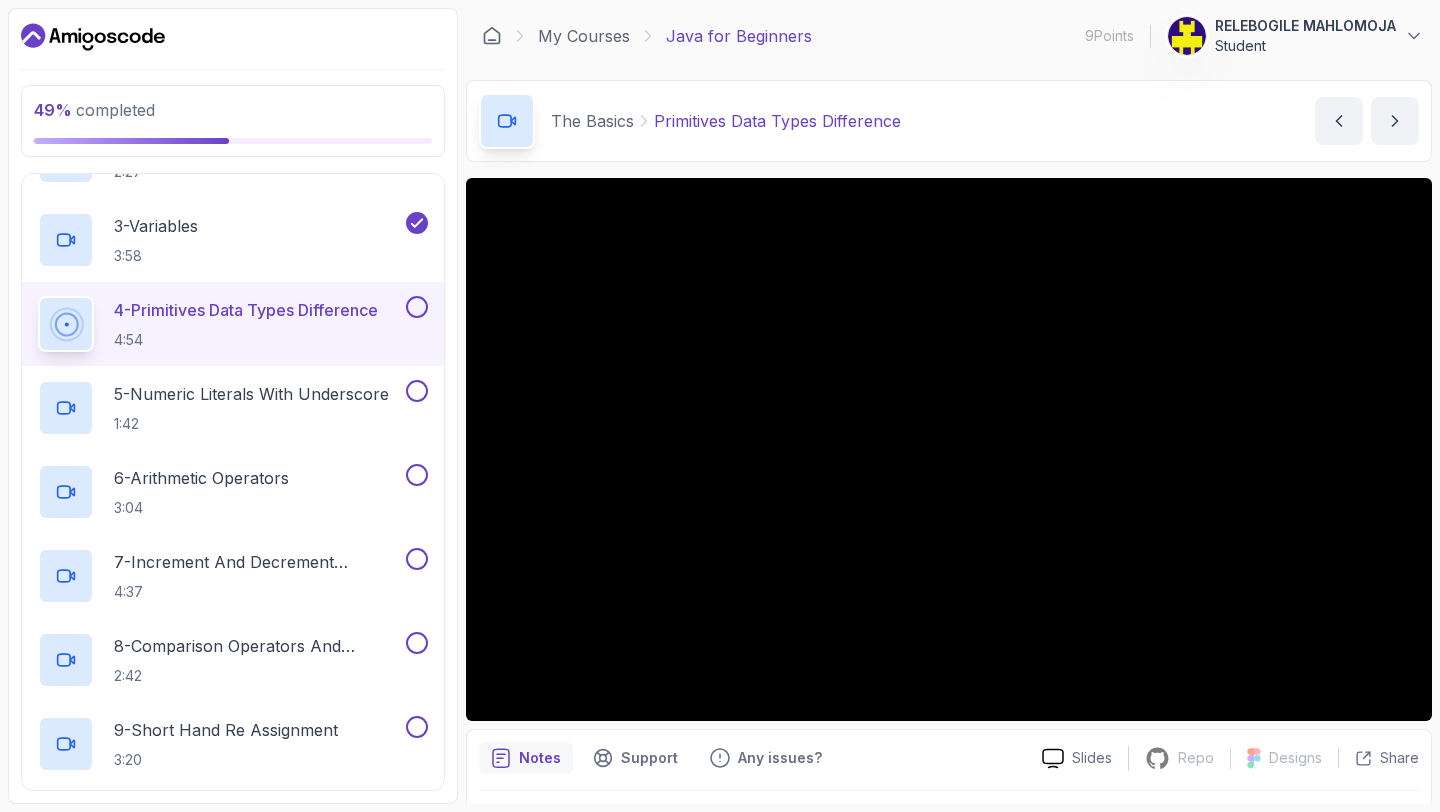 scroll, scrollTop: 451, scrollLeft: 0, axis: vertical 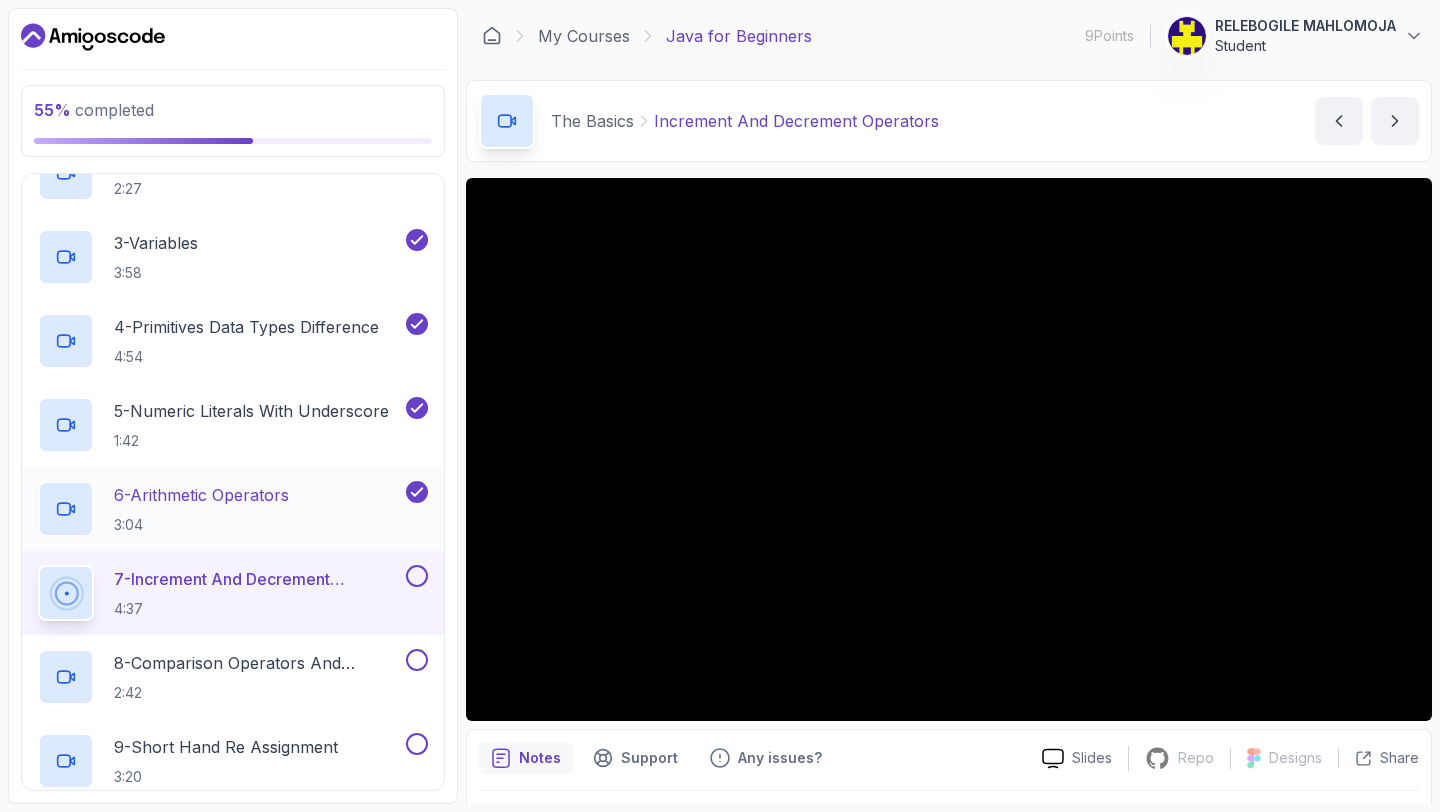 click on "6  -  Arithmetic Operators 3:04" at bounding box center (220, 509) 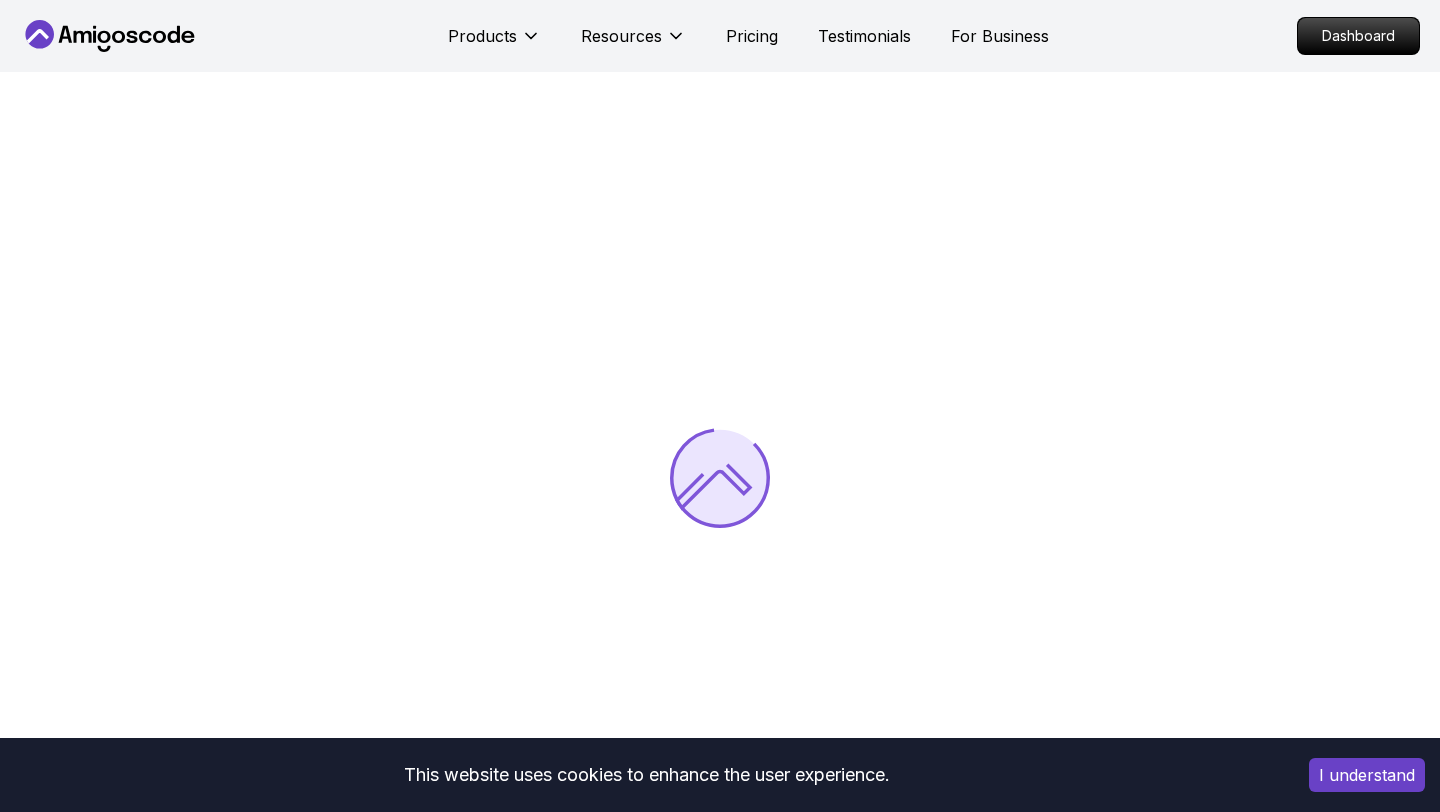 scroll, scrollTop: 0, scrollLeft: 0, axis: both 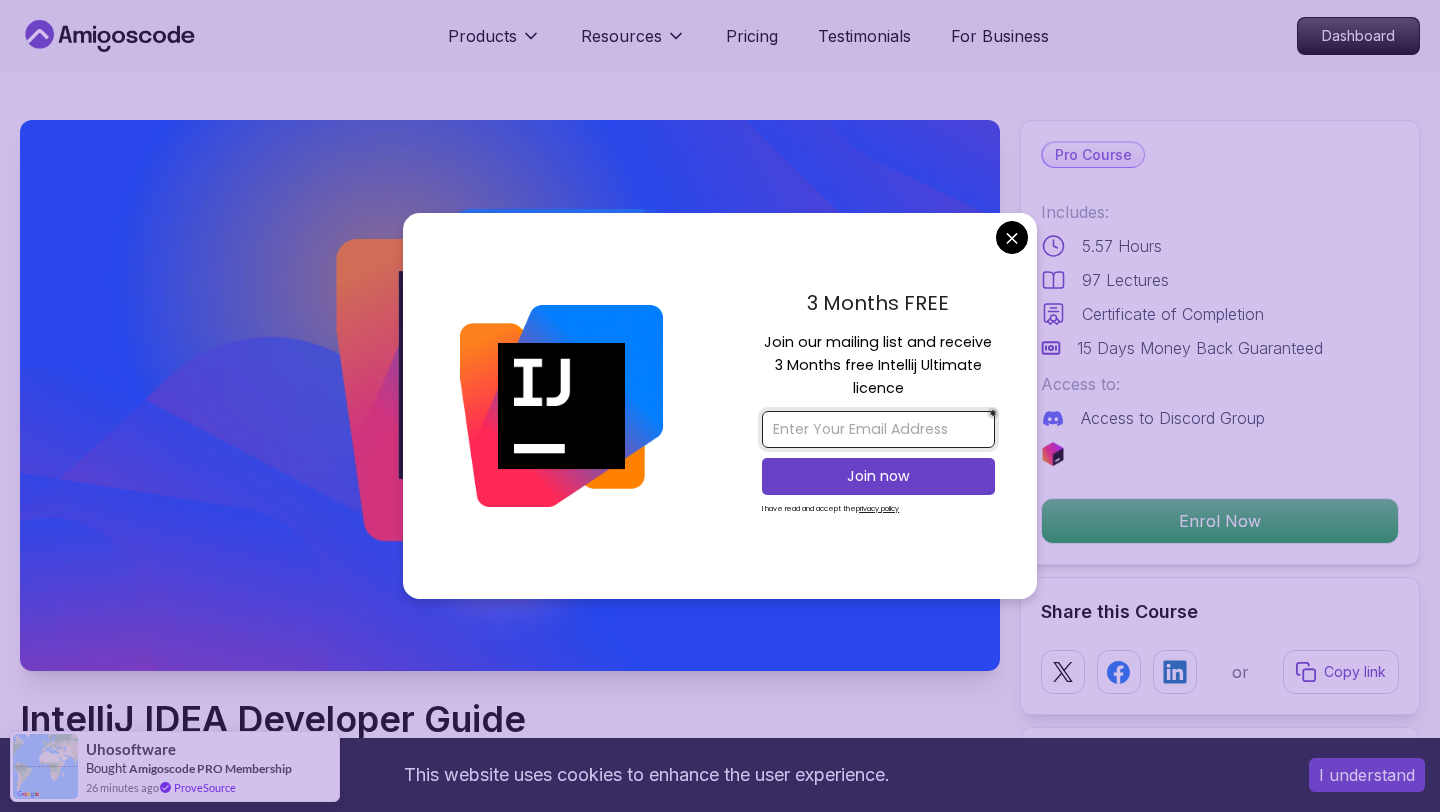 click at bounding box center [878, 429] 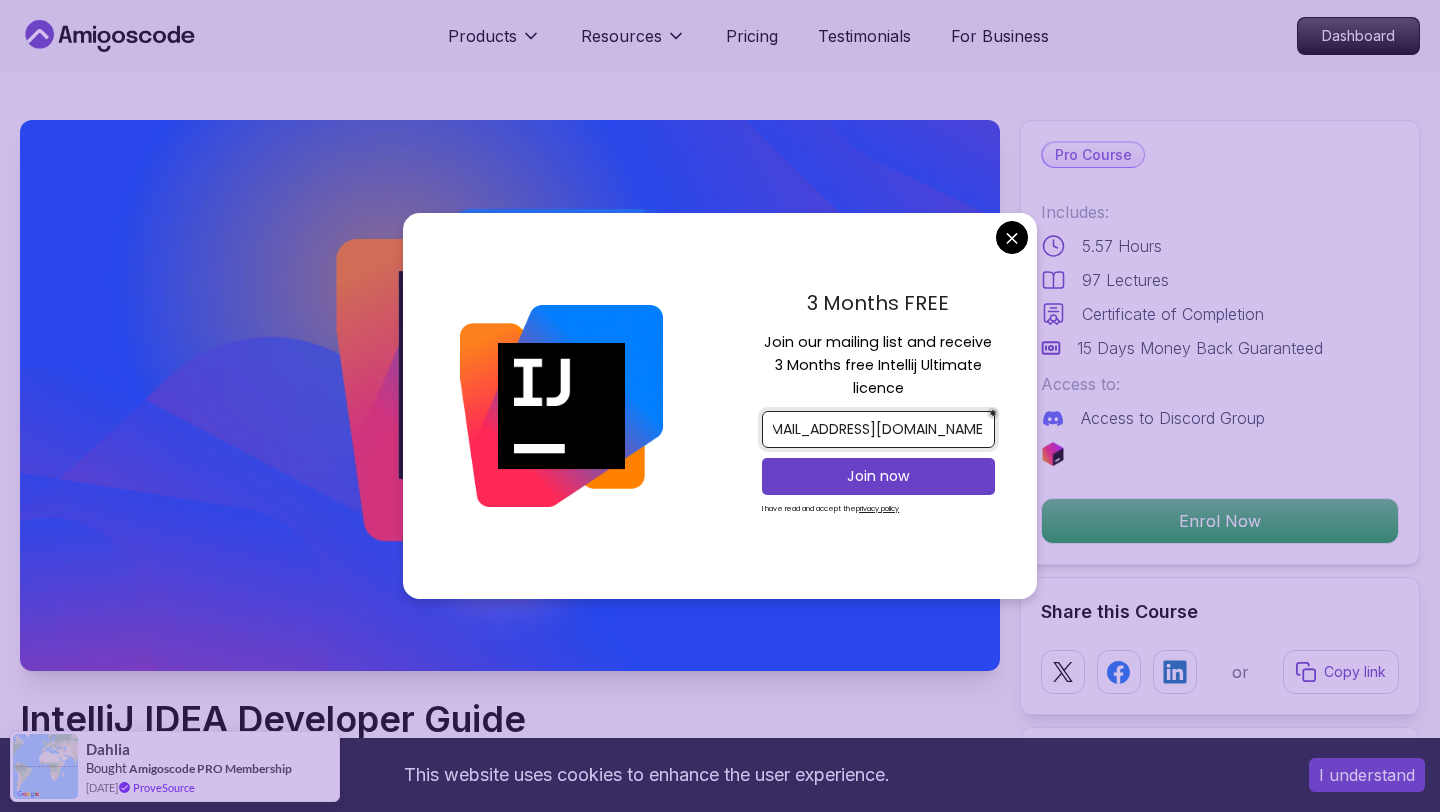 scroll, scrollTop: 0, scrollLeft: 30, axis: horizontal 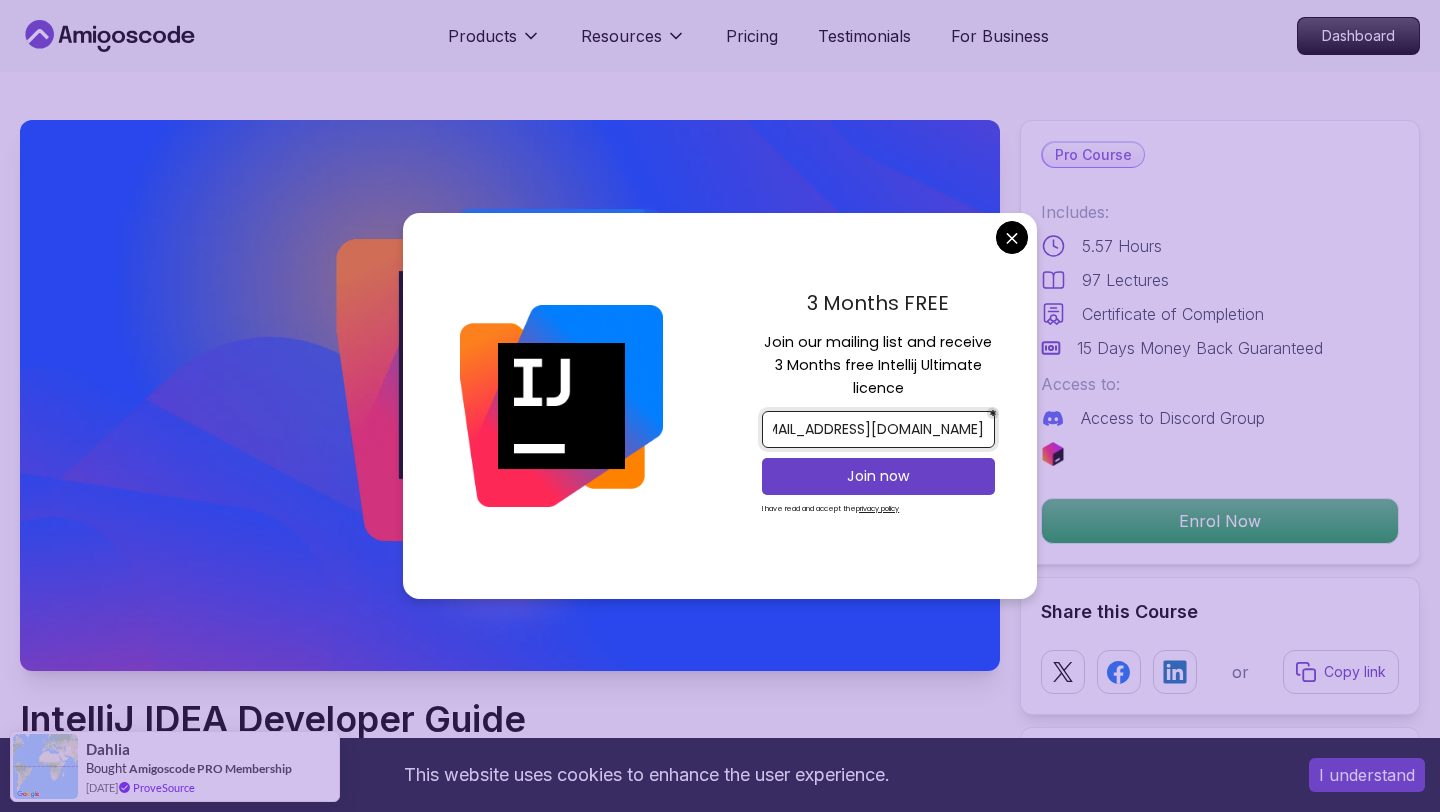 type on "[EMAIL_ADDRESS][DOMAIN_NAME]" 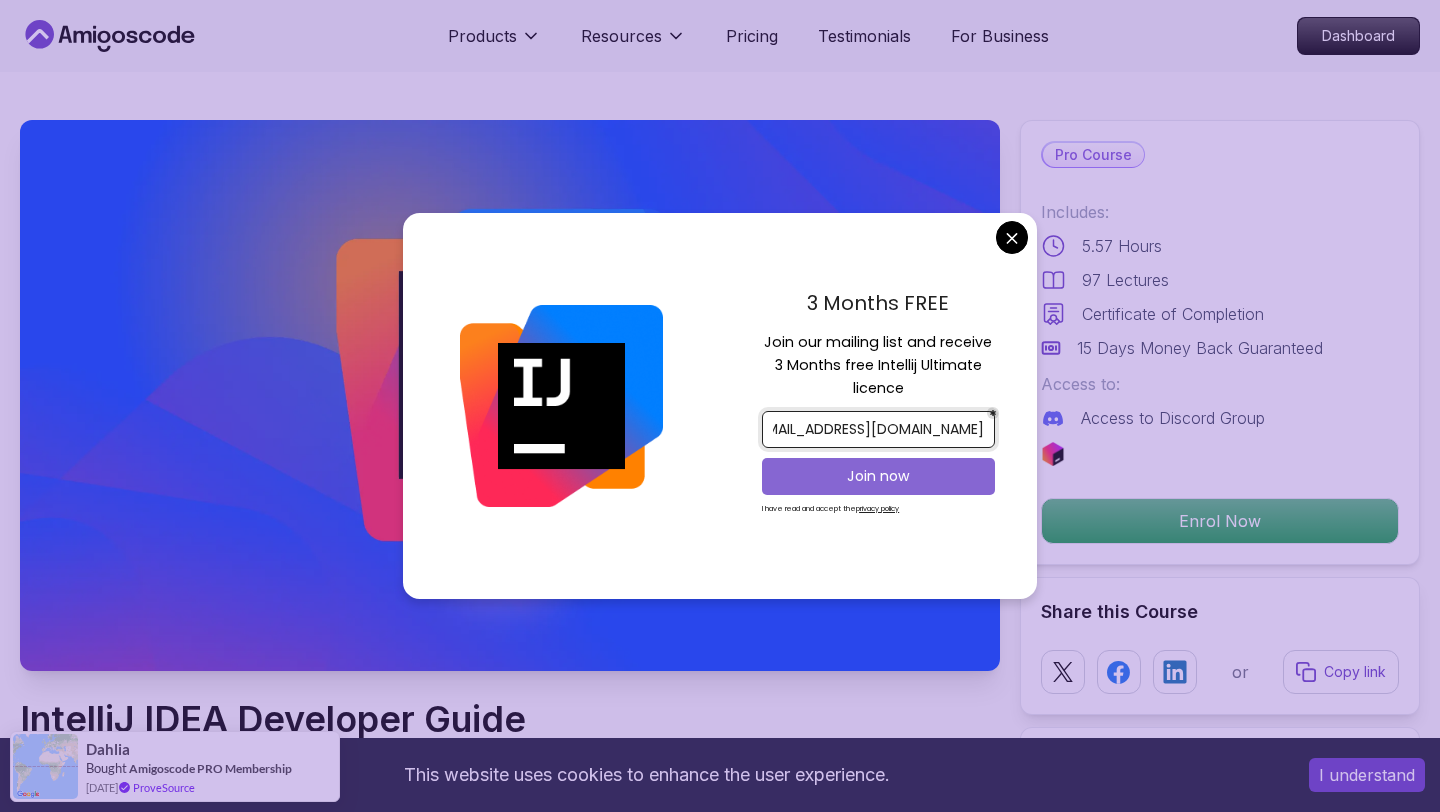 click on "Join now" at bounding box center (878, 476) 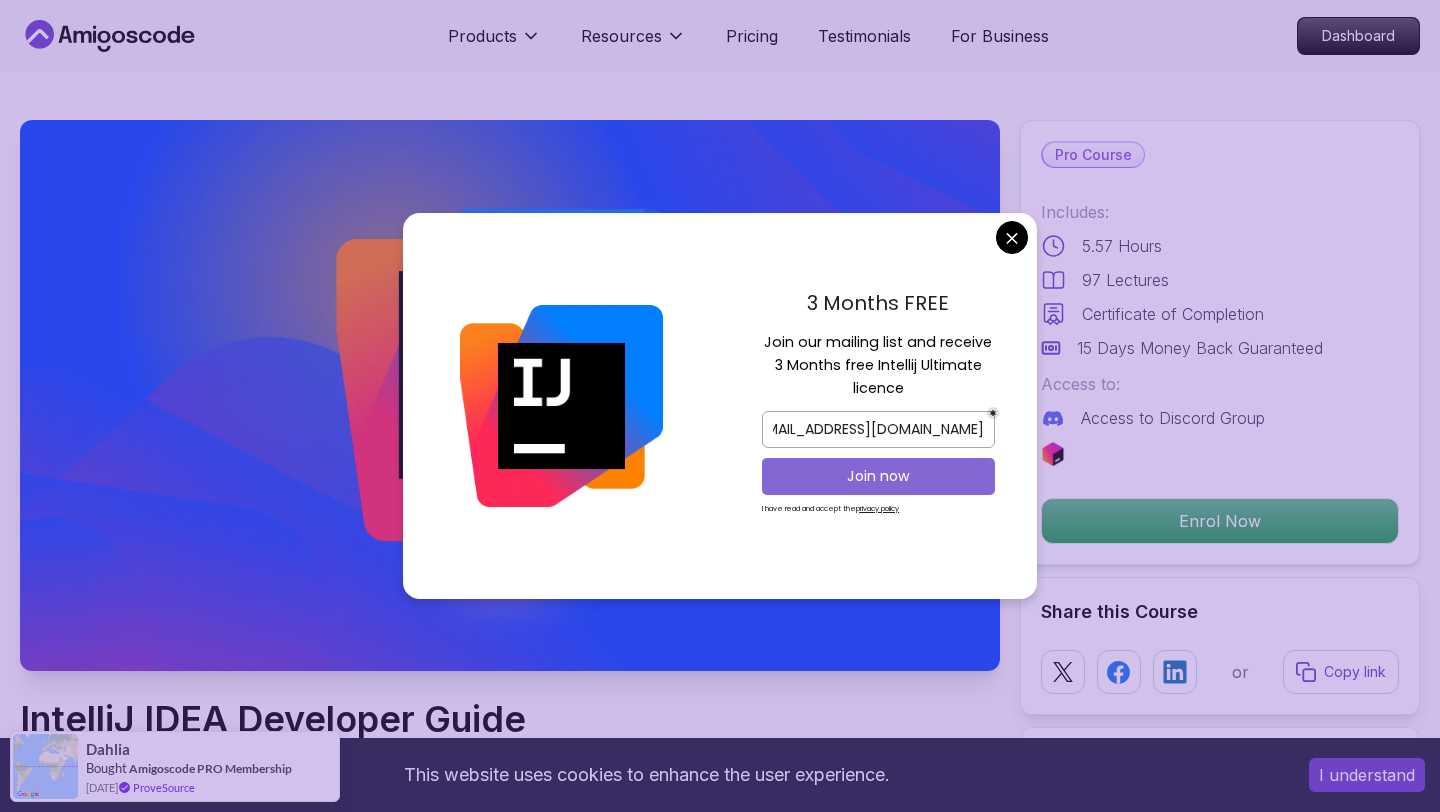 scroll, scrollTop: 0, scrollLeft: 0, axis: both 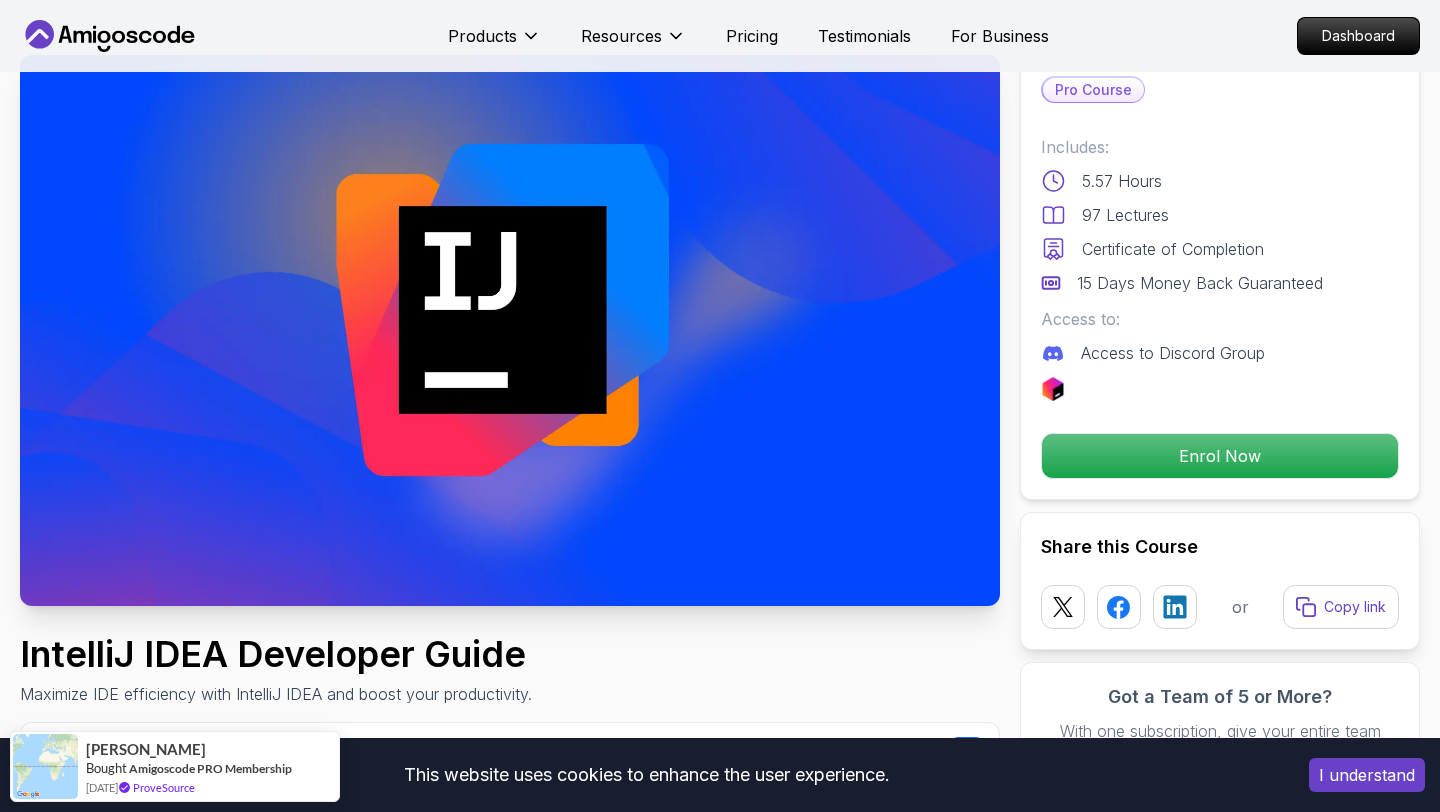 click on "This website uses cookies to enhance the user experience. I understand Products Resources Pricing Testimonials For Business Dashboard Products Resources Pricing Testimonials For Business Dashboard IntelliJ IDEA Developer Guide Maximize IDE efficiency with IntelliJ IDEA and boost your productivity. Mama Samba Braima Djalo  /   Instructor Pro Course Includes: 5.57 Hours 97 Lectures Certificate of Completion 15 Days Money Back Guaranteed Access to: Access to Discord Group Enrol Now Share this Course or Copy link Got a Team of 5 or More? With one subscription, give your entire team access to all courses and features. Check our Business Plan Mama Samba Braima Djalo  /   Instructor What you will learn intellij java git terminal Getting Started with IntelliJ - Learn about IntelliJ versions, free licenses, and how to set up your development environment. Navigating IntelliJ - Explore the new vs classic UI, menus, editor features, and IntelliJ tips to get up and running quickly. Become a Power User with IntelliJ IDEA" at bounding box center [720, 4236] 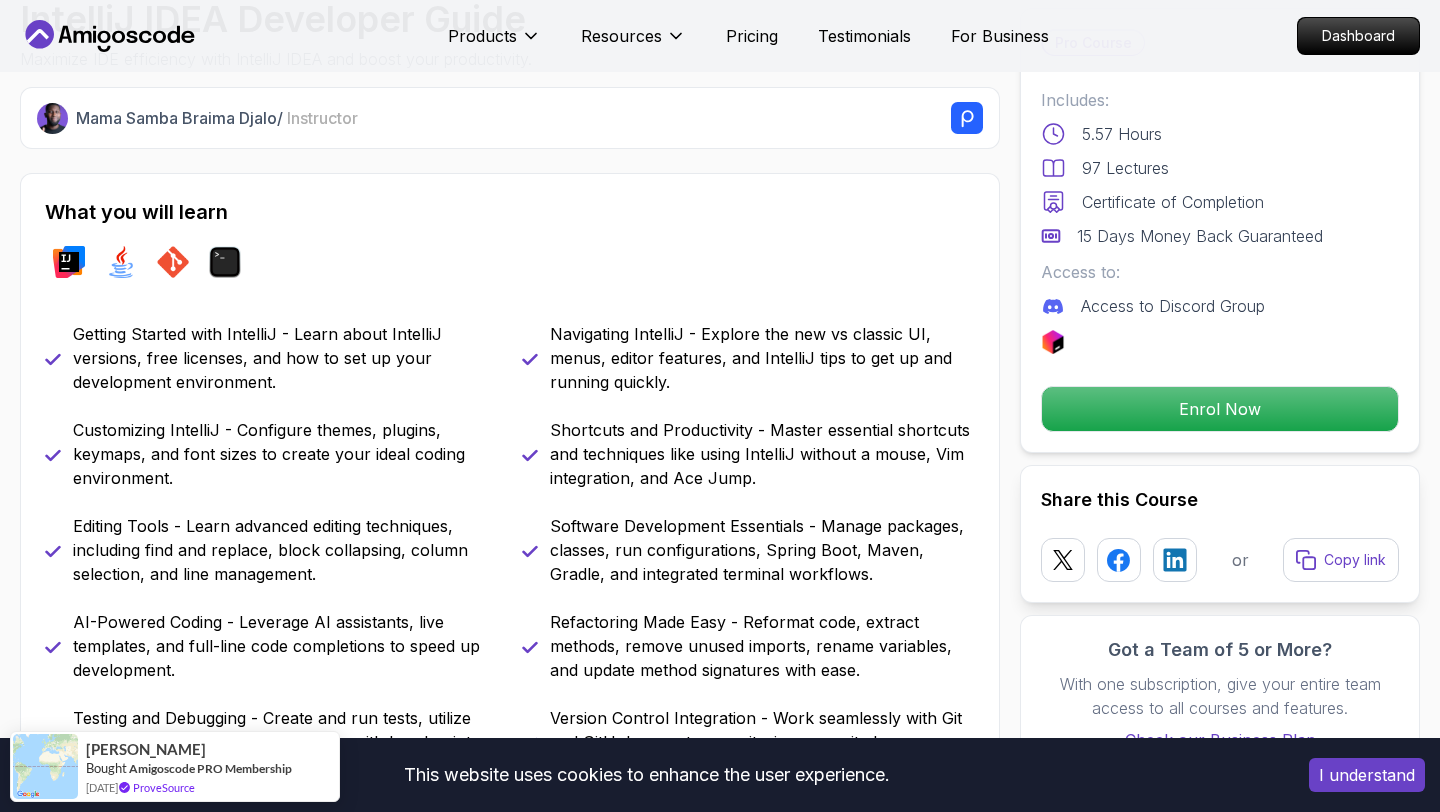 scroll, scrollTop: 701, scrollLeft: 0, axis: vertical 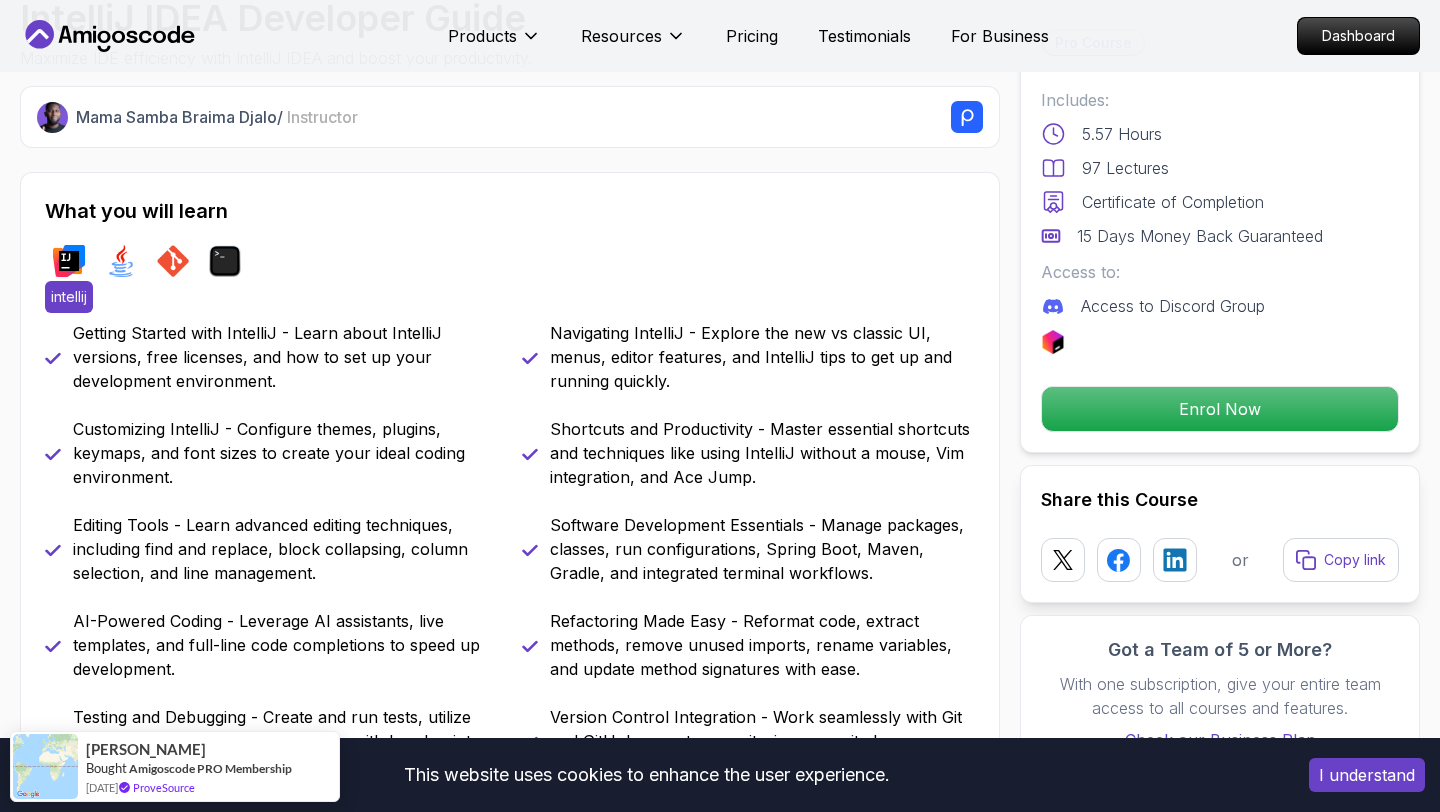click at bounding box center [69, 261] 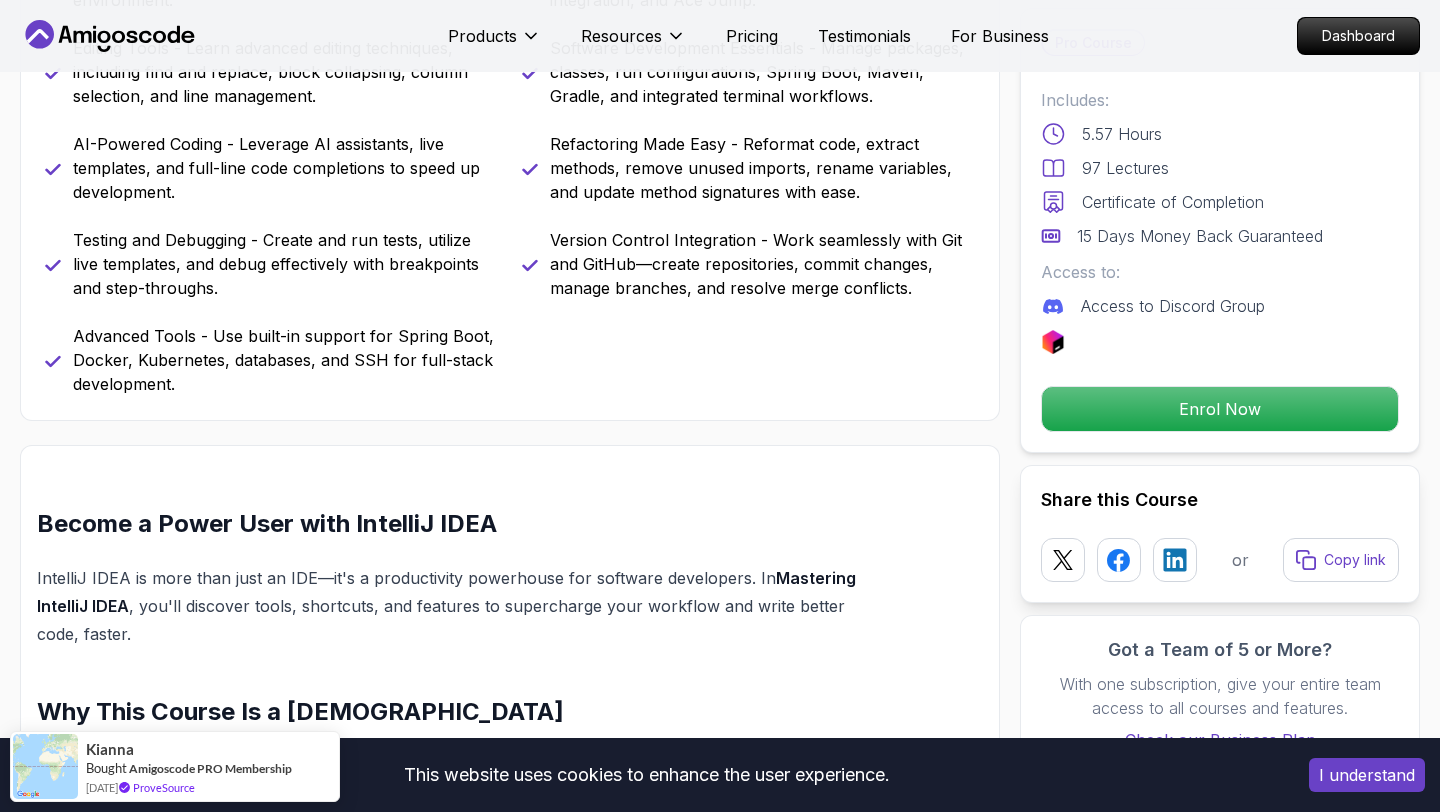 scroll, scrollTop: 630, scrollLeft: 0, axis: vertical 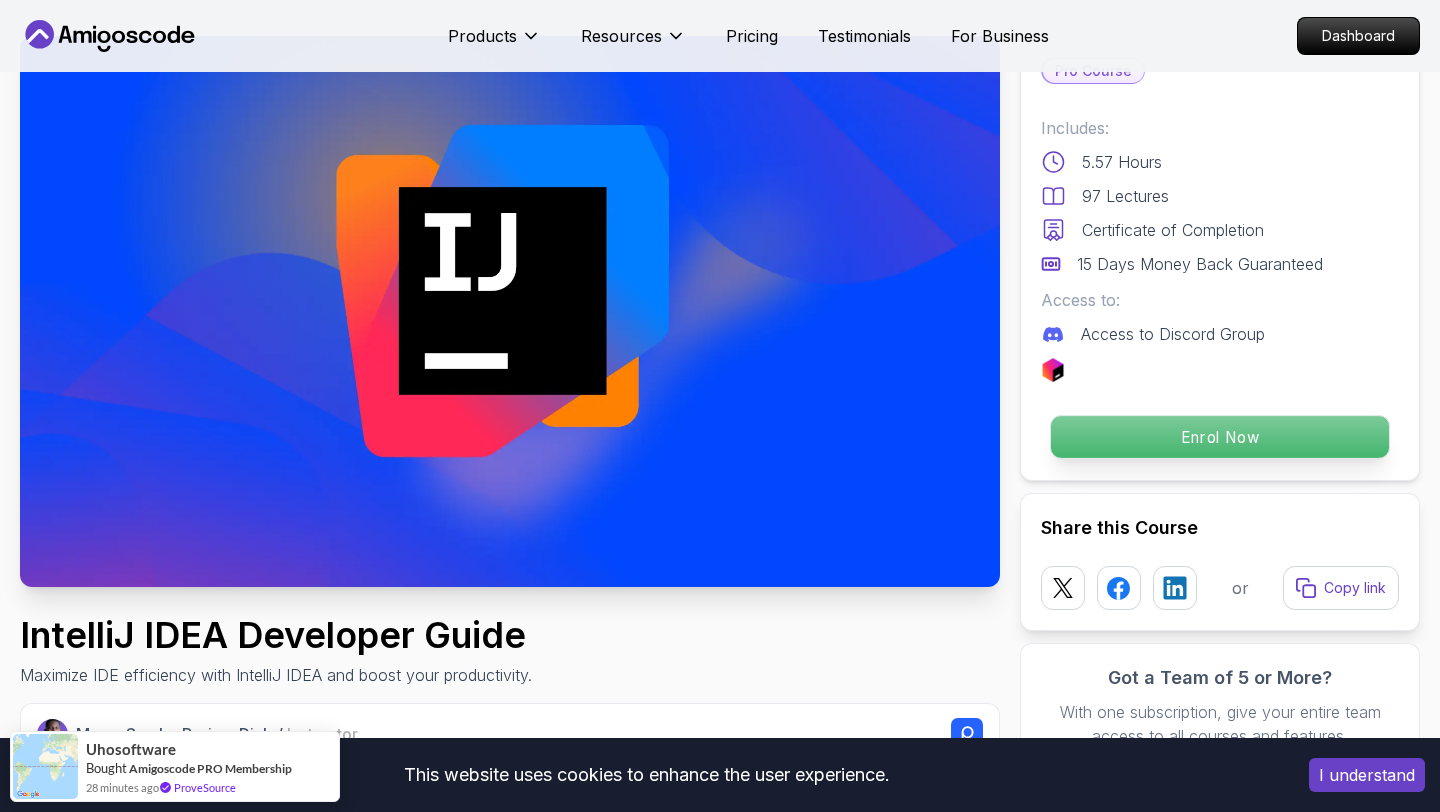 click on "Enrol Now" at bounding box center [1220, 437] 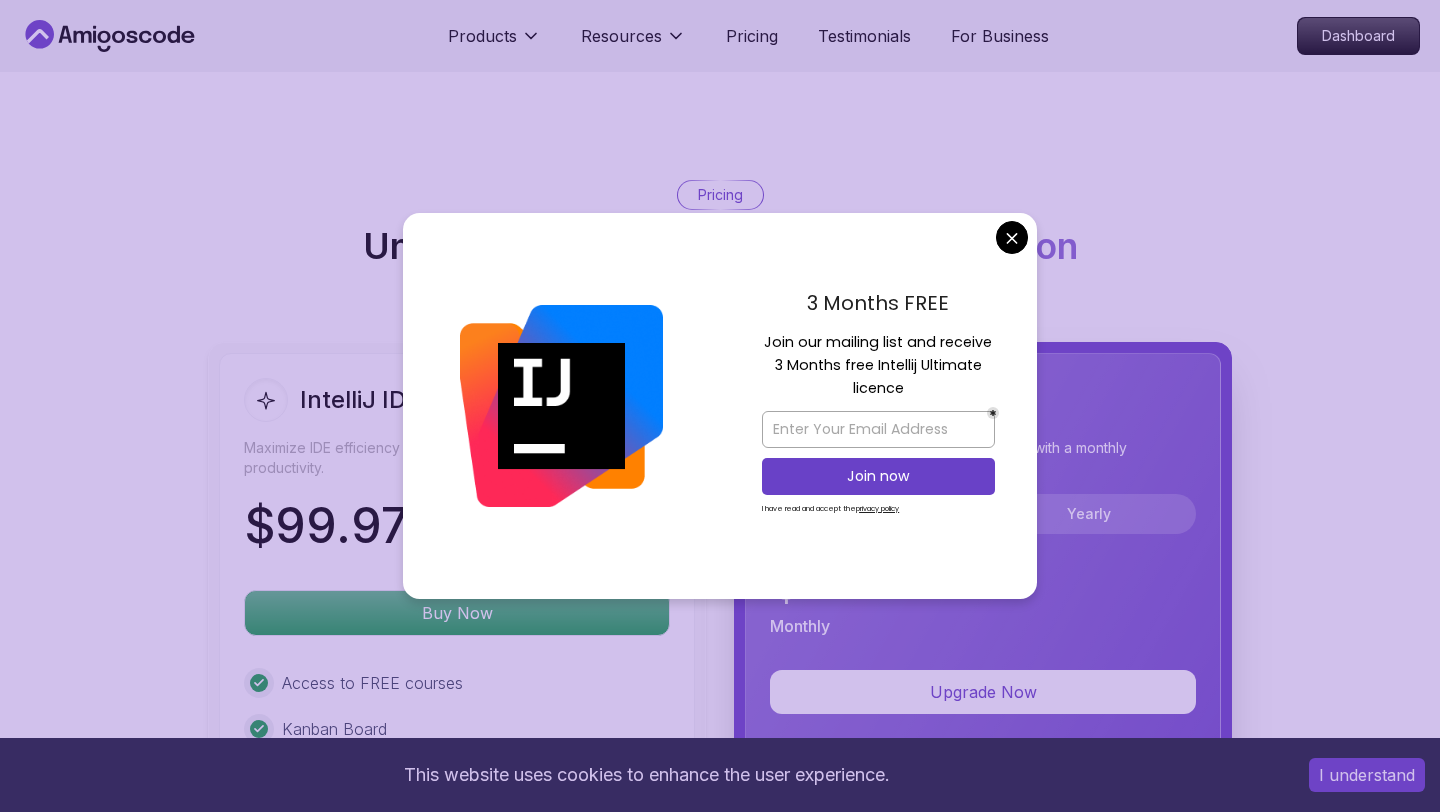 scroll, scrollTop: 4443, scrollLeft: 0, axis: vertical 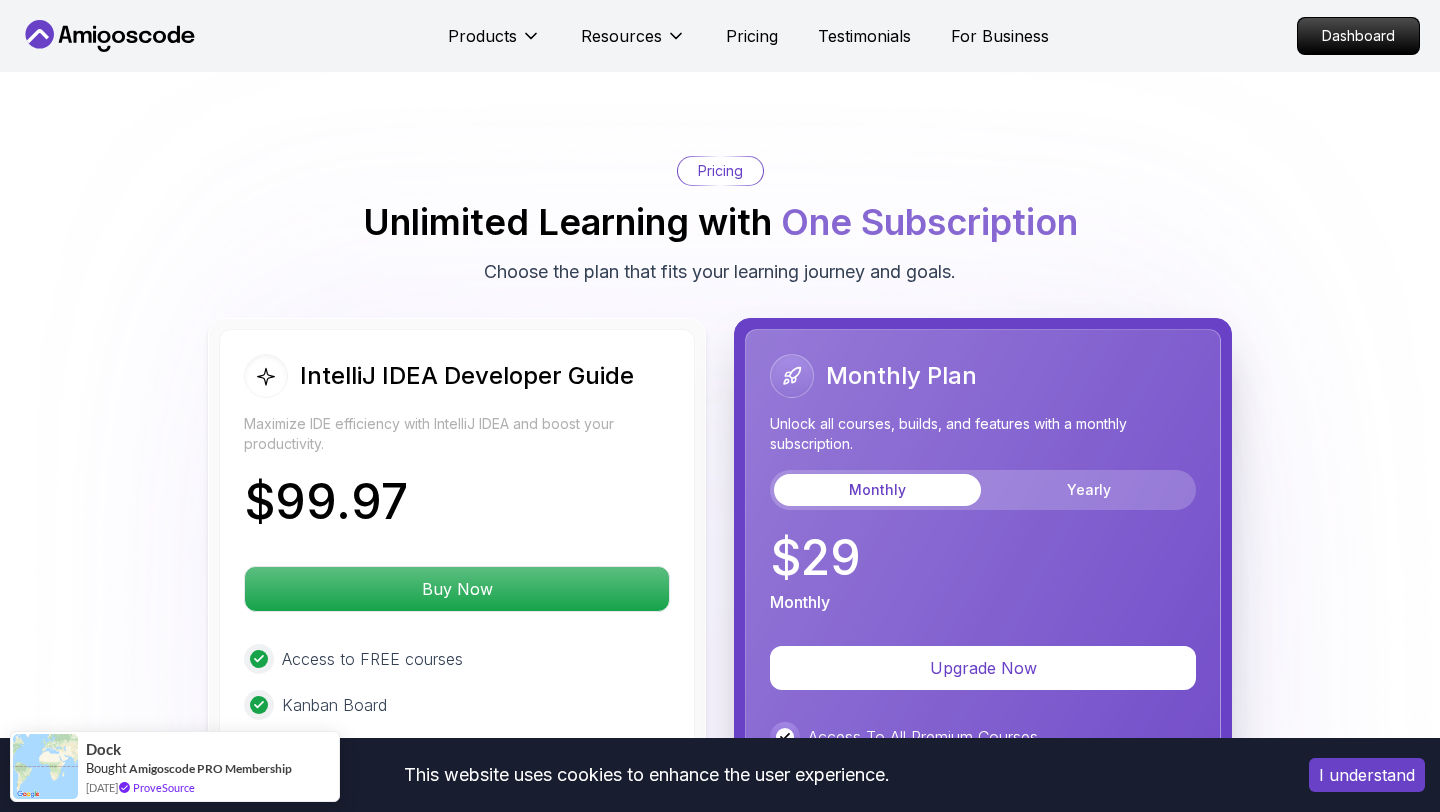 click on "This website uses cookies to enhance the user experience. I understand Products Resources Pricing Testimonials For Business Dashboard Products Resources Pricing Testimonials For Business Dashboard IntelliJ IDEA Developer Guide Maximize IDE efficiency with IntelliJ IDEA and boost your productivity. Mama Samba Braima Djalo  /   Instructor Pro Course Includes: 5.57 Hours 97 Lectures Certificate of Completion 15 Days Money Back Guaranteed Access to: Access to Discord Group Enrol Now Share this Course or Copy link Got a Team of 5 or More? With one subscription, give your entire team access to all courses and features. Check our Business Plan Mama Samba Braima Djalo  /   Instructor What you will learn intellij java git terminal Getting Started with IntelliJ - Learn about IntelliJ versions, free licenses, and how to set up your development environment. Navigating IntelliJ - Explore the new vs classic UI, menus, editor features, and IntelliJ tips to get up and running quickly. Become a Power User with IntelliJ IDEA" at bounding box center [720, -142] 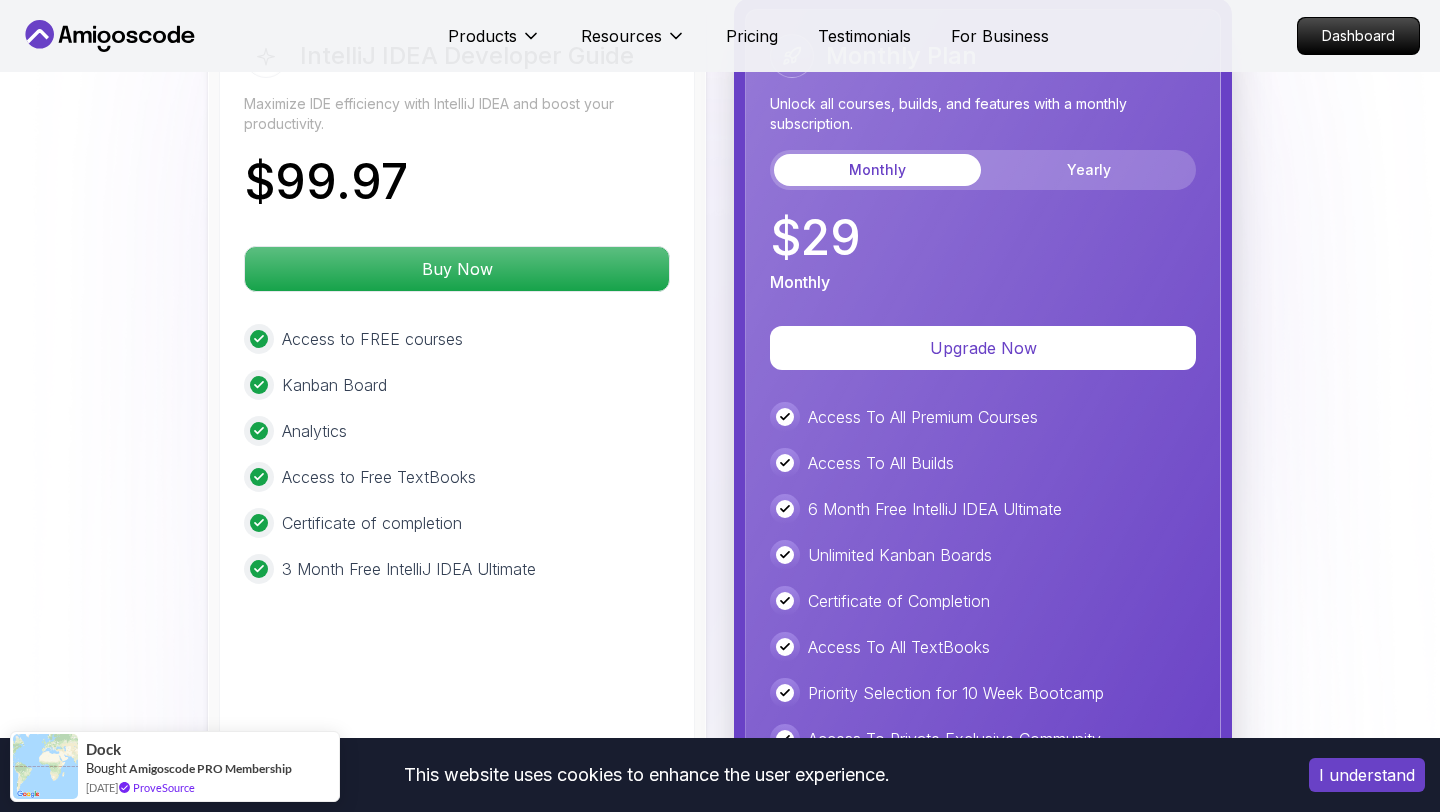 scroll, scrollTop: 4767, scrollLeft: 0, axis: vertical 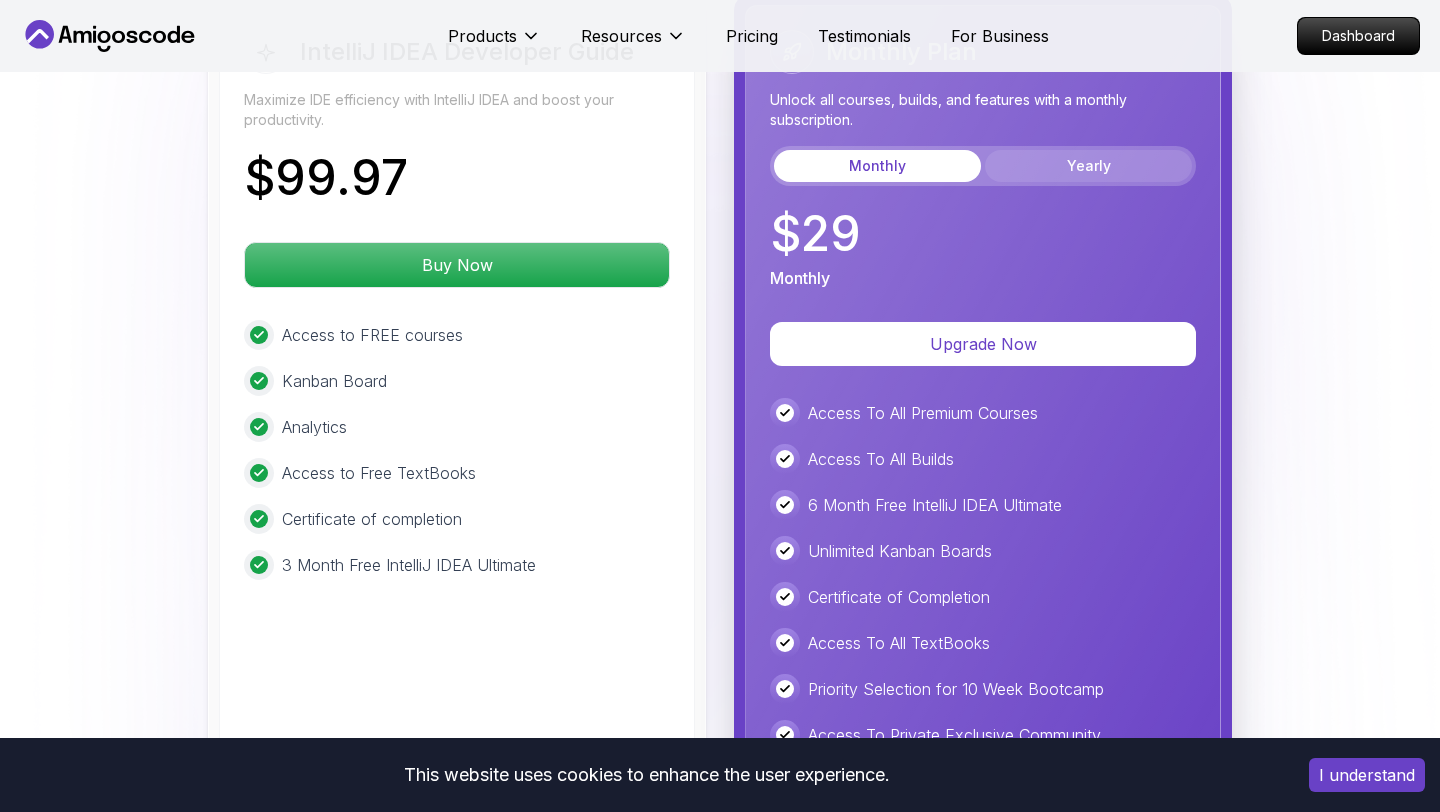 click on "Yearly" at bounding box center [1088, 166] 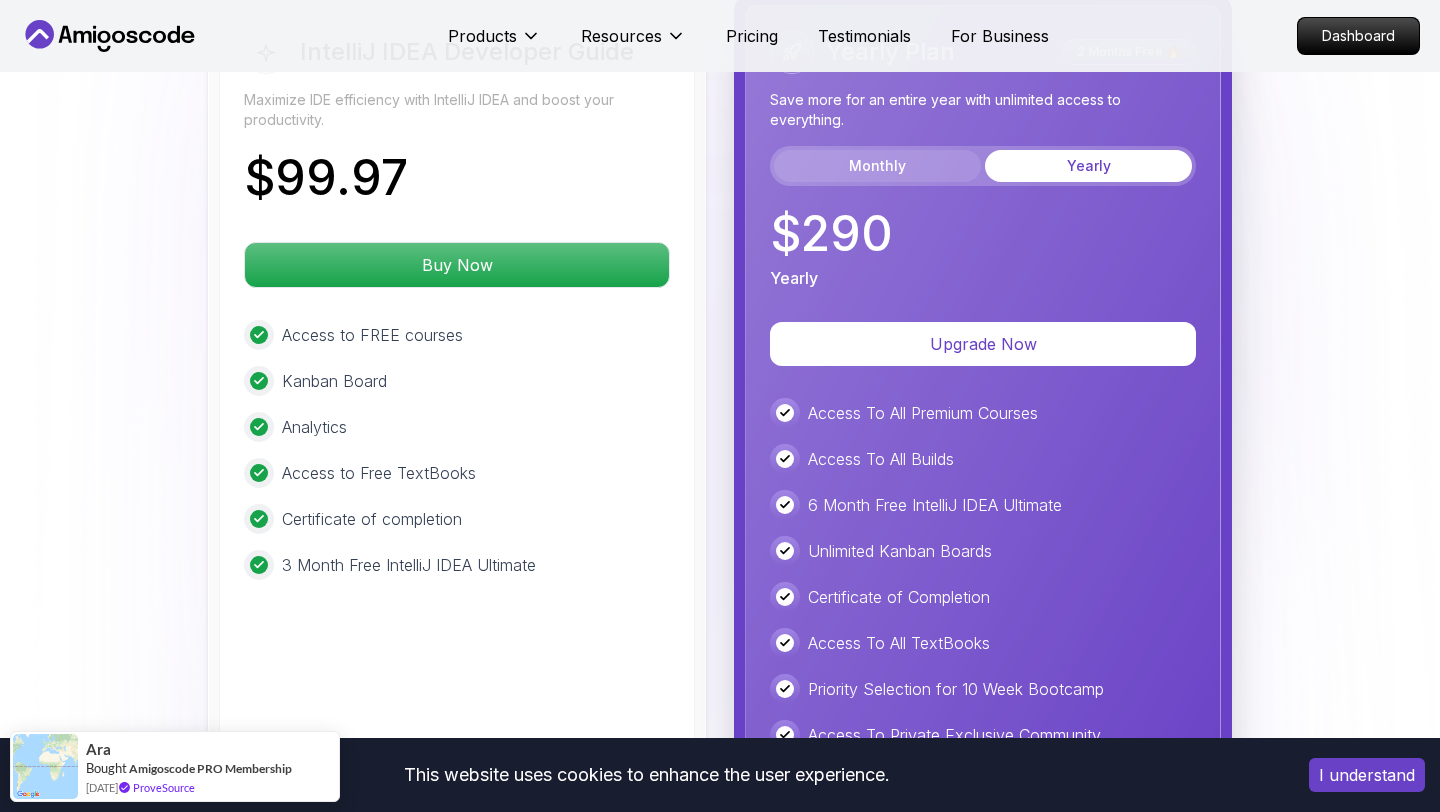 click on "Monthly" at bounding box center [877, 166] 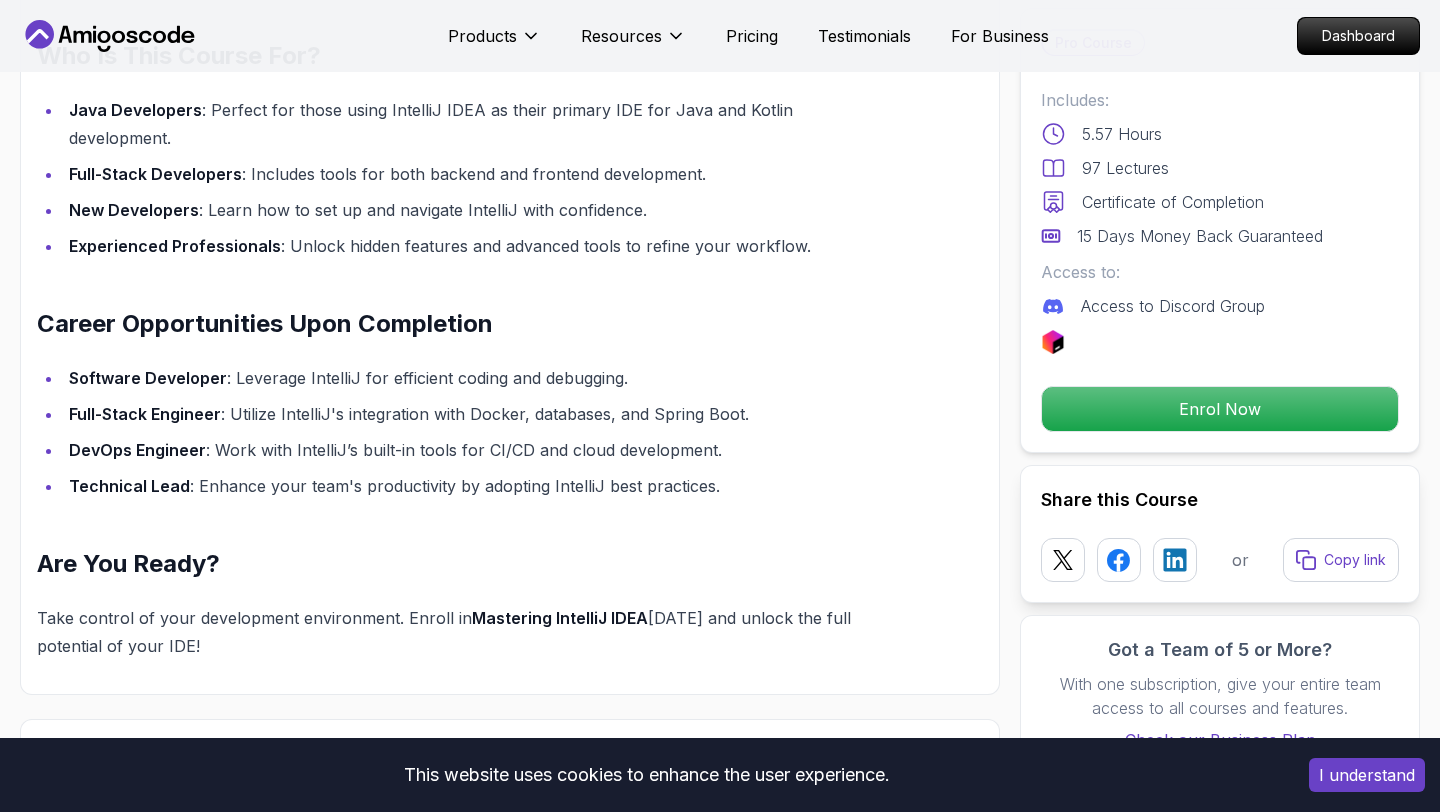 scroll, scrollTop: 2072, scrollLeft: 0, axis: vertical 